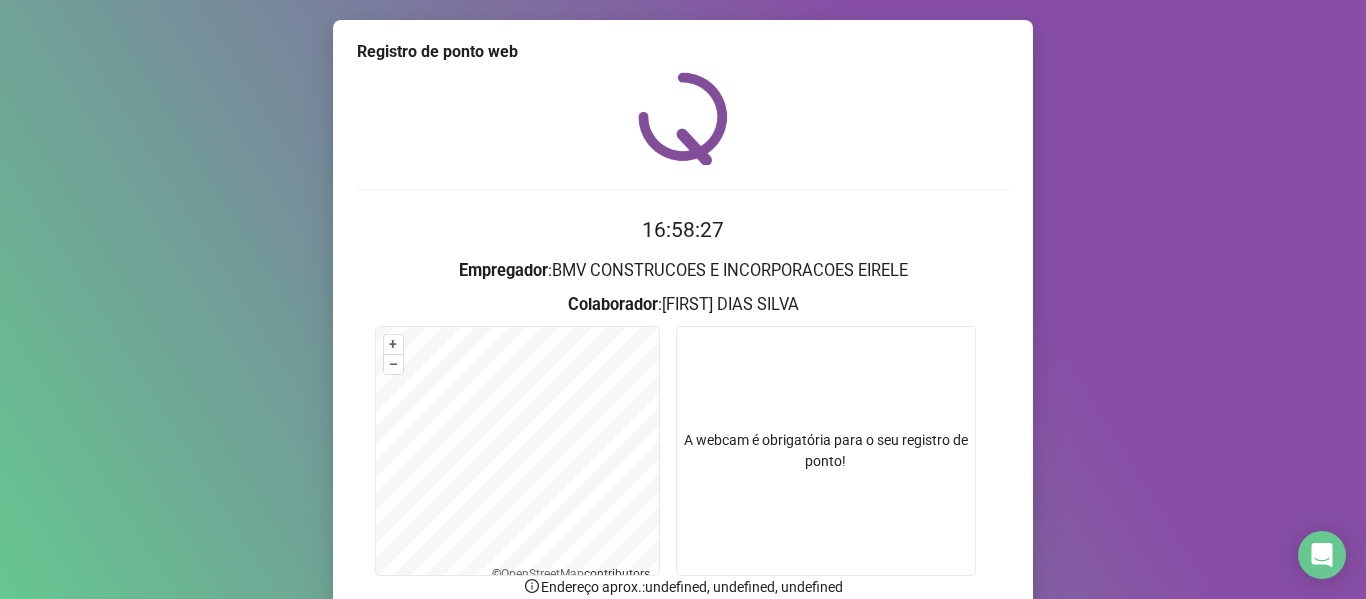 scroll, scrollTop: 0, scrollLeft: 0, axis: both 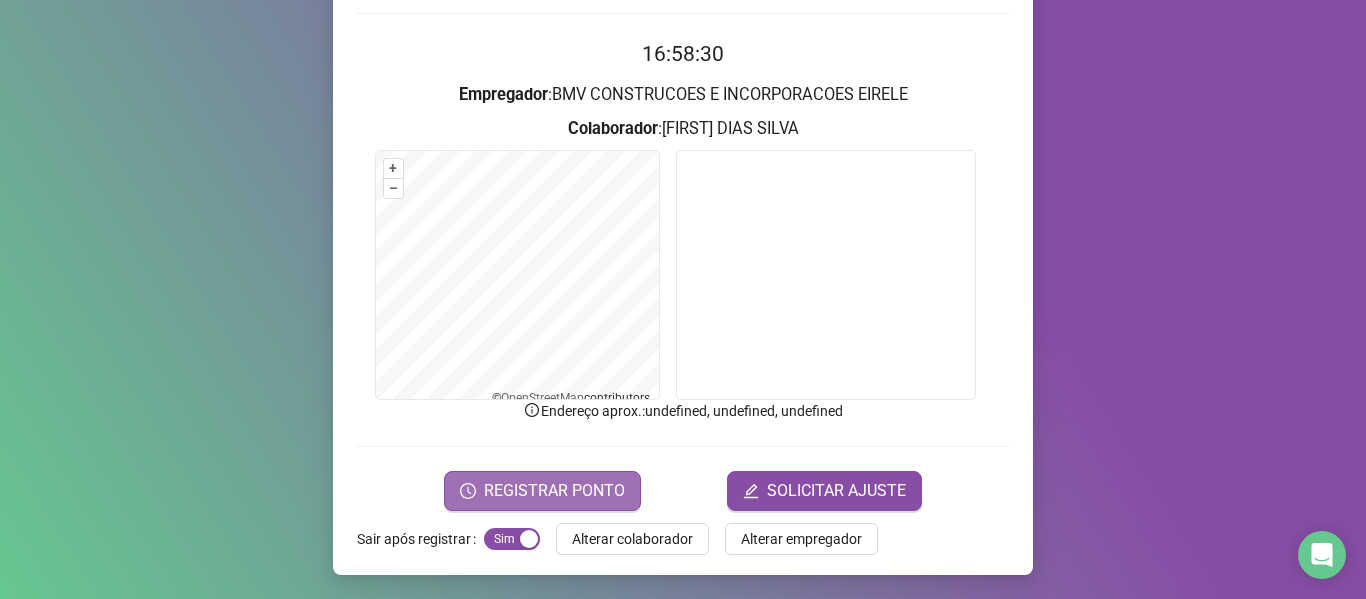 click on "REGISTRAR PONTO" at bounding box center [542, 491] 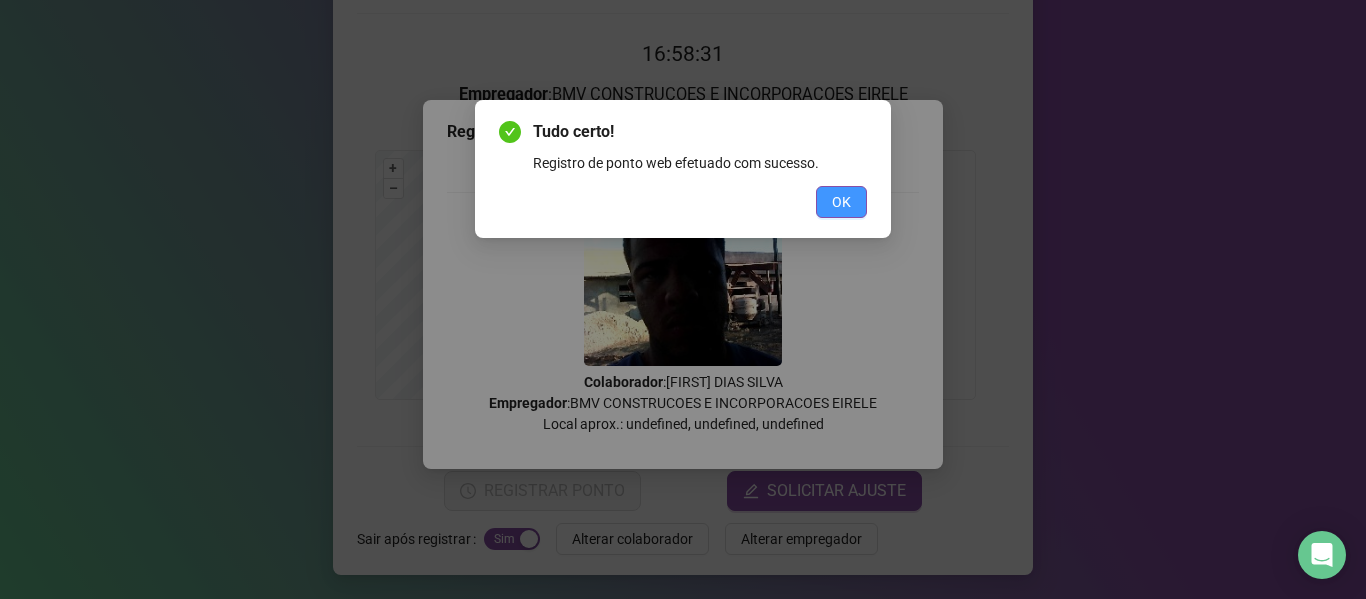 click on "OK" at bounding box center (841, 202) 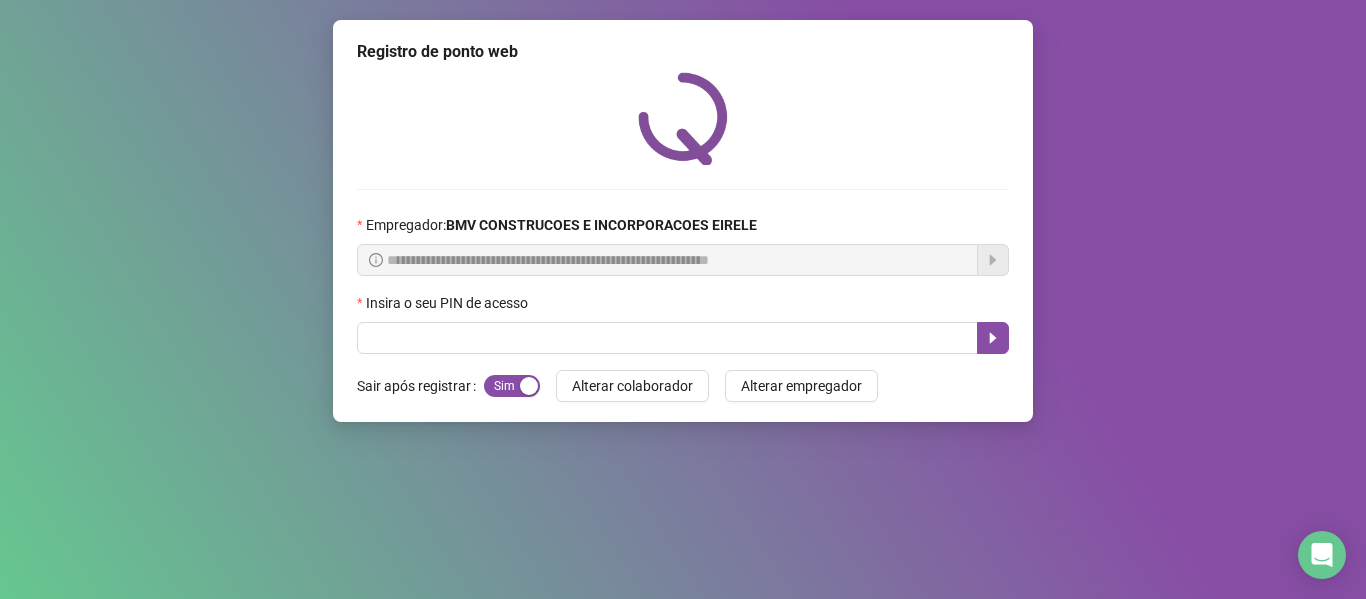 scroll, scrollTop: 0, scrollLeft: 0, axis: both 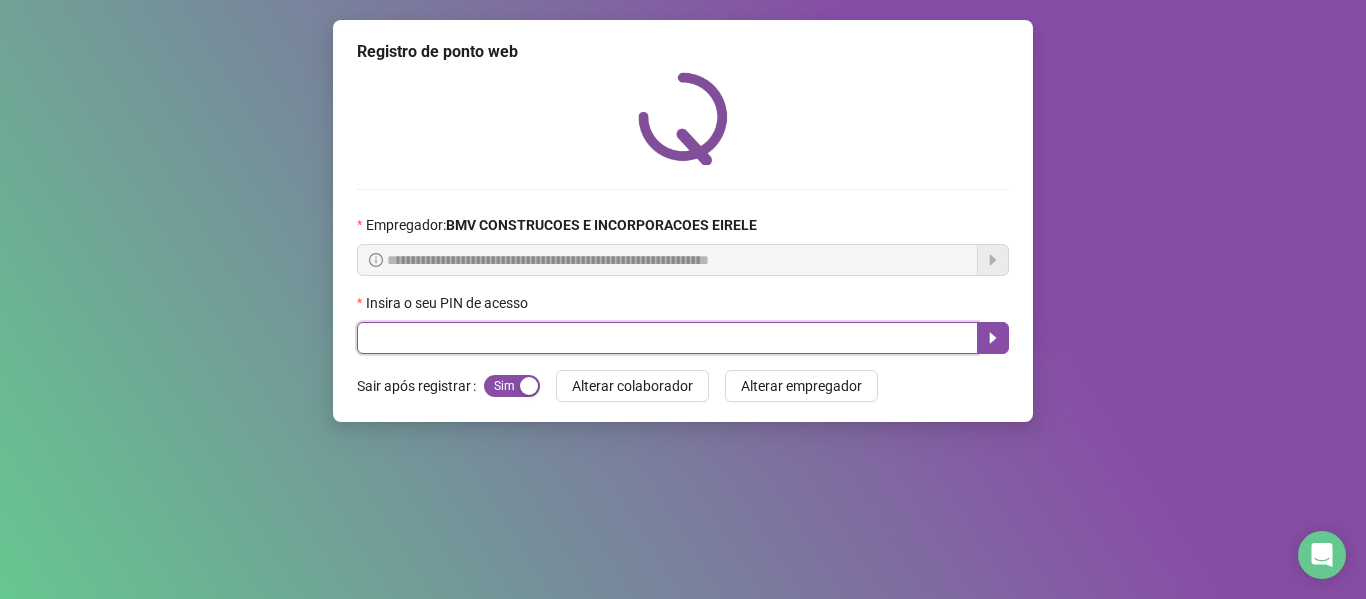 click at bounding box center [667, 338] 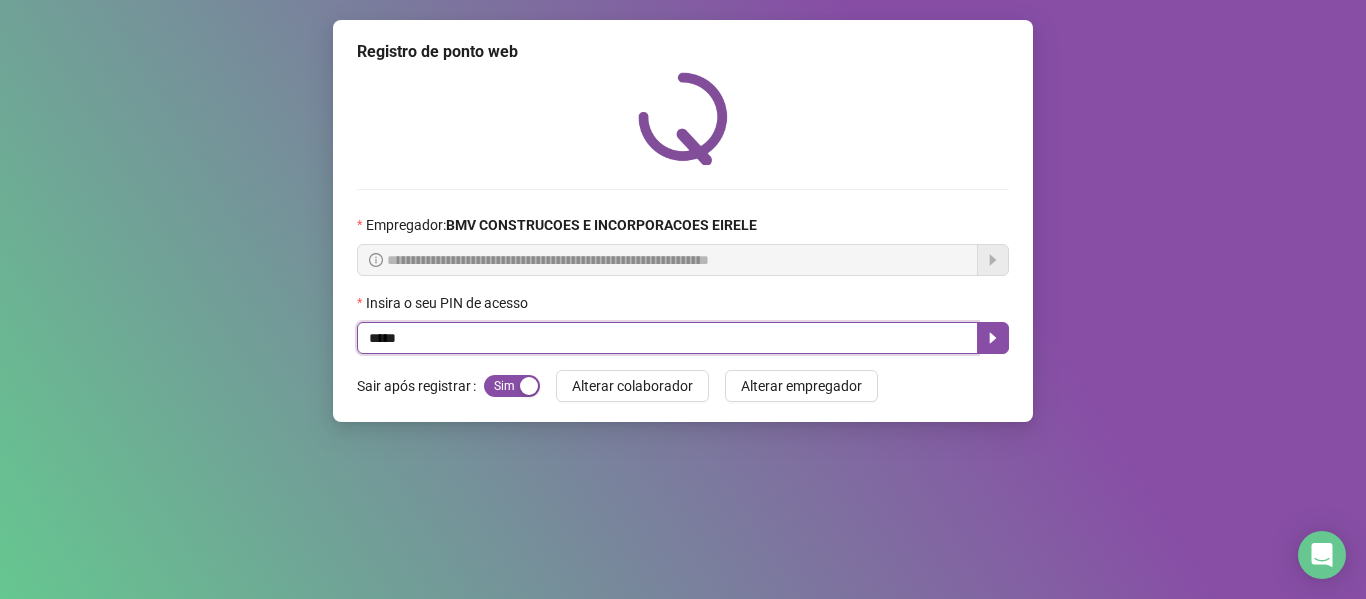 type on "*****" 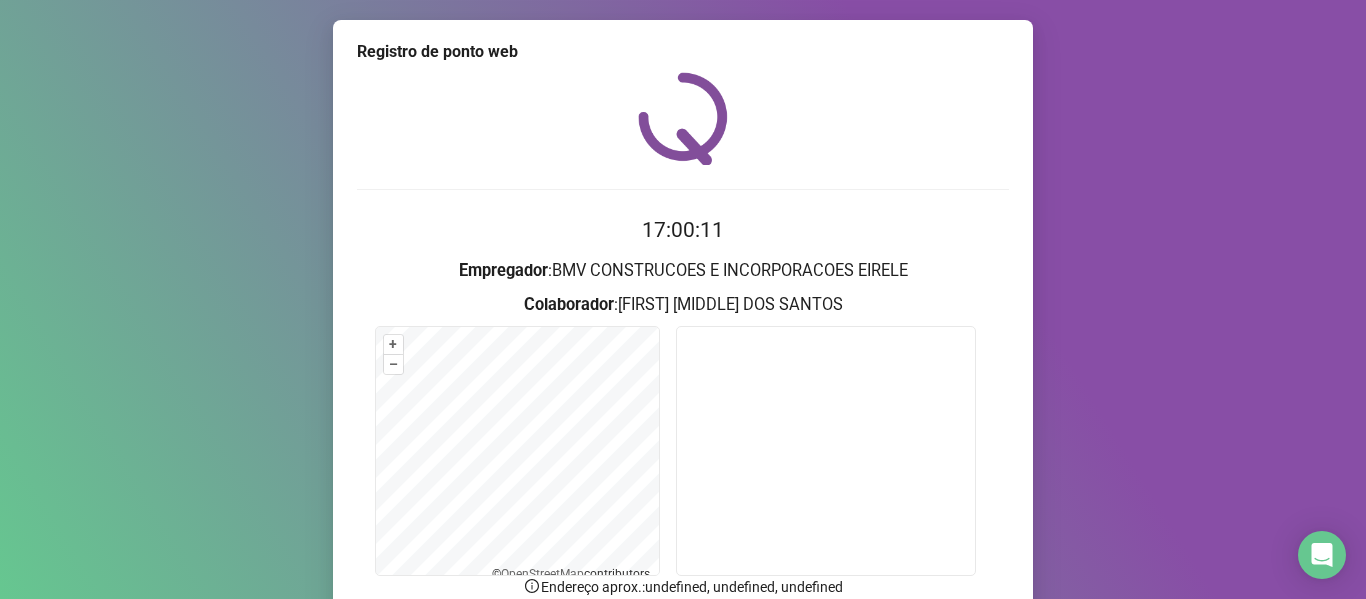 scroll, scrollTop: 176, scrollLeft: 0, axis: vertical 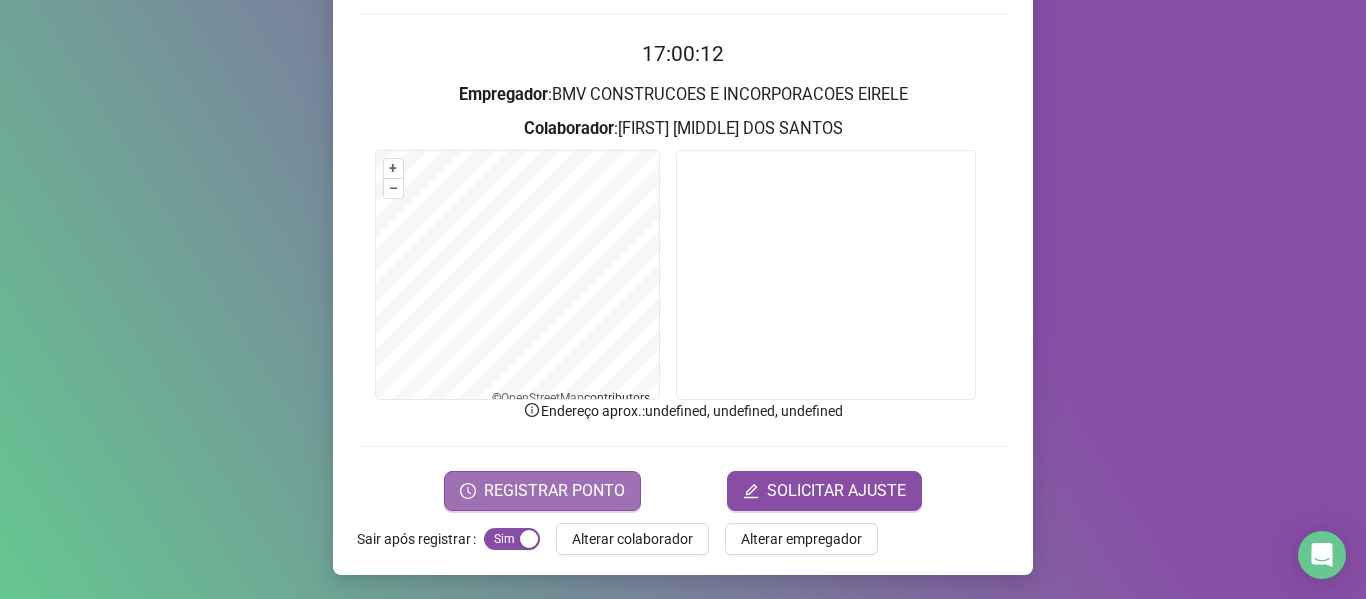 drag, startPoint x: 601, startPoint y: 501, endPoint x: 591, endPoint y: 487, distance: 17.20465 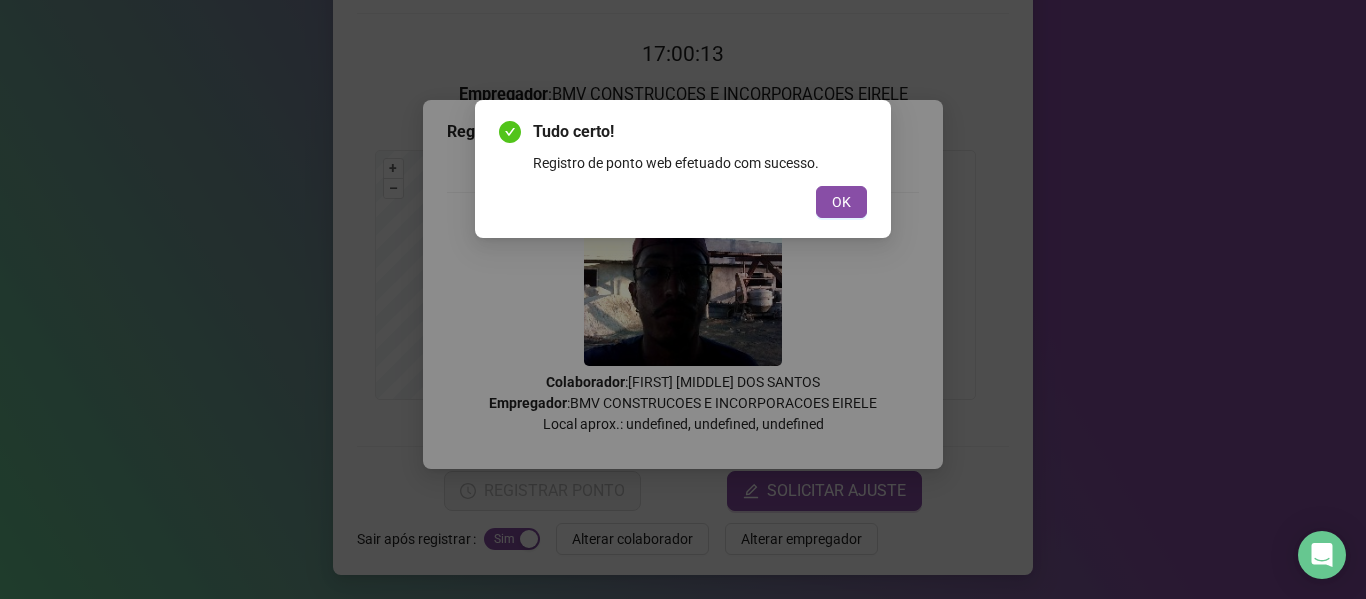 click on "OK" at bounding box center (683, 202) 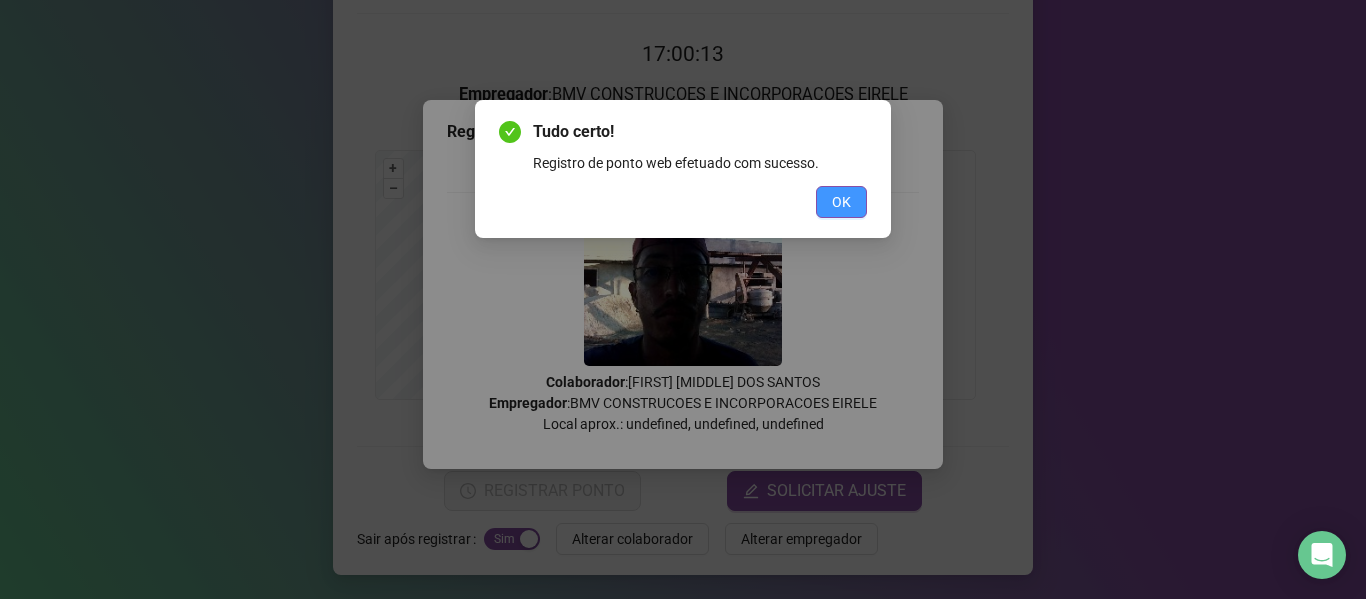 click on "Tudo certo! Registro de ponto web efetuado com sucesso. OK" at bounding box center [683, 169] 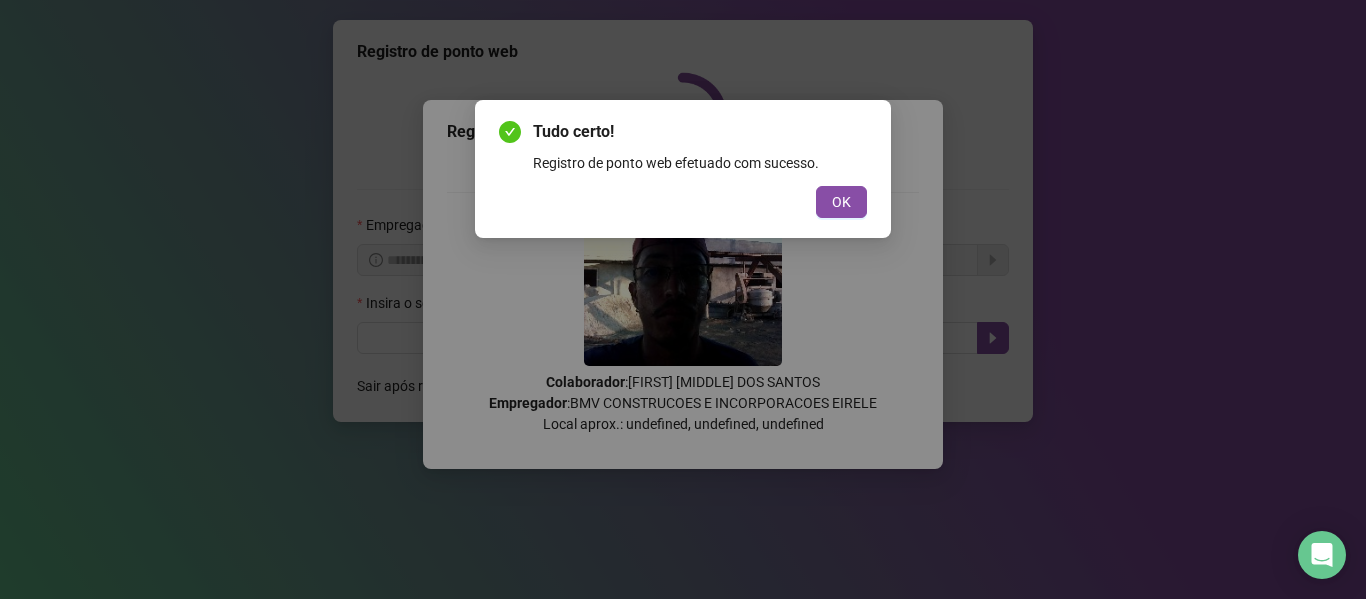 scroll, scrollTop: 0, scrollLeft: 0, axis: both 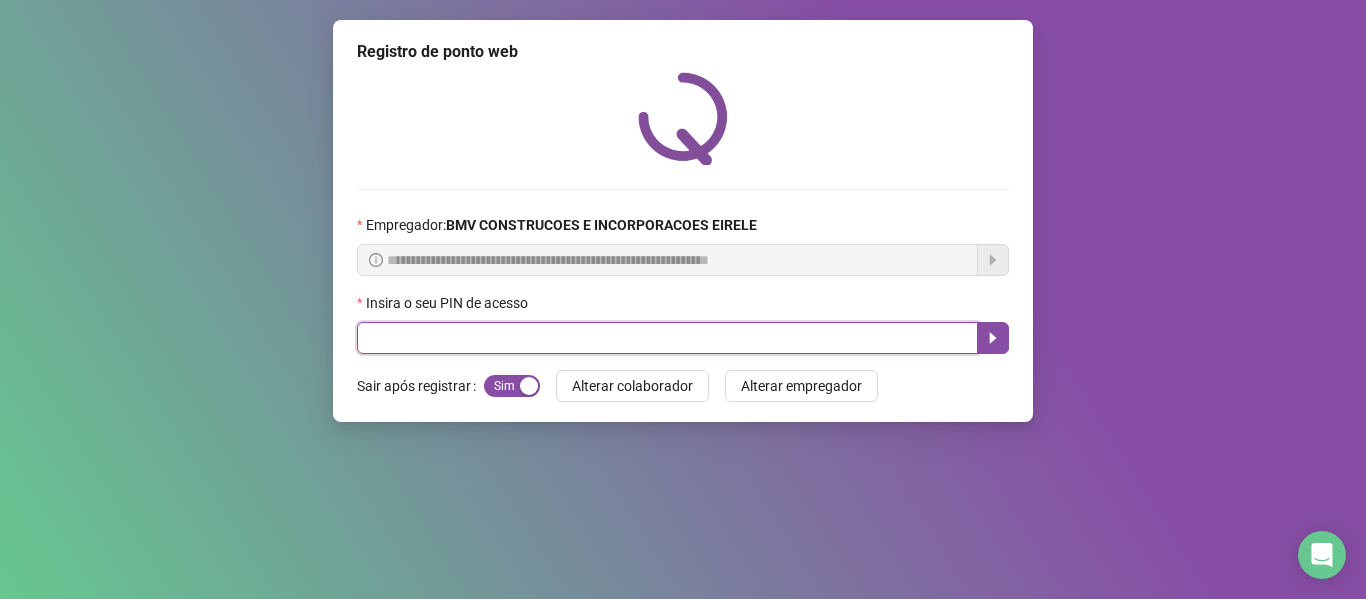 click at bounding box center [667, 338] 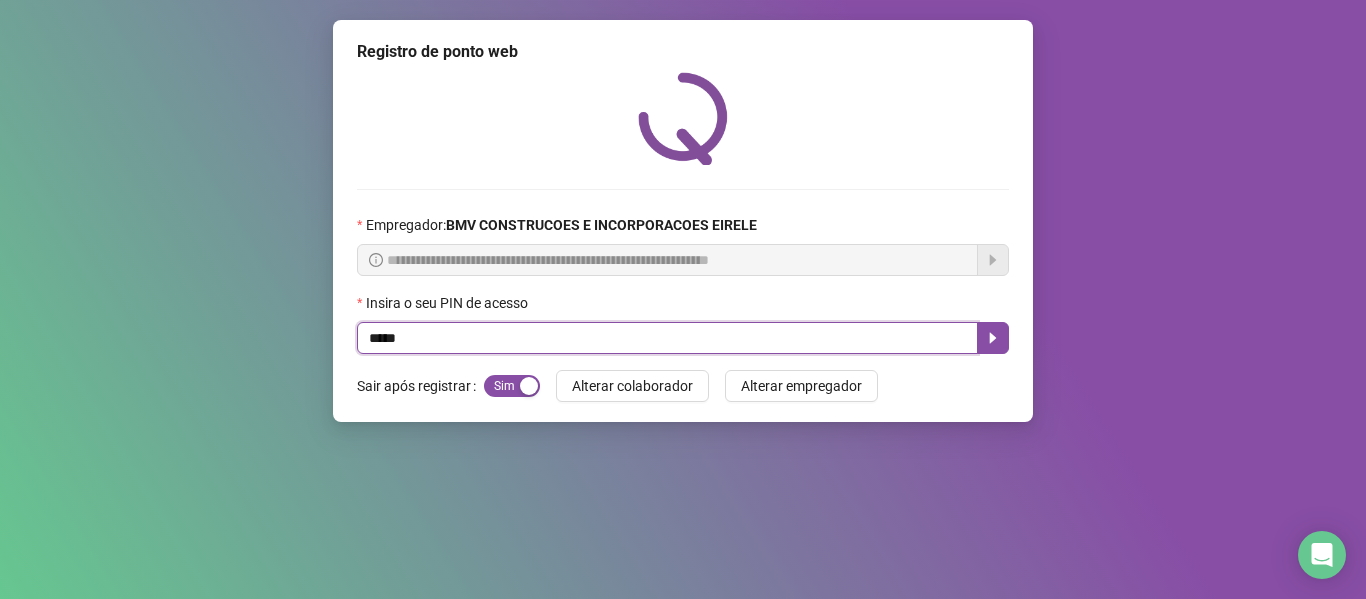 type on "*****" 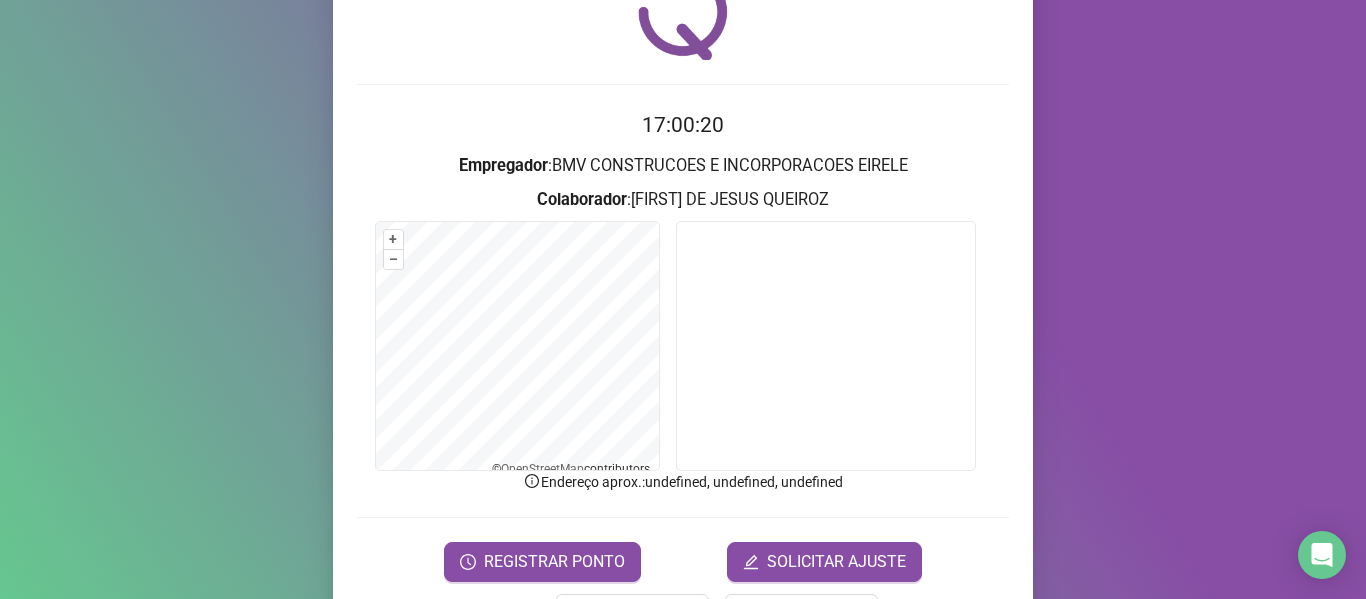 scroll, scrollTop: 111, scrollLeft: 0, axis: vertical 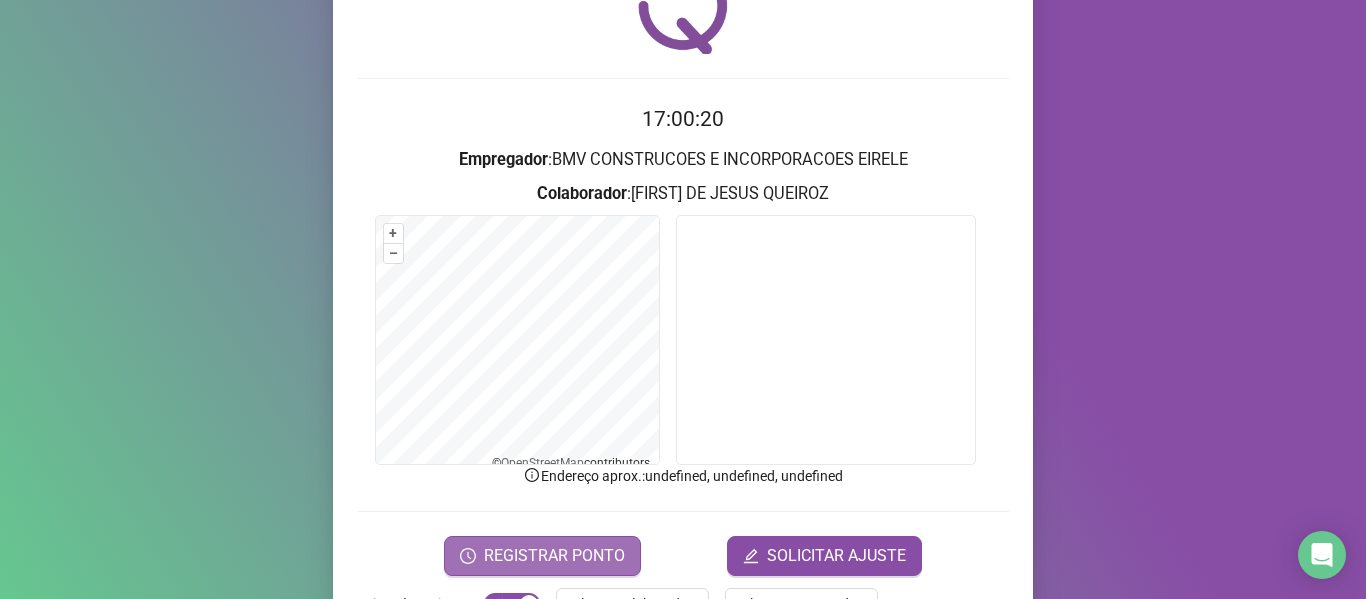 click on "REGISTRAR PONTO" at bounding box center (554, 556) 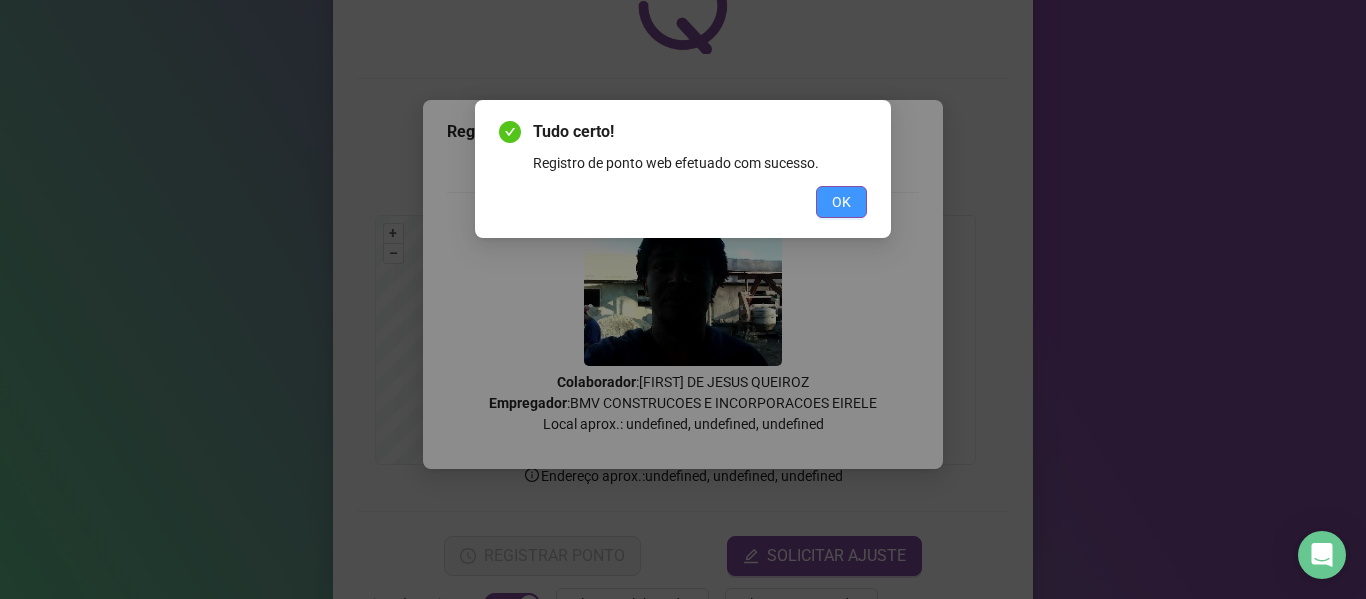 click on "OK" at bounding box center (841, 202) 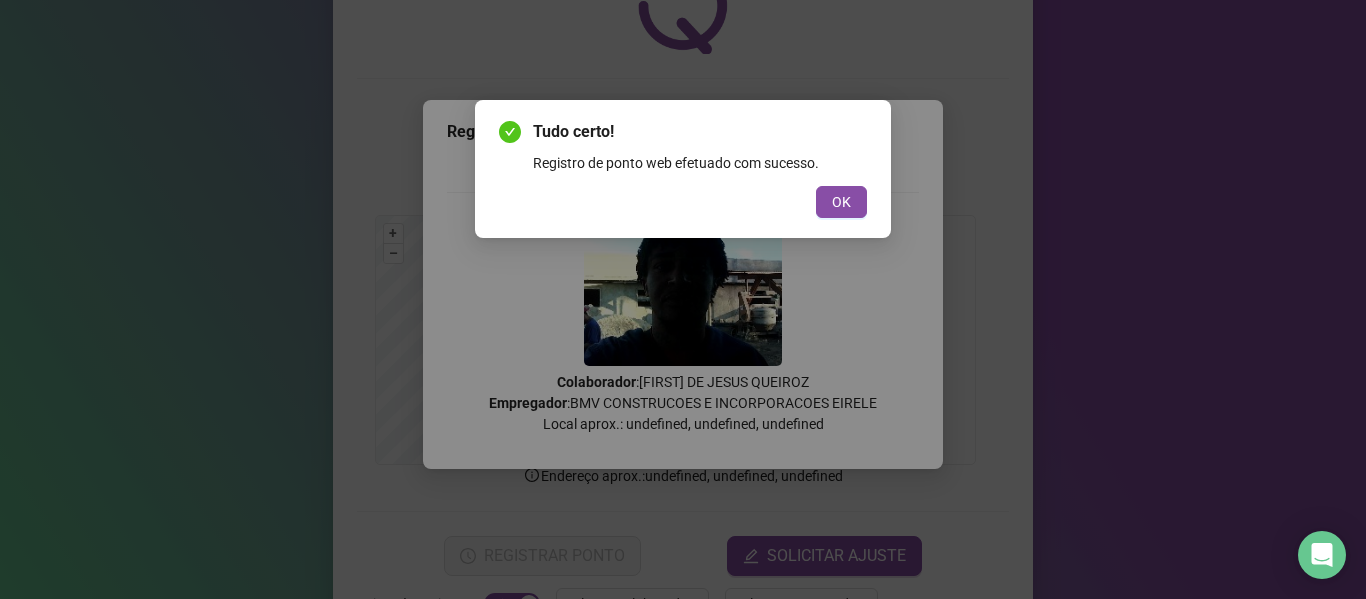 scroll, scrollTop: 0, scrollLeft: 0, axis: both 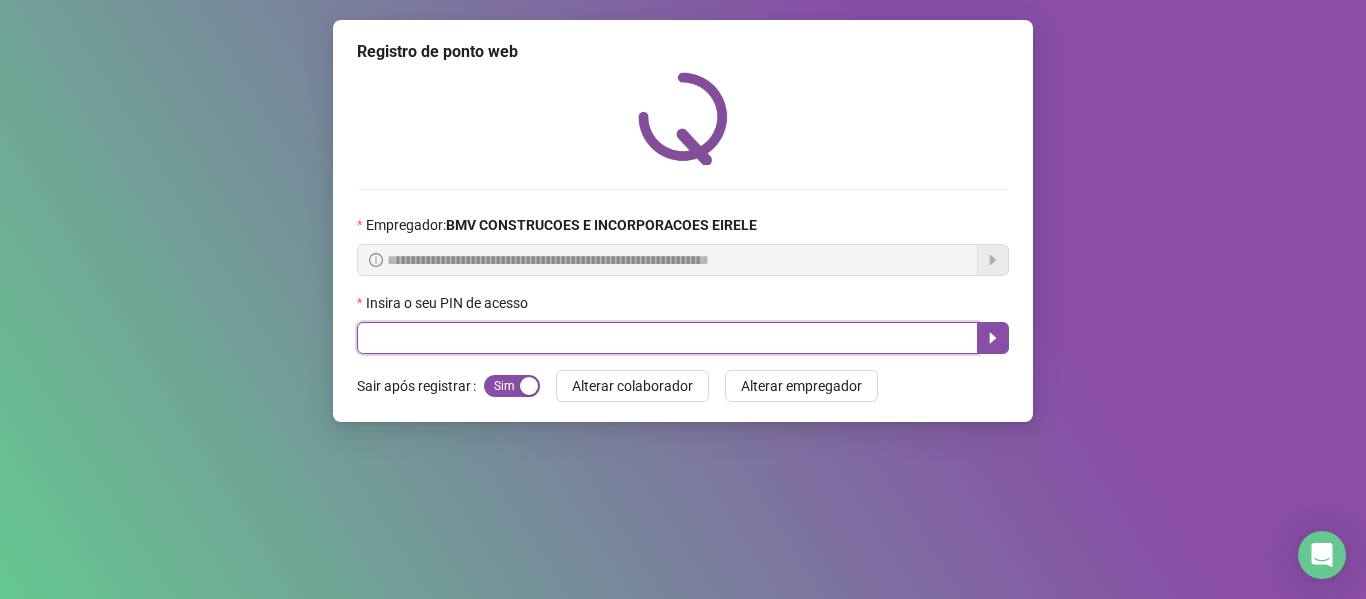 click at bounding box center (667, 338) 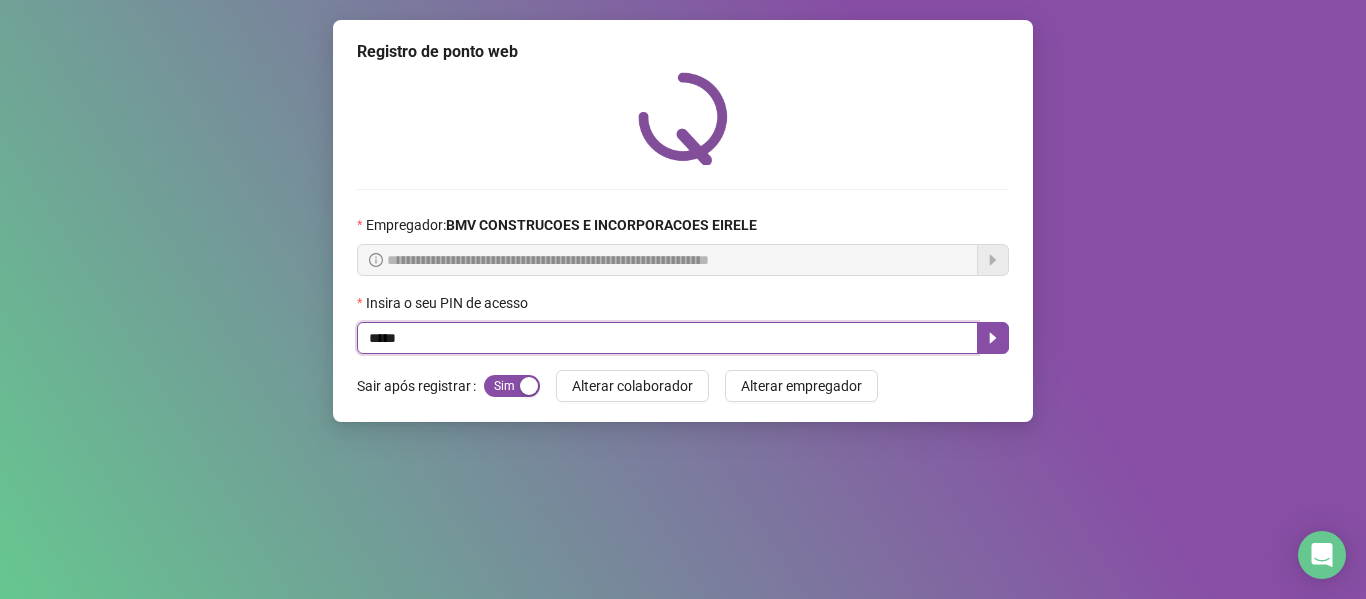 type on "*****" 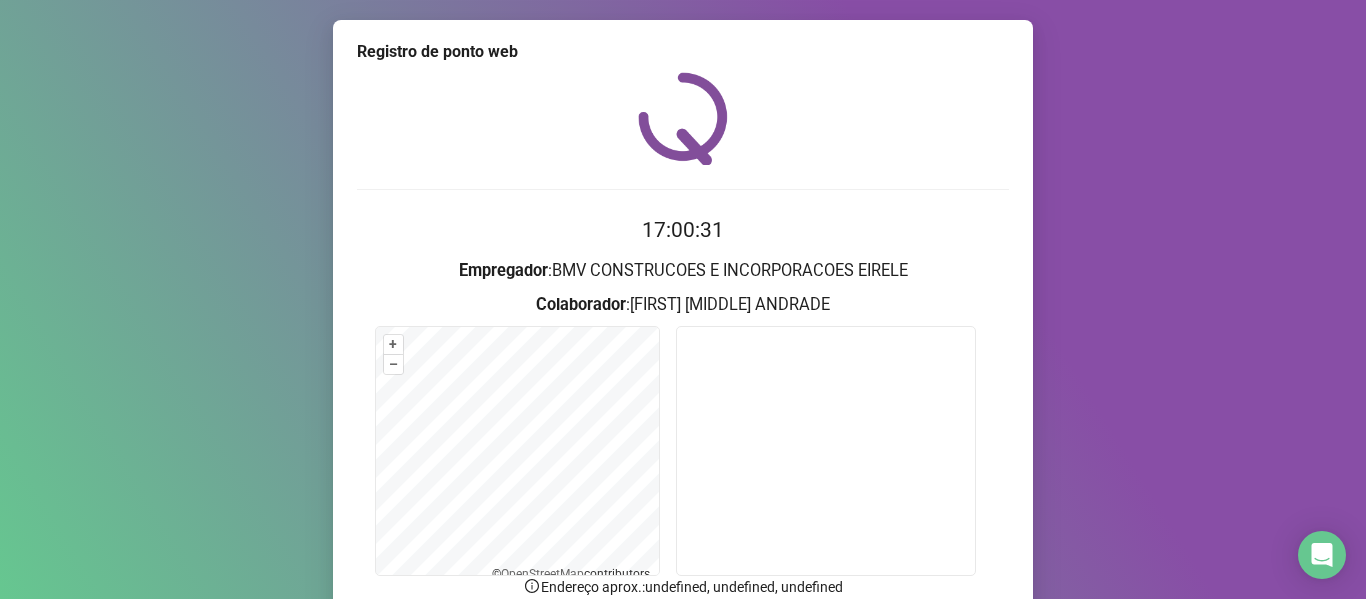 scroll, scrollTop: 173, scrollLeft: 0, axis: vertical 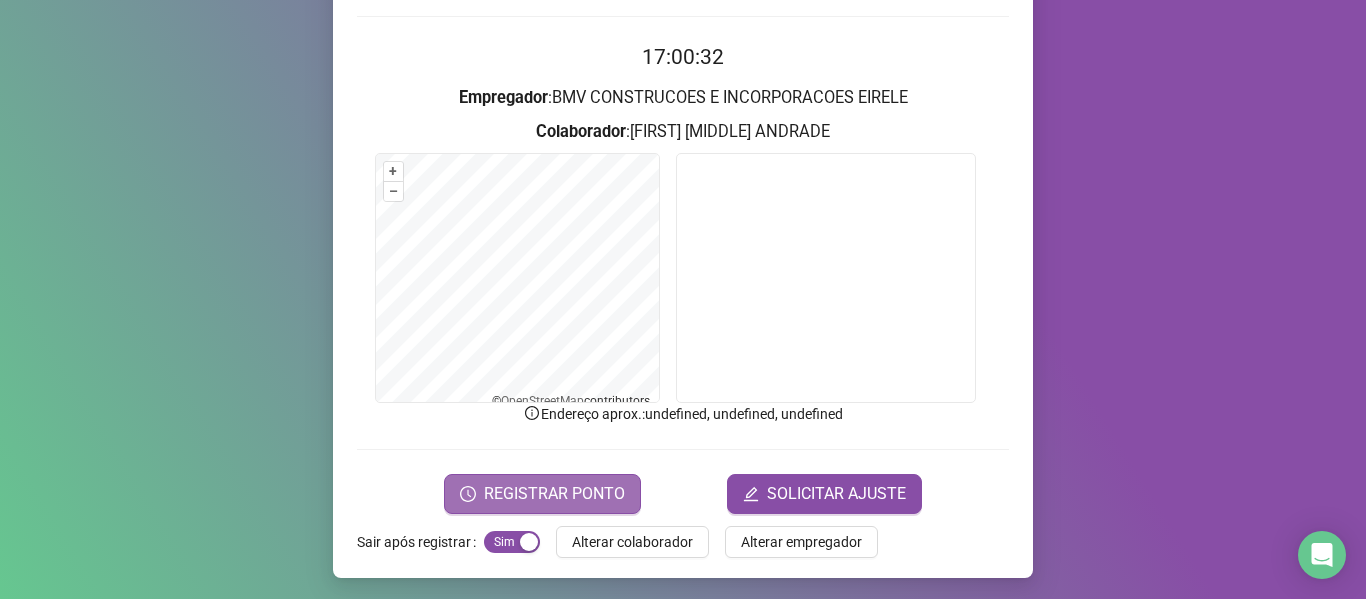 click on "REGISTRAR PONTO" at bounding box center [542, 494] 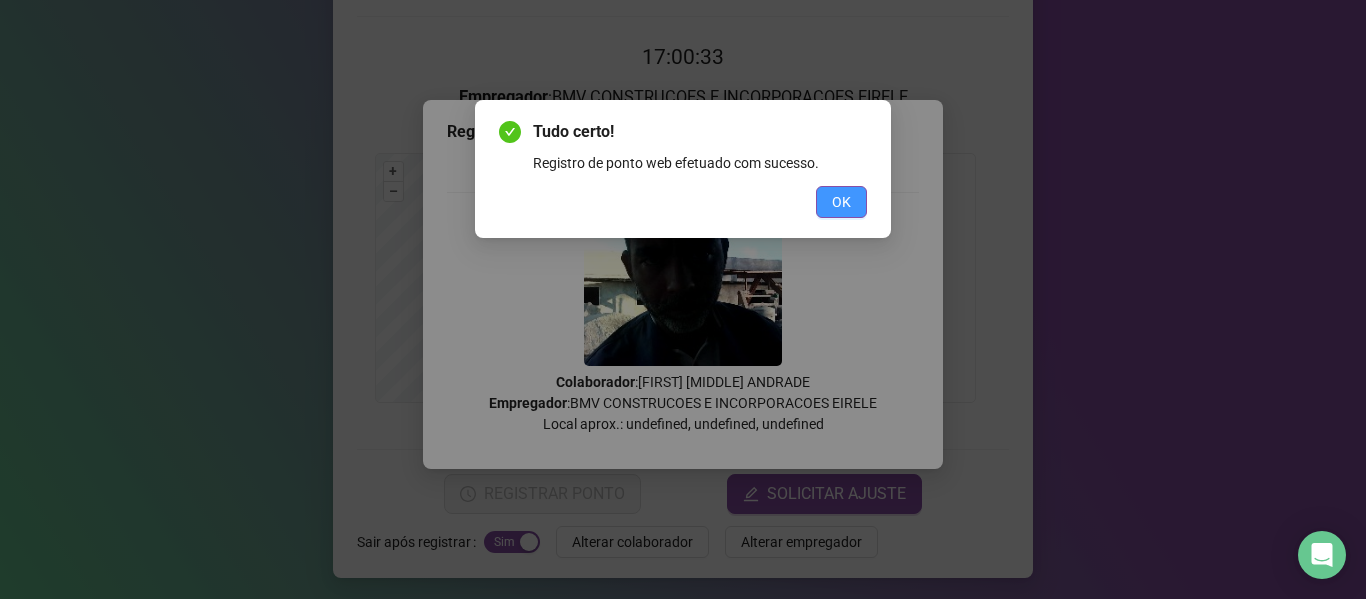 click on "OK" at bounding box center [841, 202] 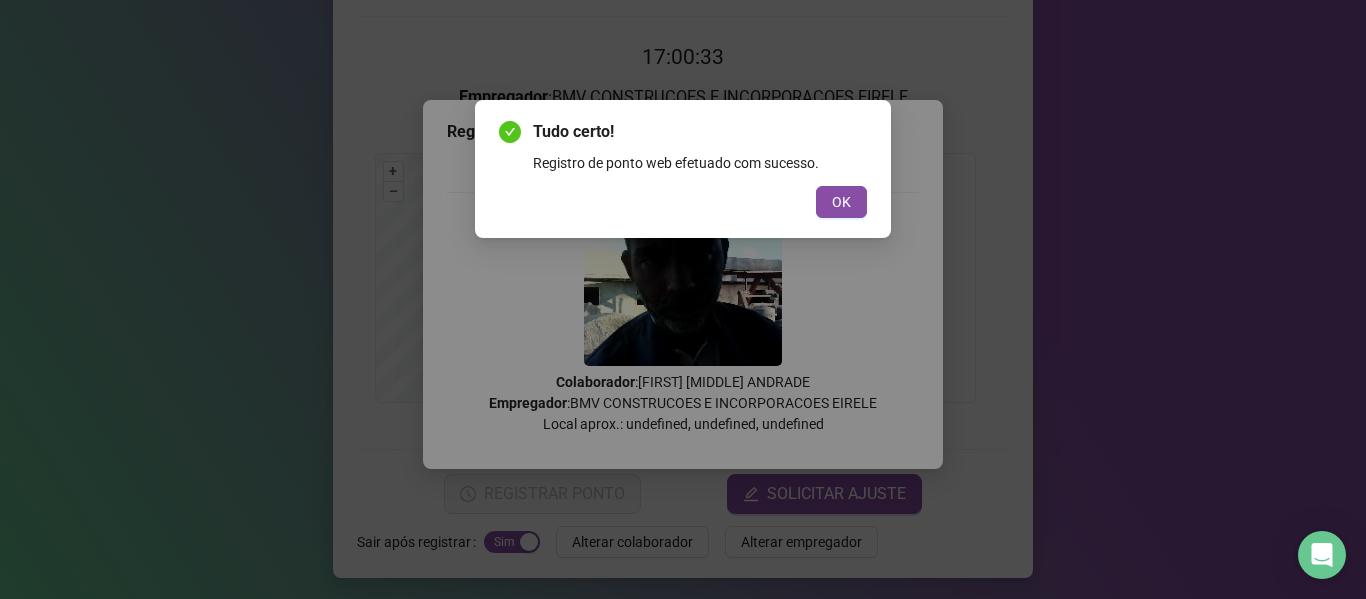 scroll, scrollTop: 0, scrollLeft: 0, axis: both 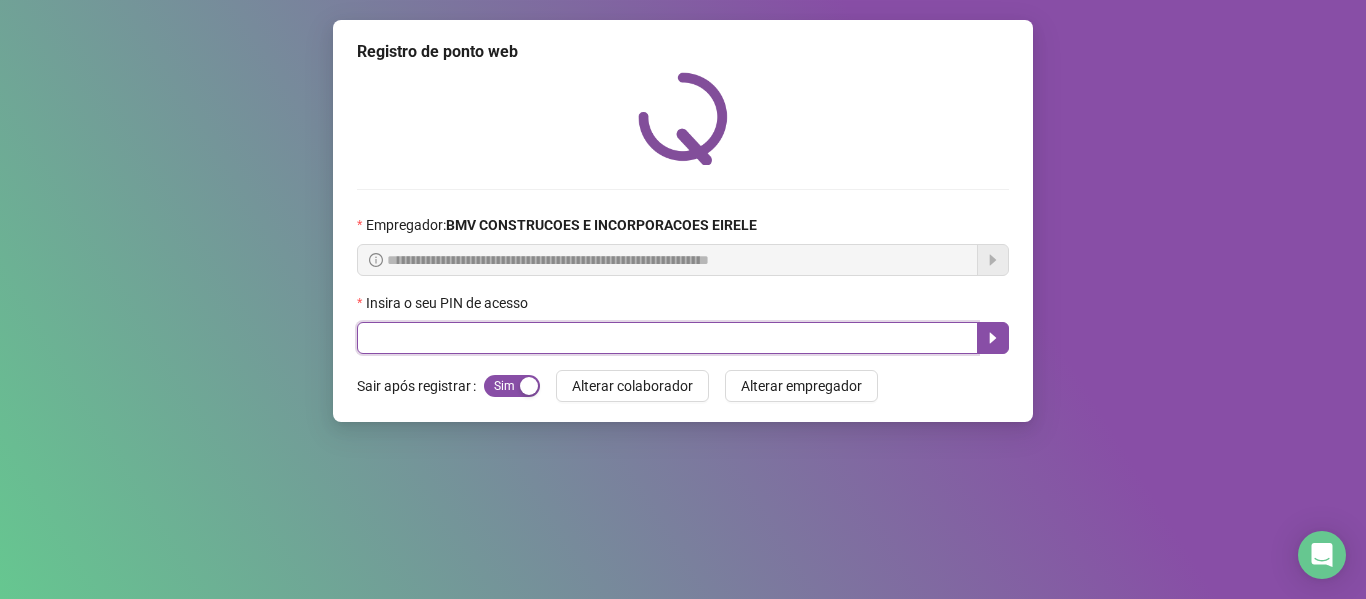 click at bounding box center [667, 338] 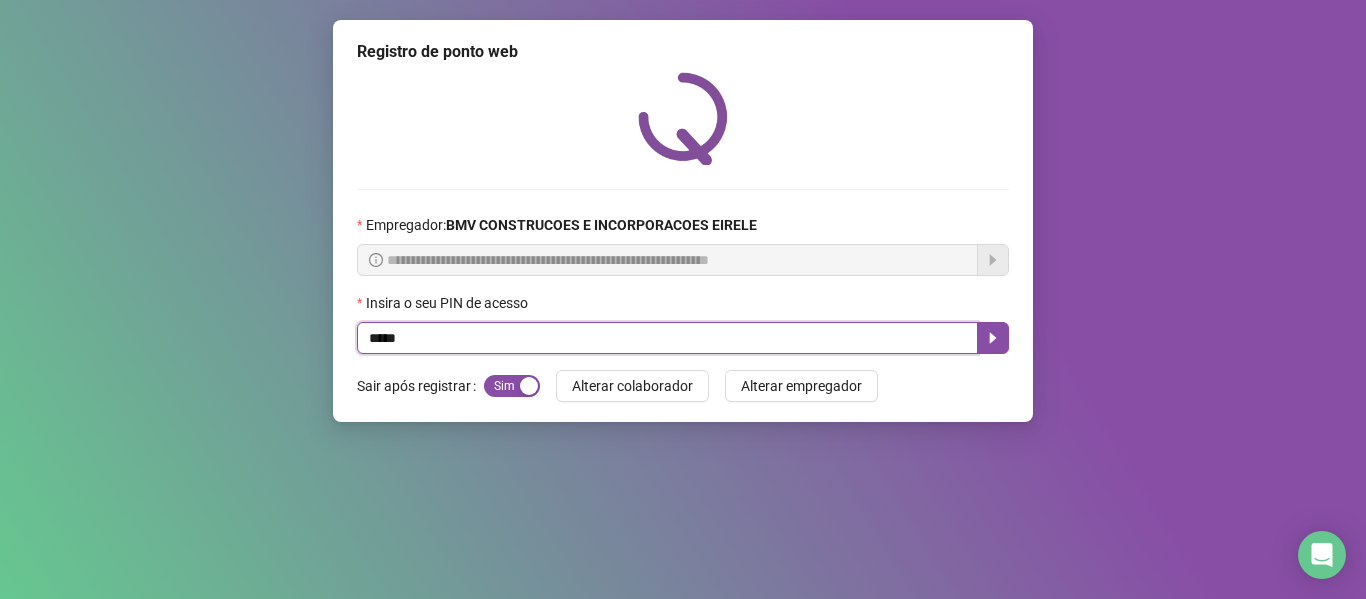 type on "*****" 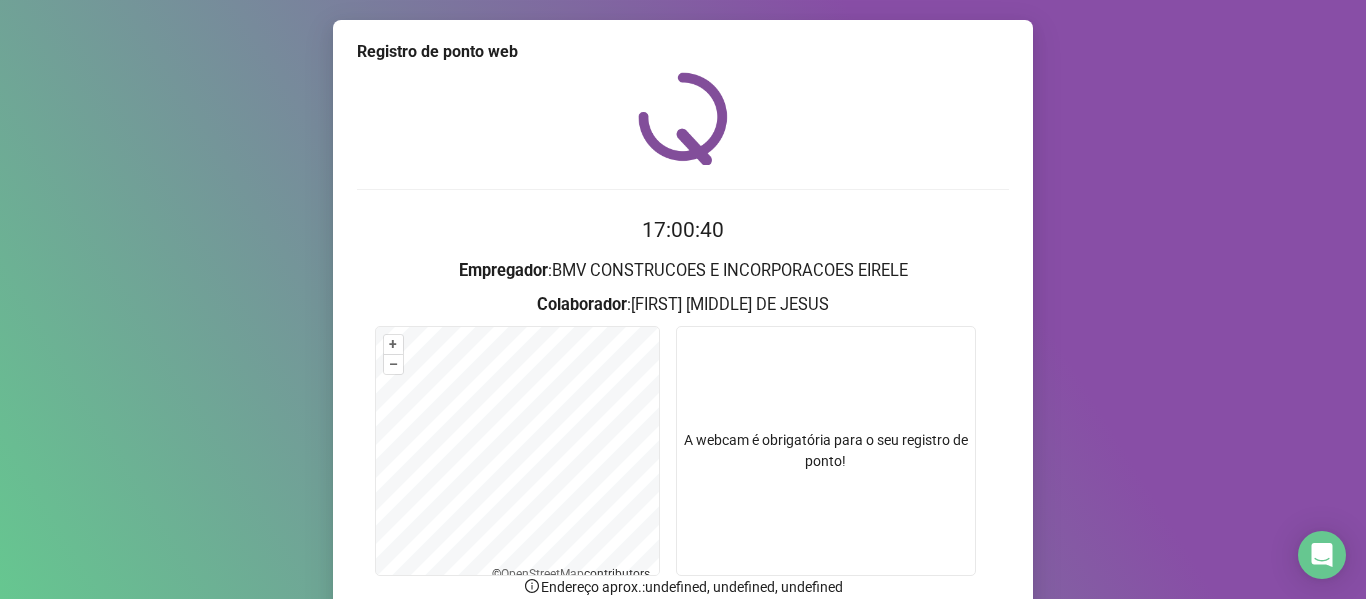 scroll, scrollTop: 176, scrollLeft: 0, axis: vertical 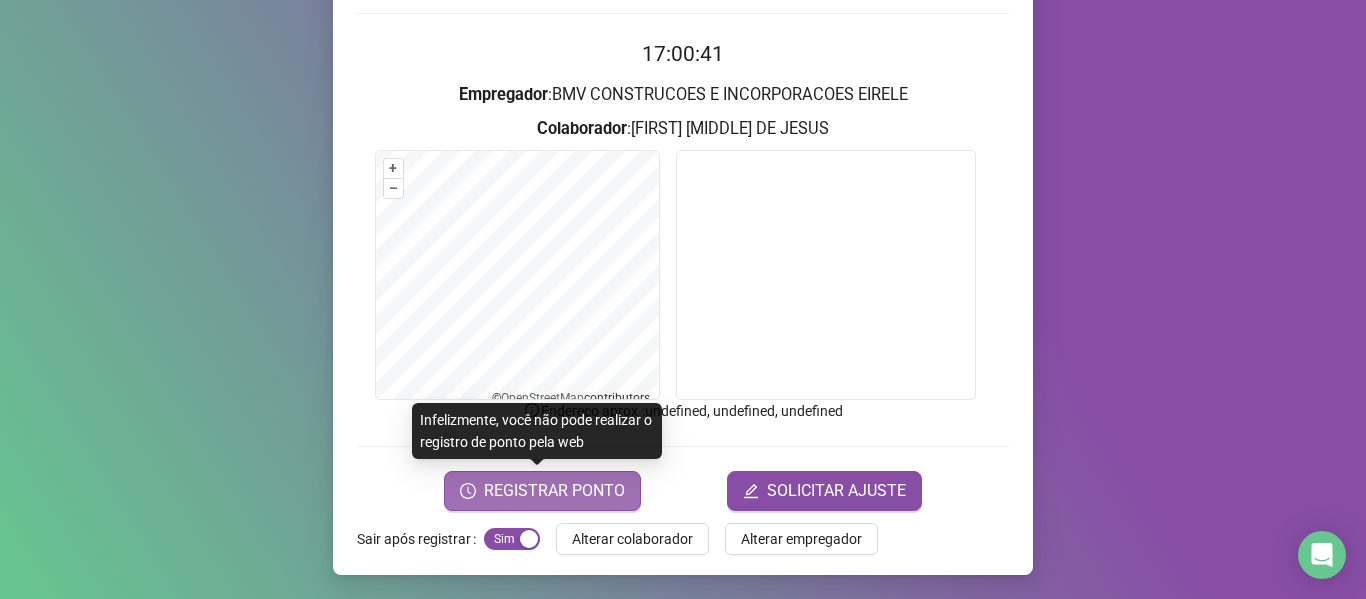 click on "REGISTRAR PONTO" at bounding box center [554, 491] 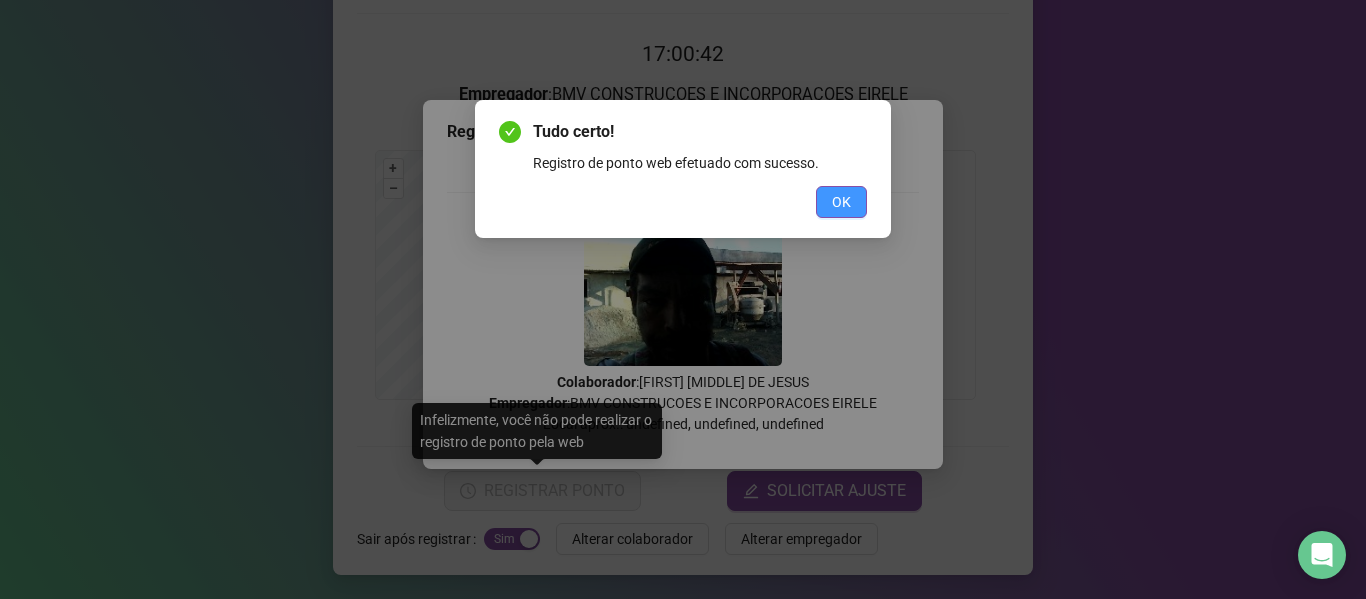 click on "OK" at bounding box center [841, 202] 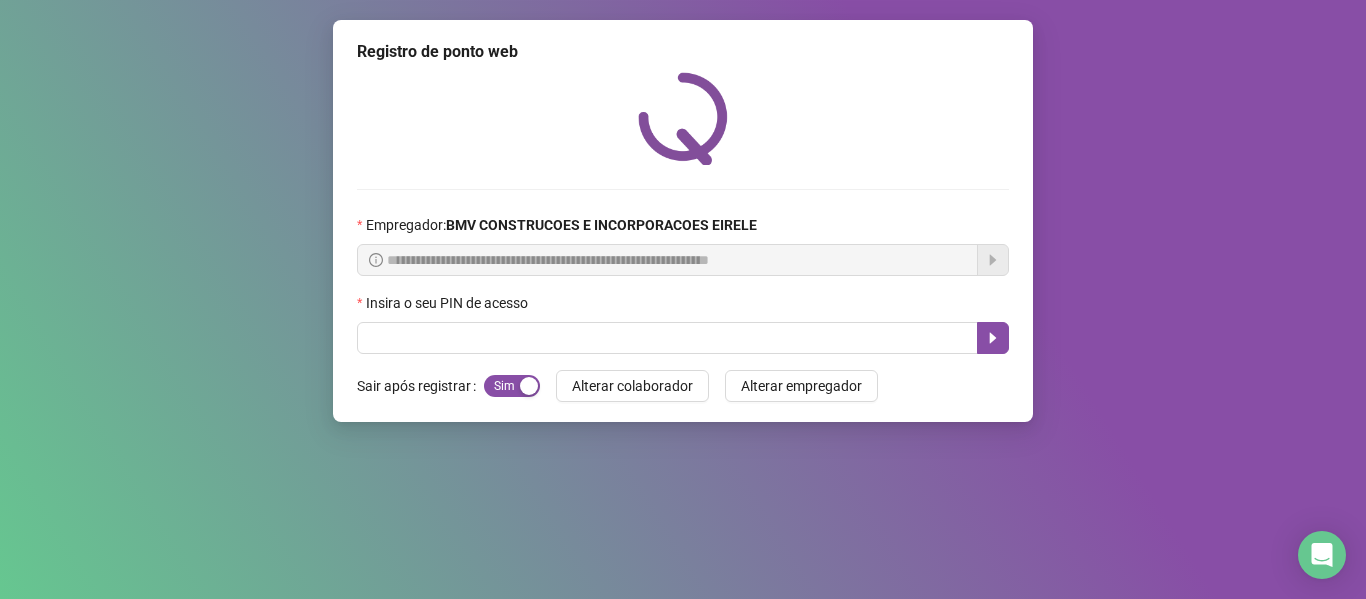 scroll, scrollTop: 0, scrollLeft: 0, axis: both 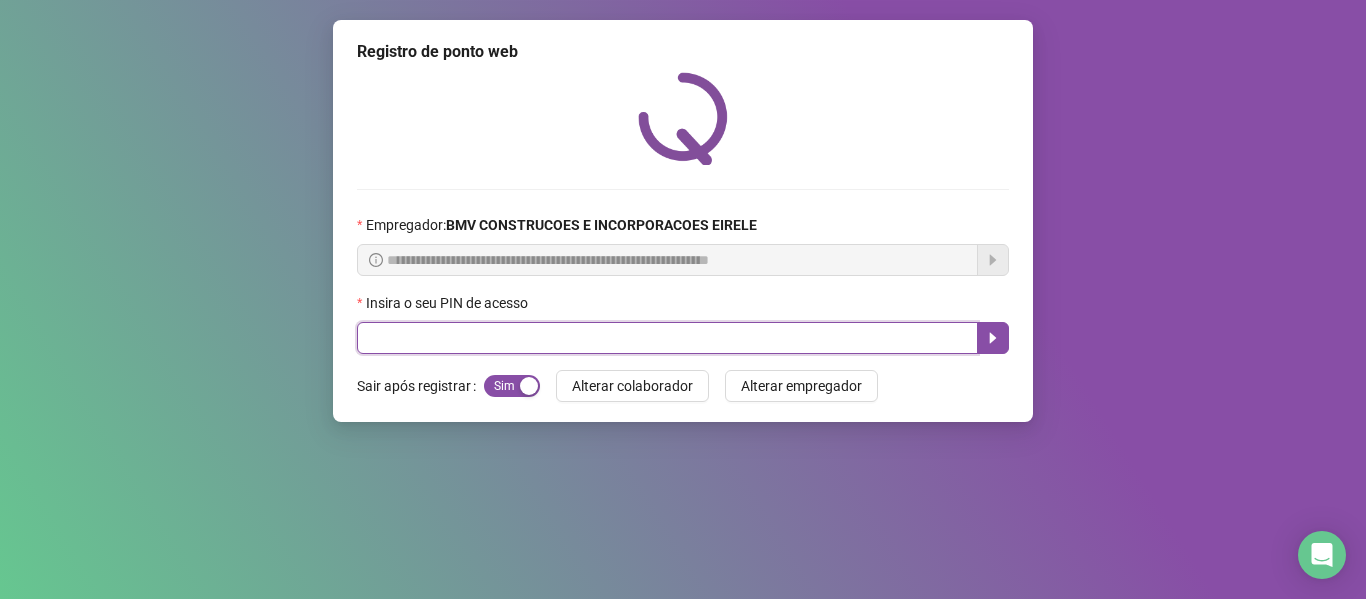 click at bounding box center (667, 338) 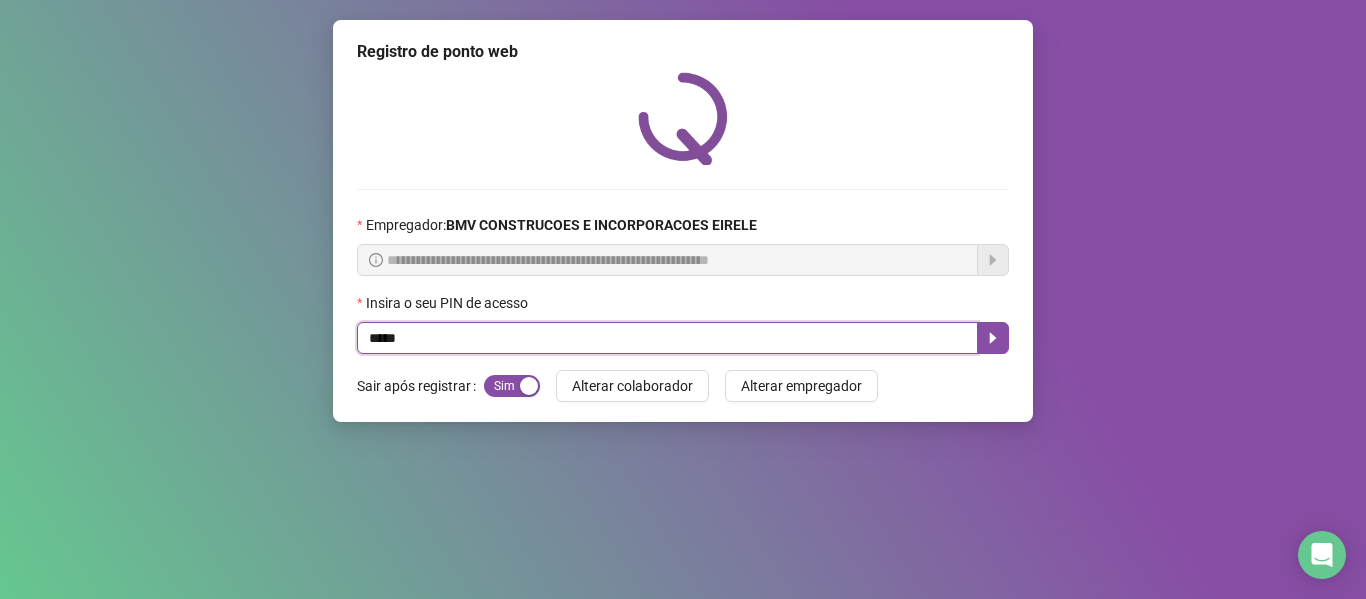 type on "*****" 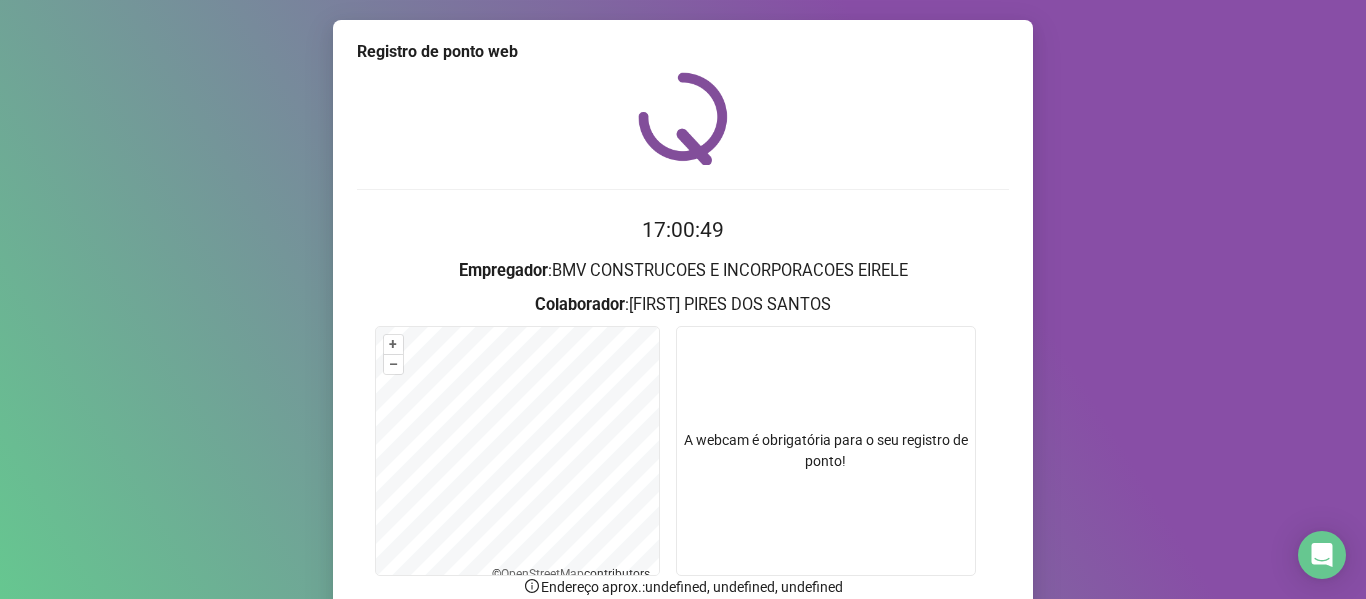 scroll, scrollTop: 176, scrollLeft: 0, axis: vertical 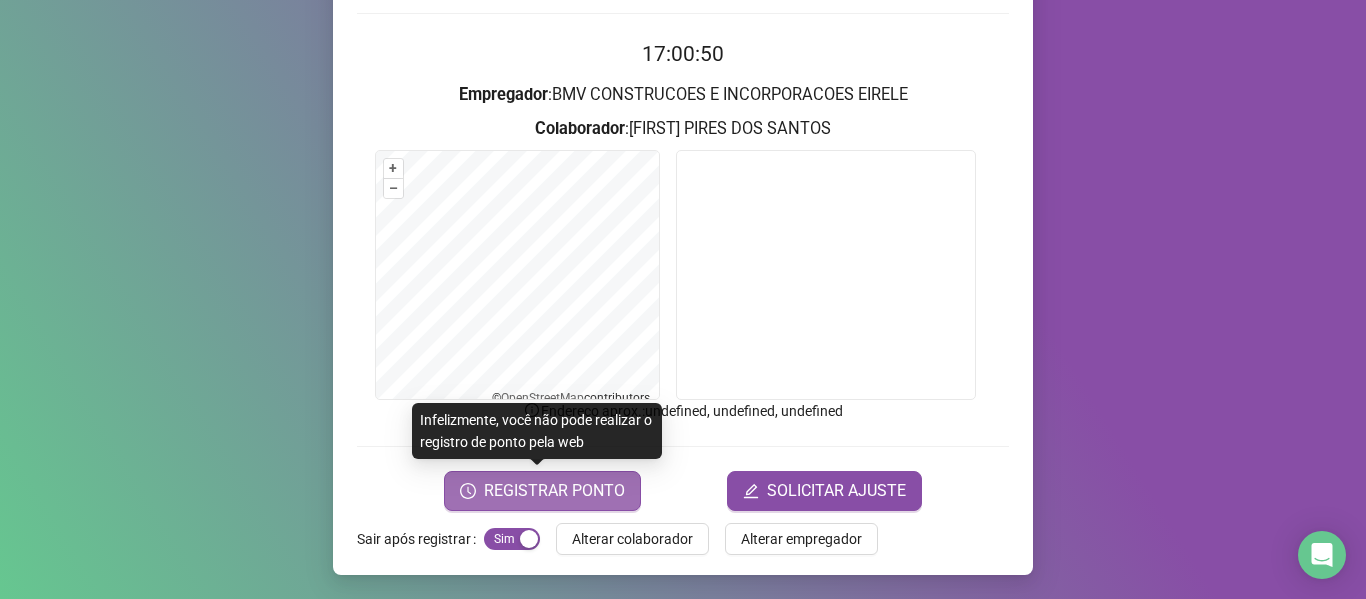 click 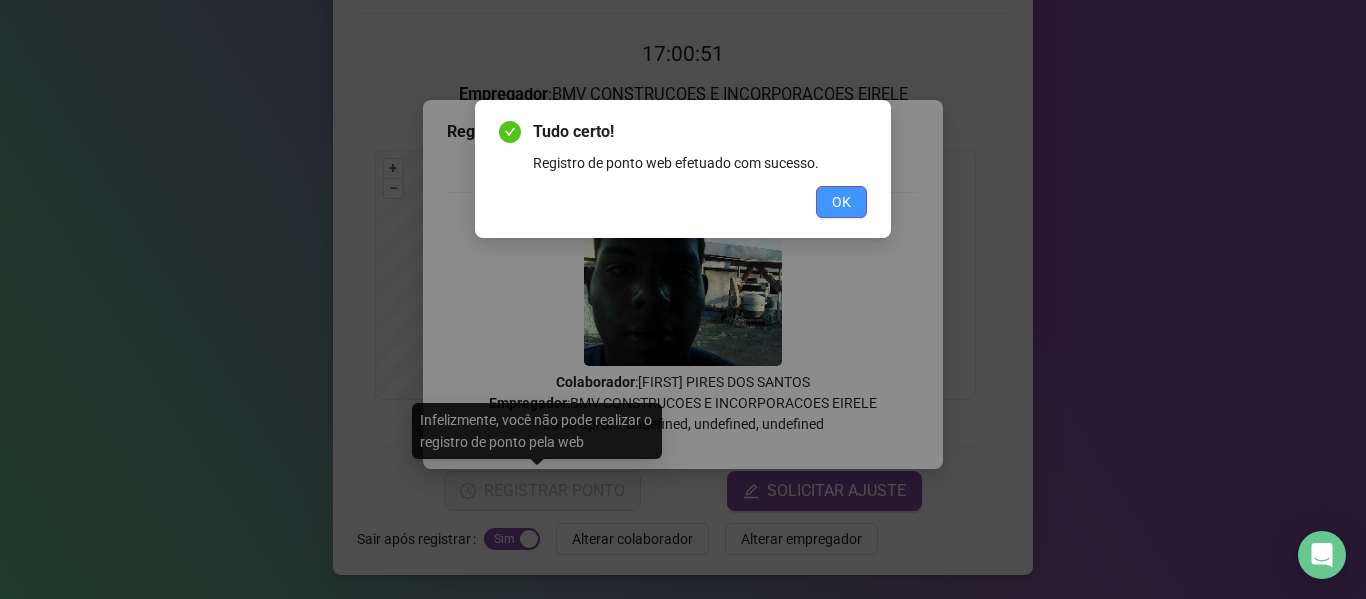 click on "OK" at bounding box center (841, 202) 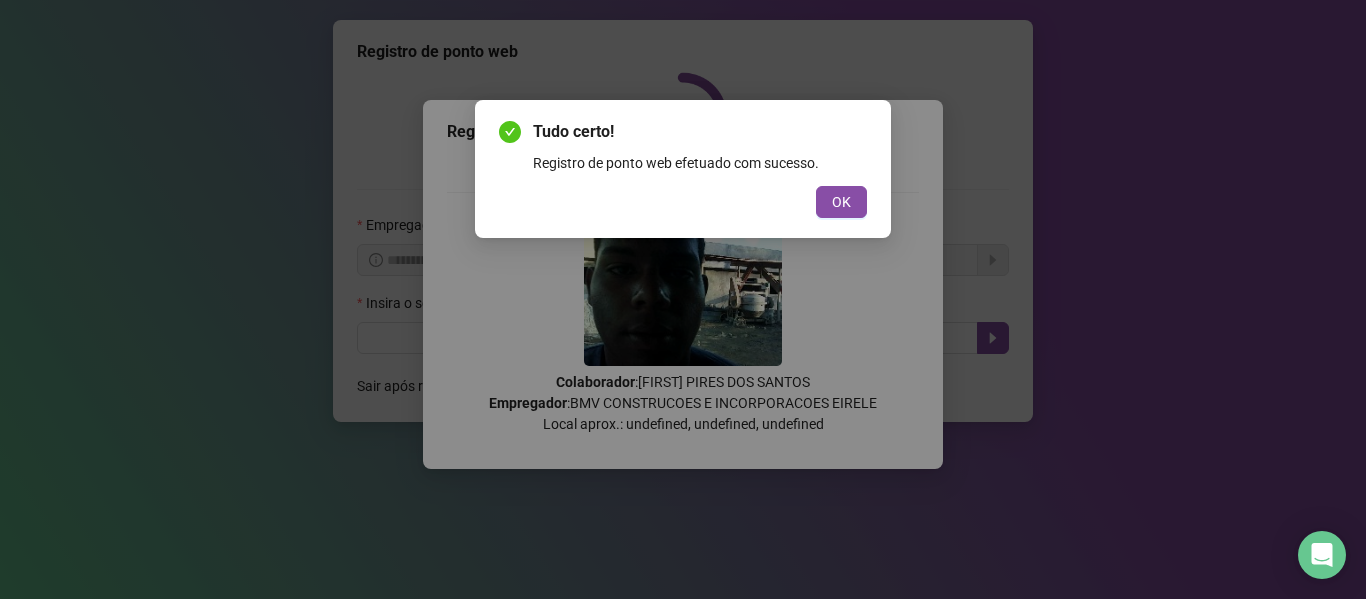 scroll, scrollTop: 0, scrollLeft: 0, axis: both 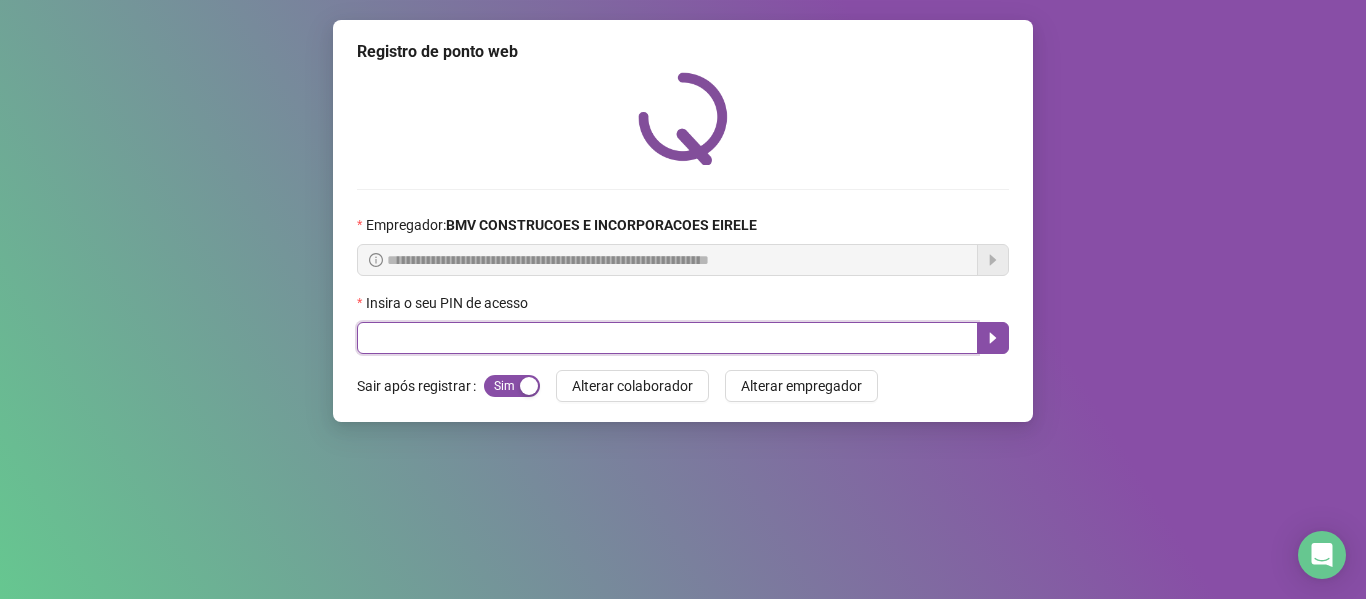 click at bounding box center [667, 338] 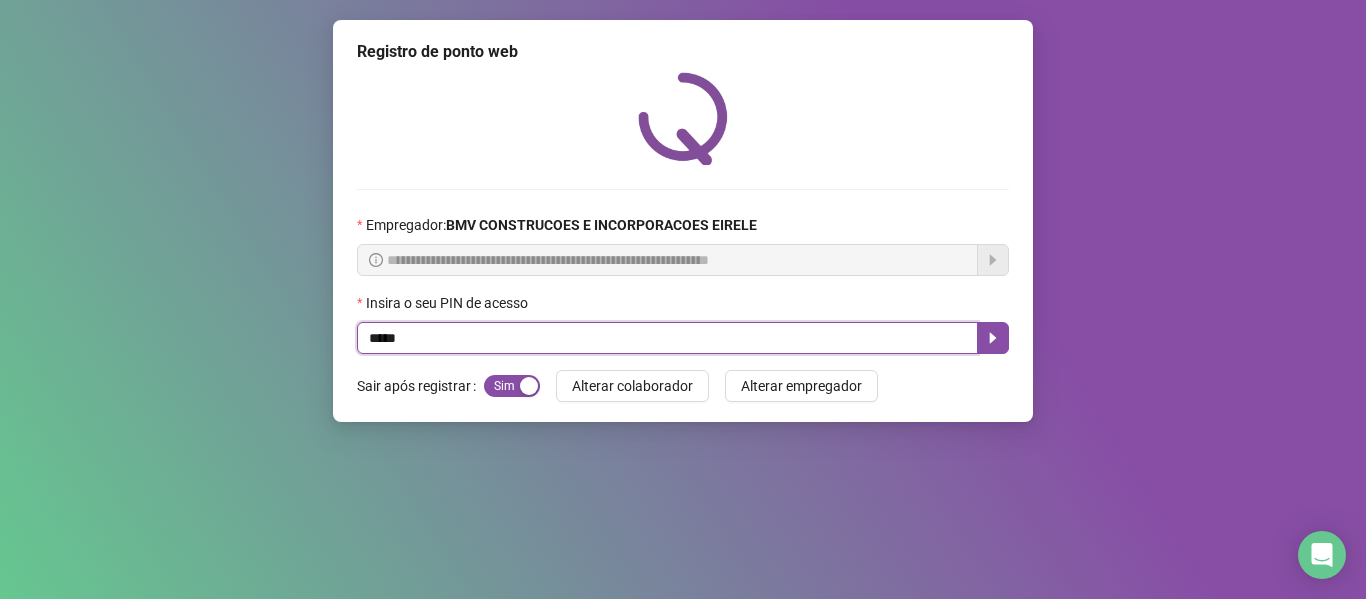 type on "*****" 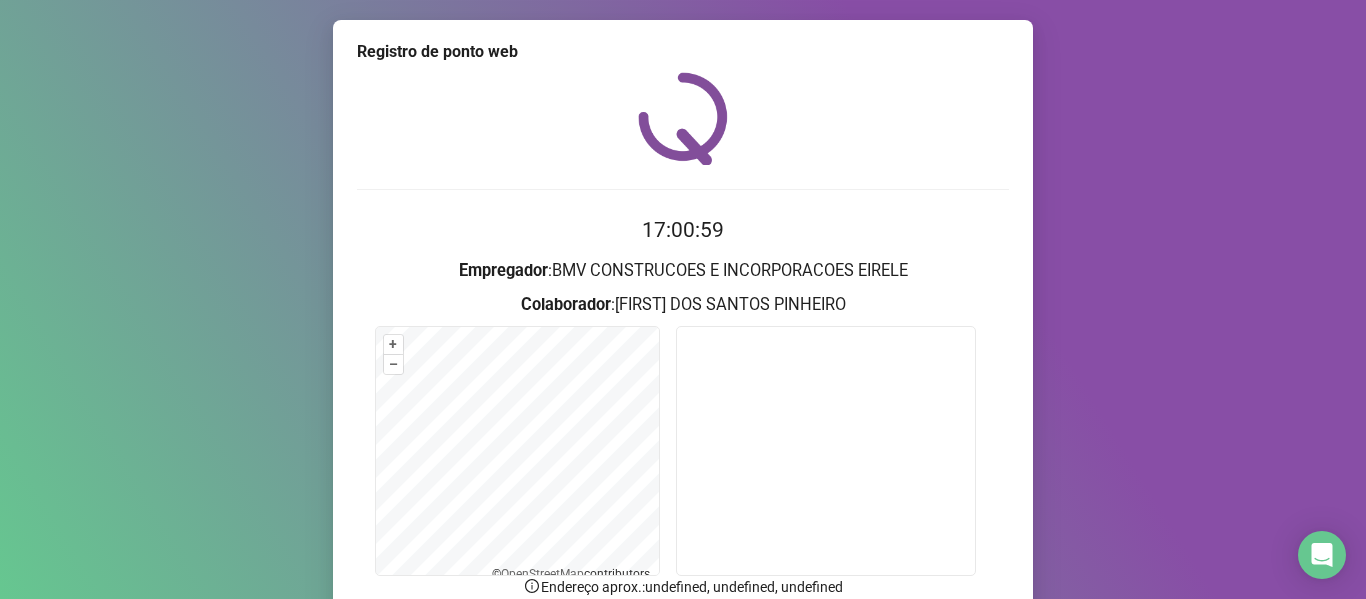 scroll, scrollTop: 114, scrollLeft: 0, axis: vertical 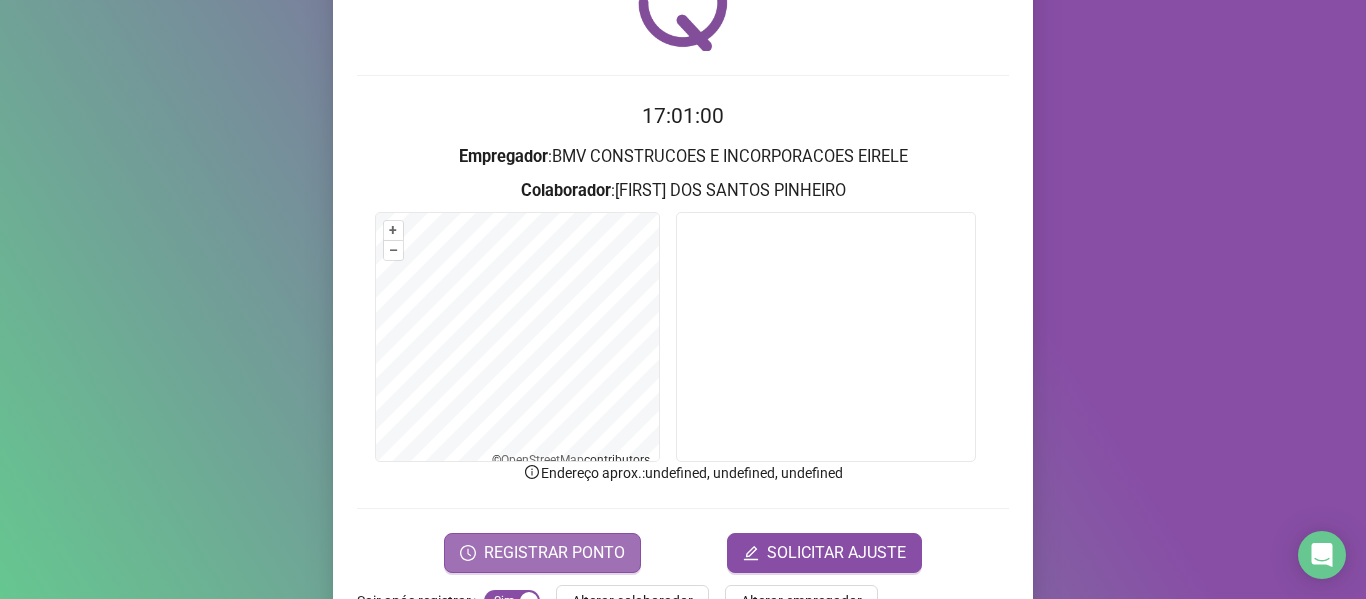 click on "REGISTRAR PONTO" at bounding box center (542, 553) 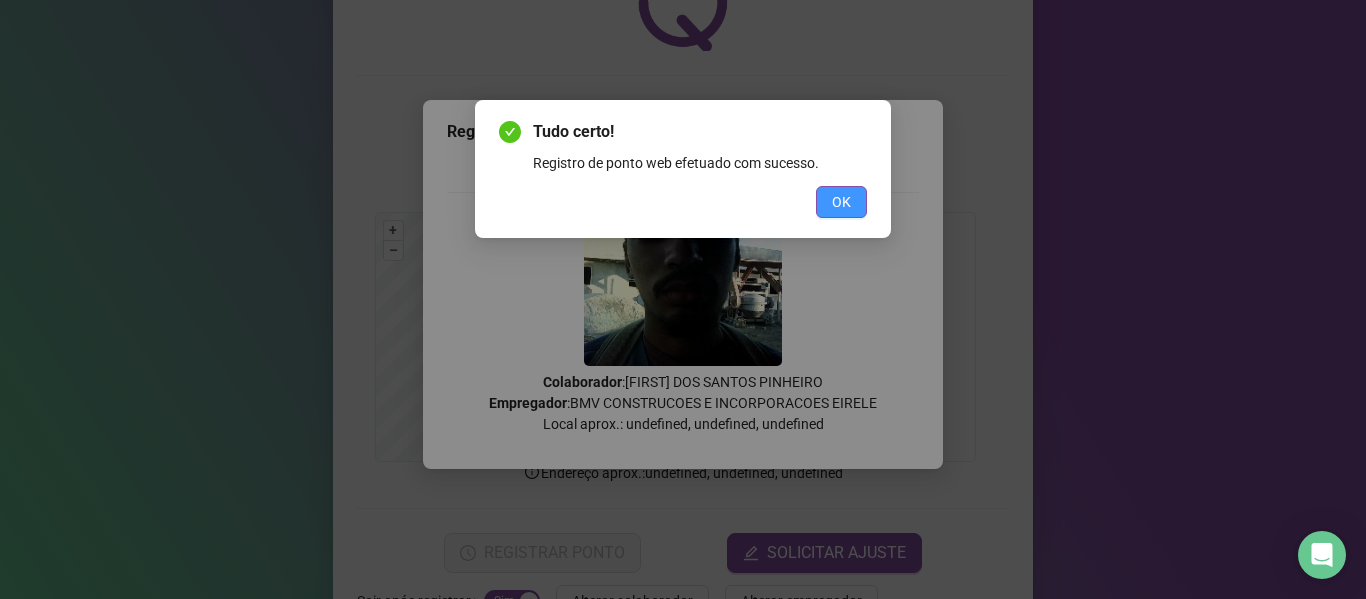 click on "OK" at bounding box center [841, 202] 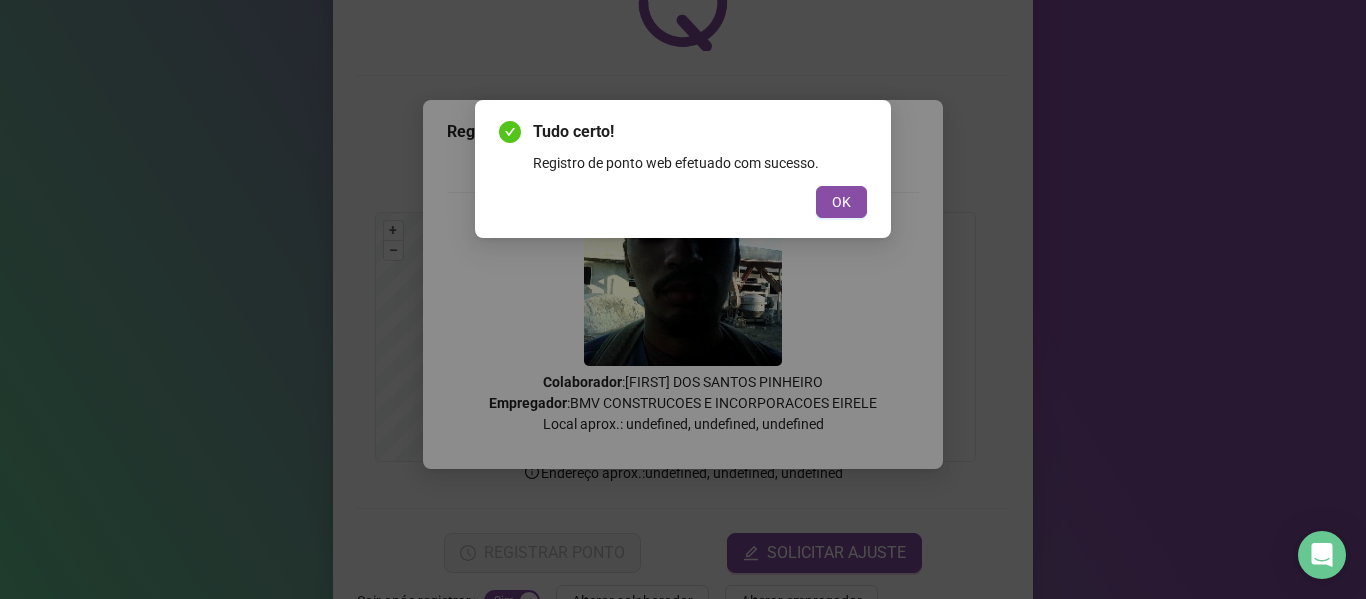 scroll, scrollTop: 0, scrollLeft: 0, axis: both 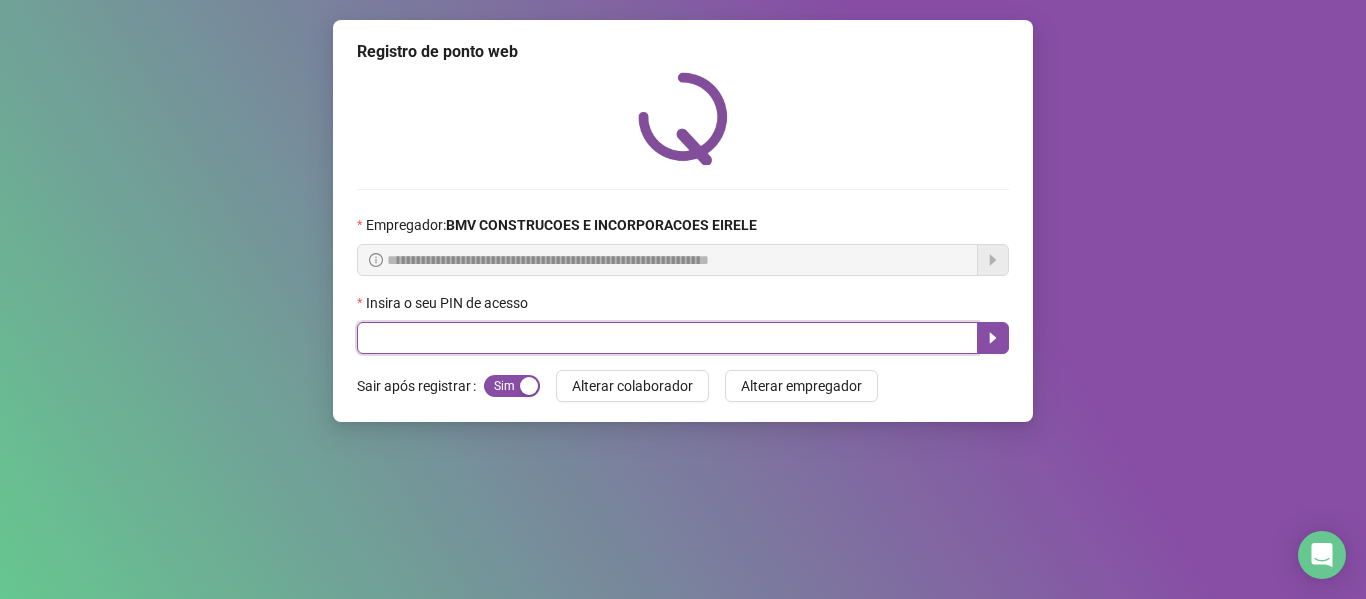 click at bounding box center (667, 338) 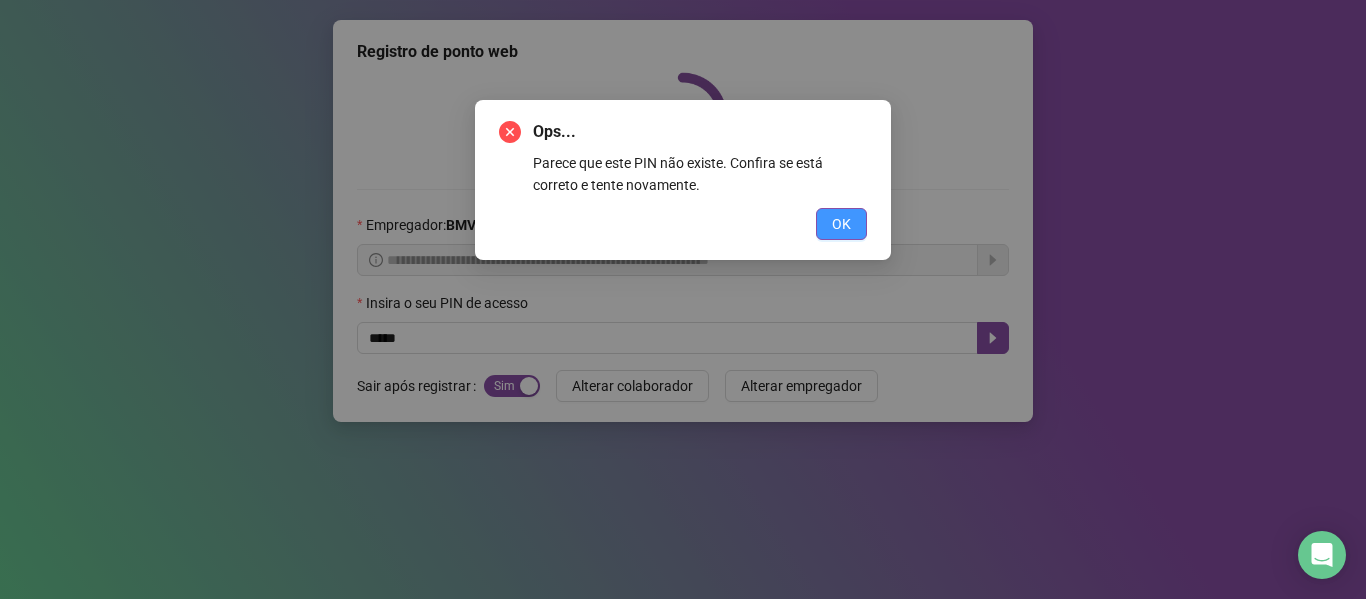 click on "OK" at bounding box center [841, 224] 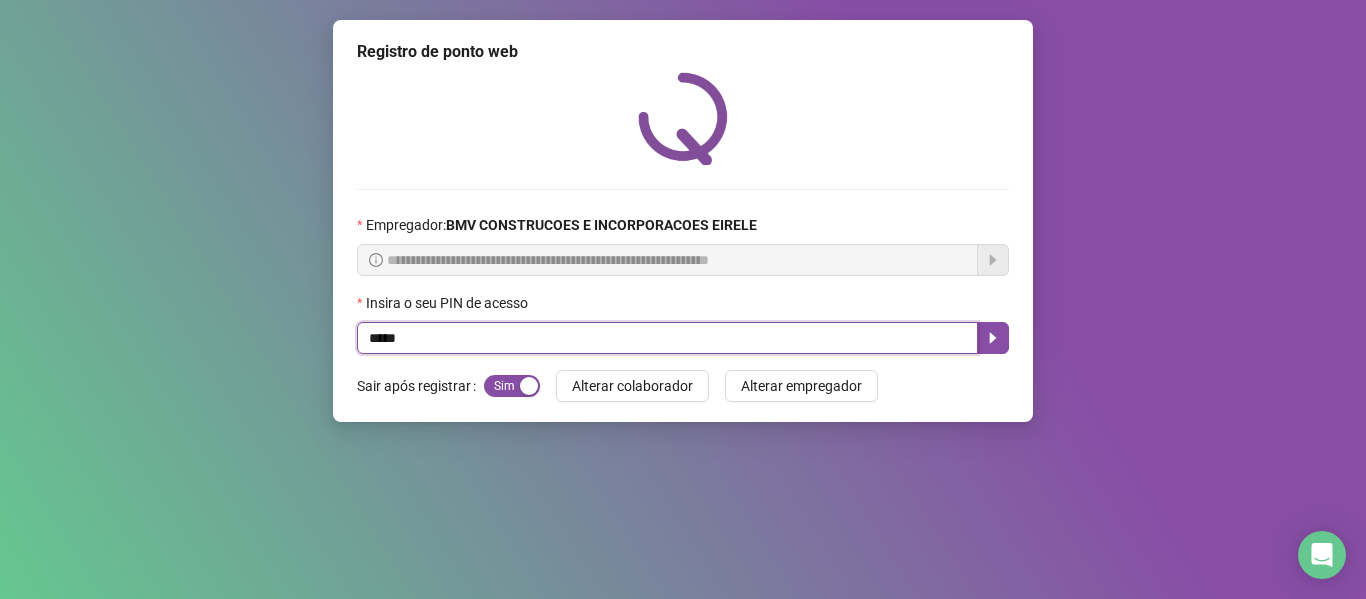 drag, startPoint x: 405, startPoint y: 333, endPoint x: 60, endPoint y: 344, distance: 345.17532 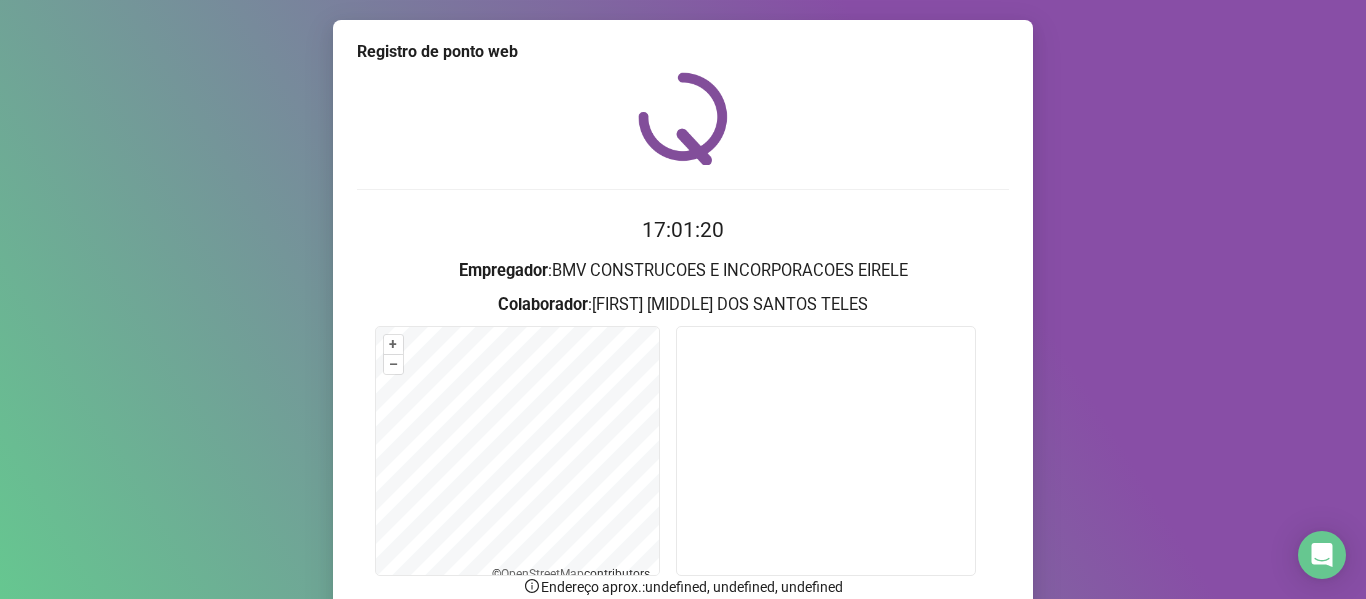scroll, scrollTop: 176, scrollLeft: 0, axis: vertical 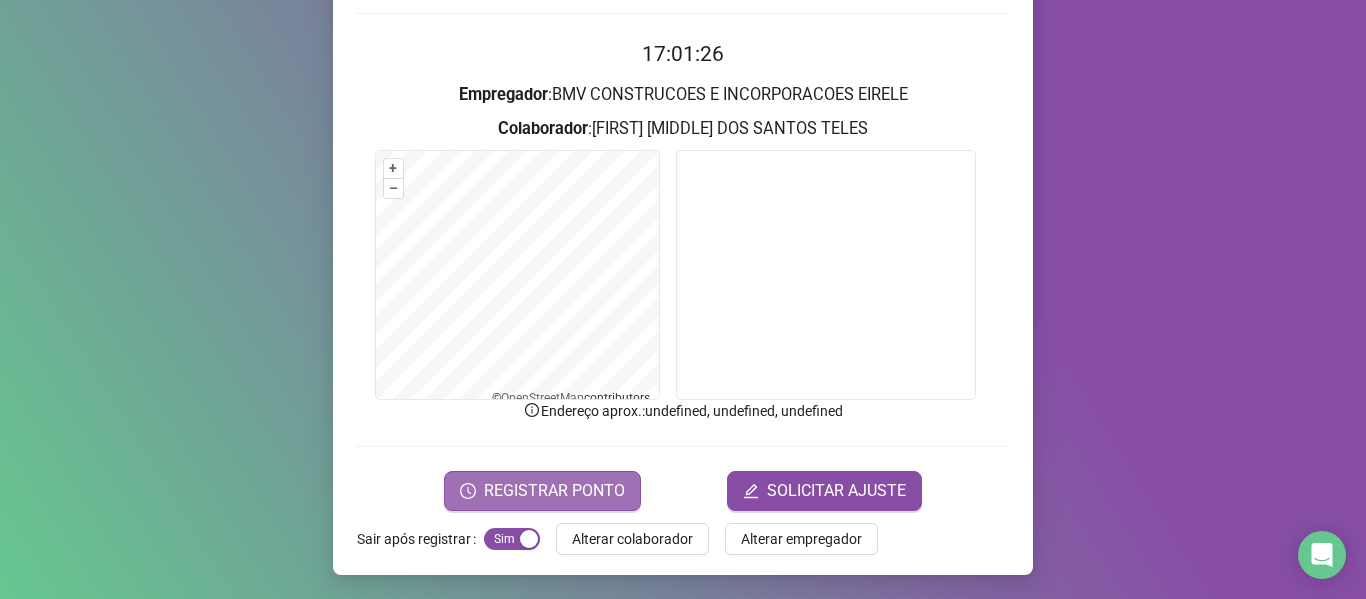 click on "REGISTRAR PONTO" at bounding box center [542, 491] 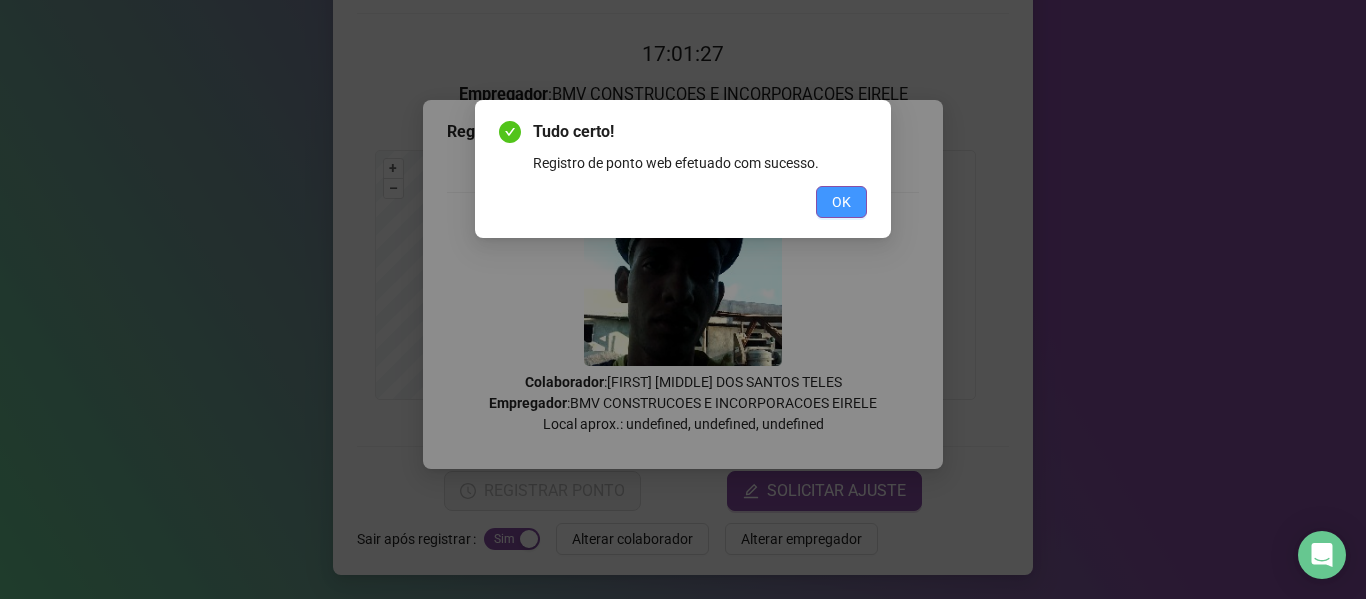 click on "OK" at bounding box center [841, 202] 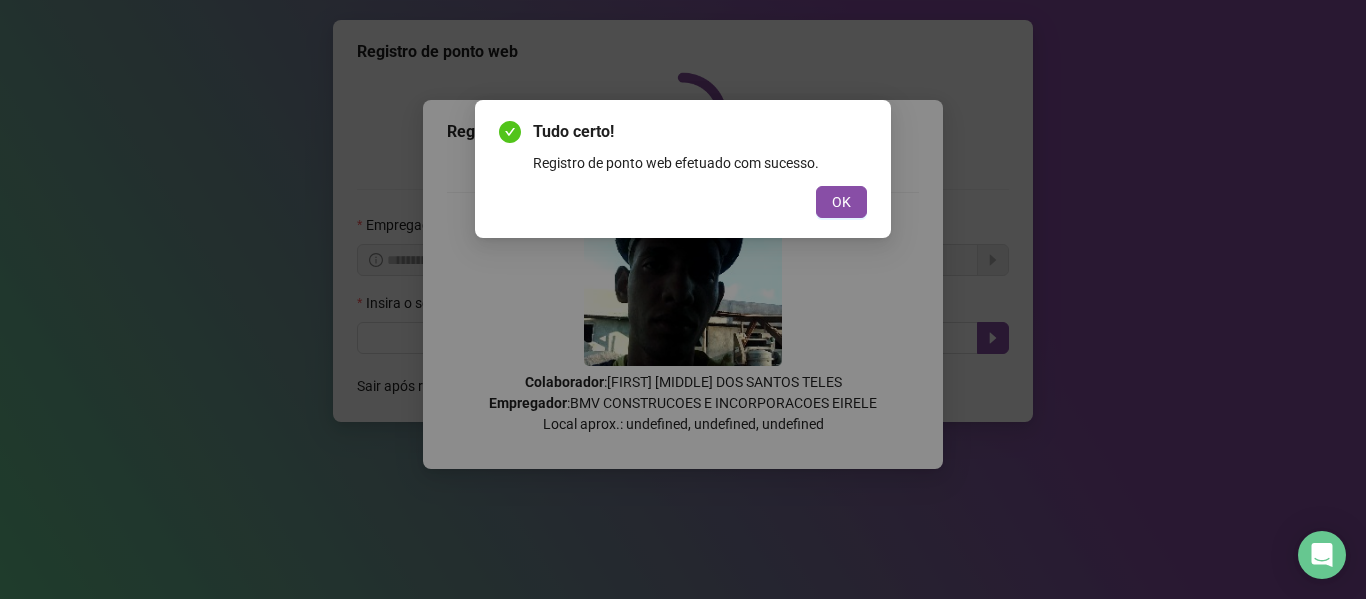 scroll, scrollTop: 0, scrollLeft: 0, axis: both 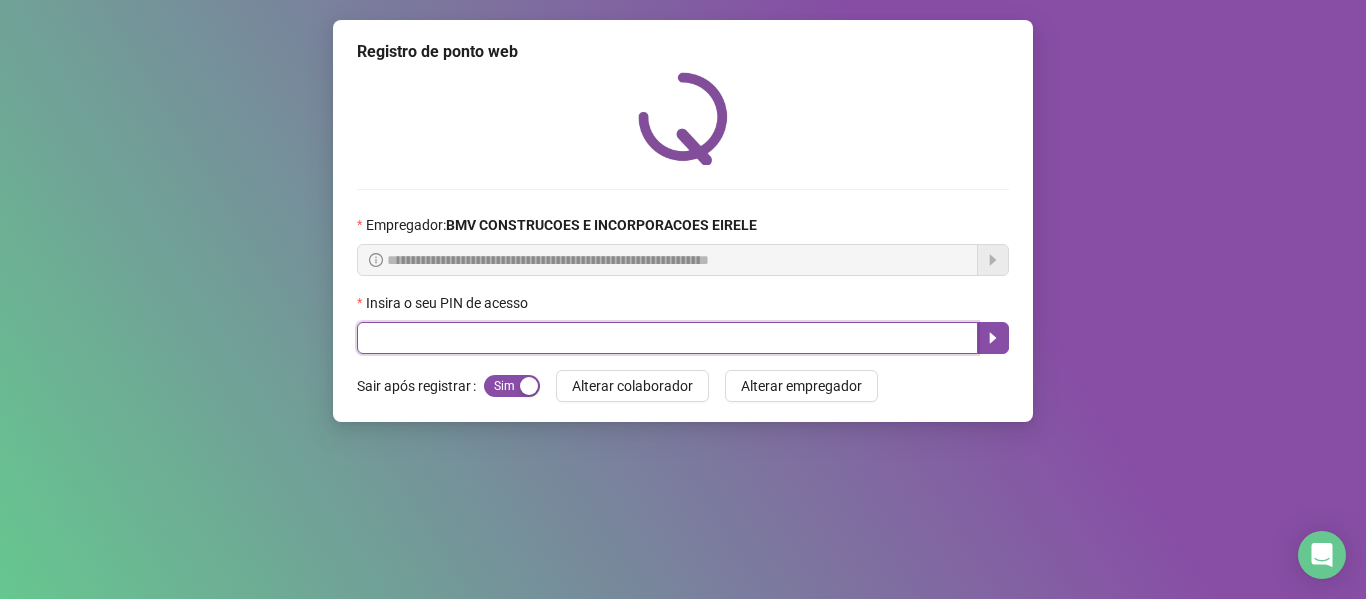 click at bounding box center [667, 338] 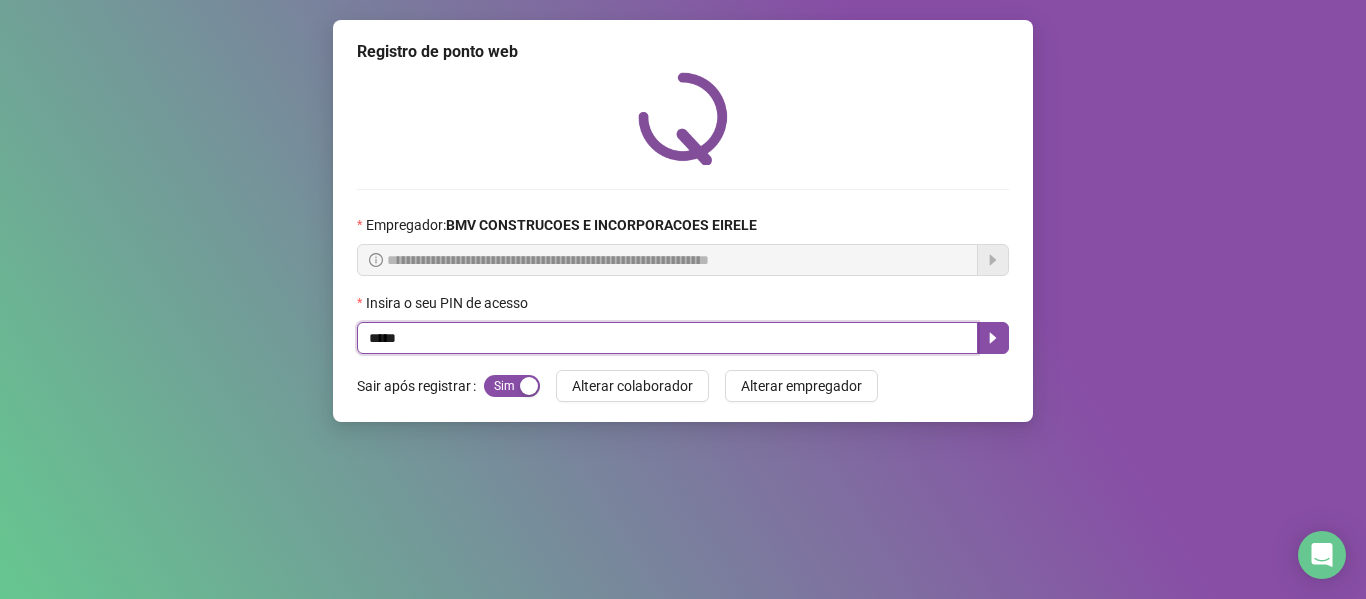 type on "*****" 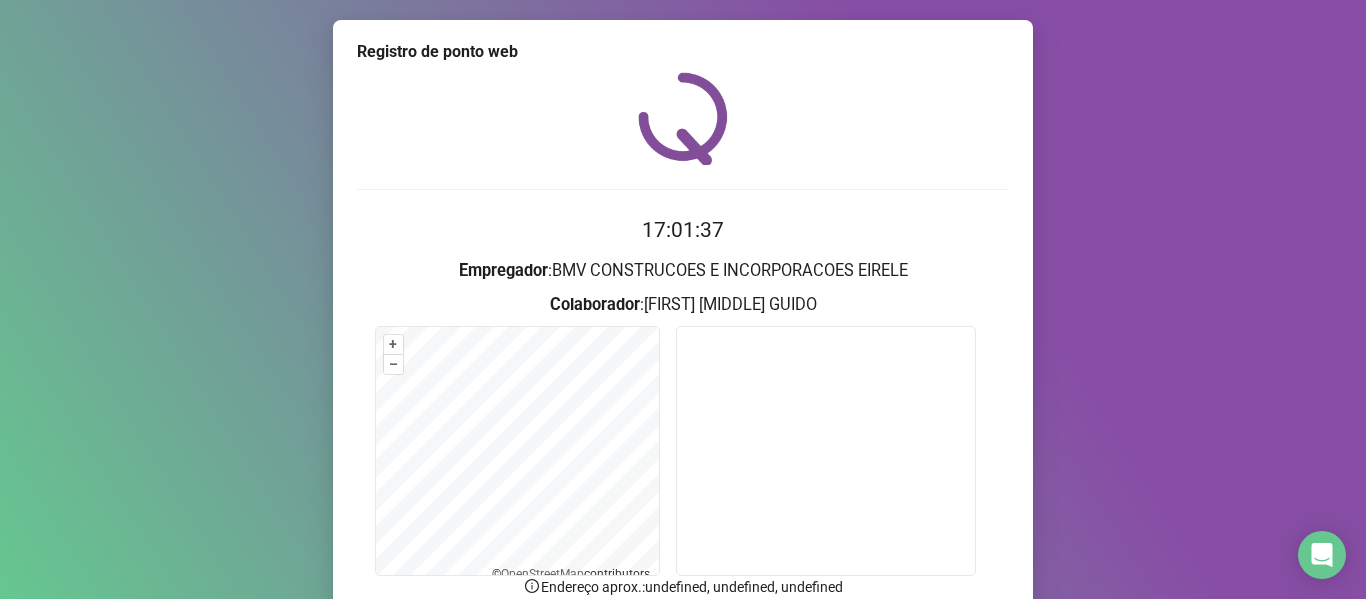 scroll, scrollTop: 176, scrollLeft: 0, axis: vertical 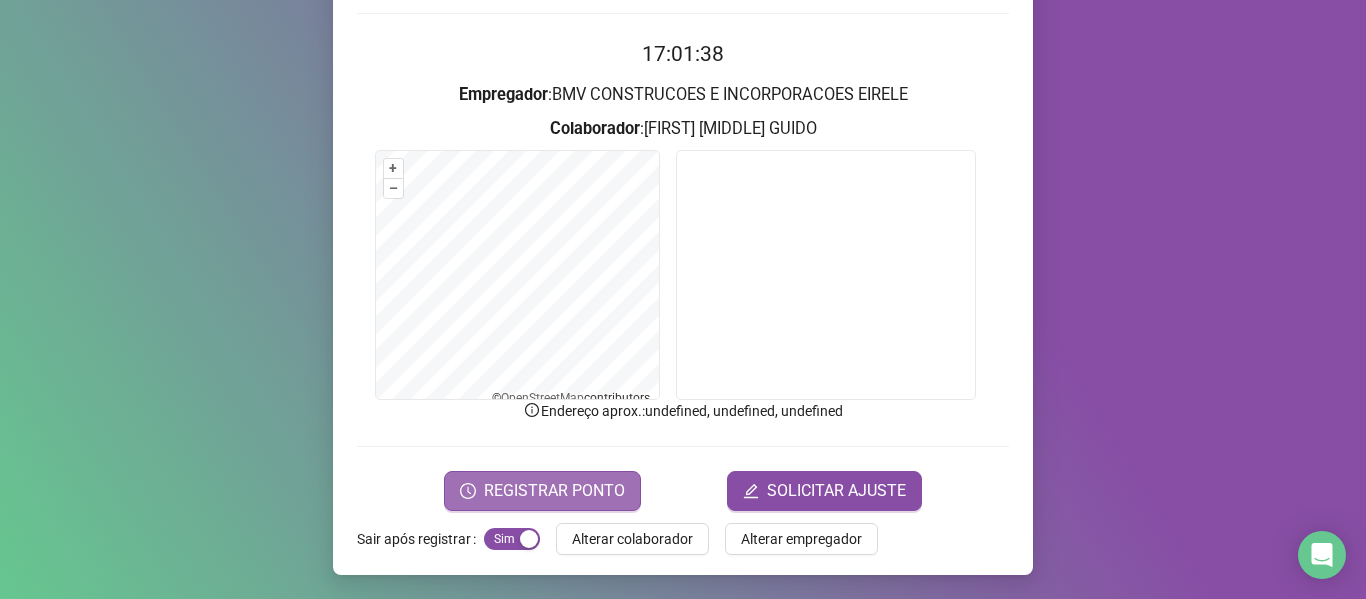click on "REGISTRAR PONTO" at bounding box center (542, 491) 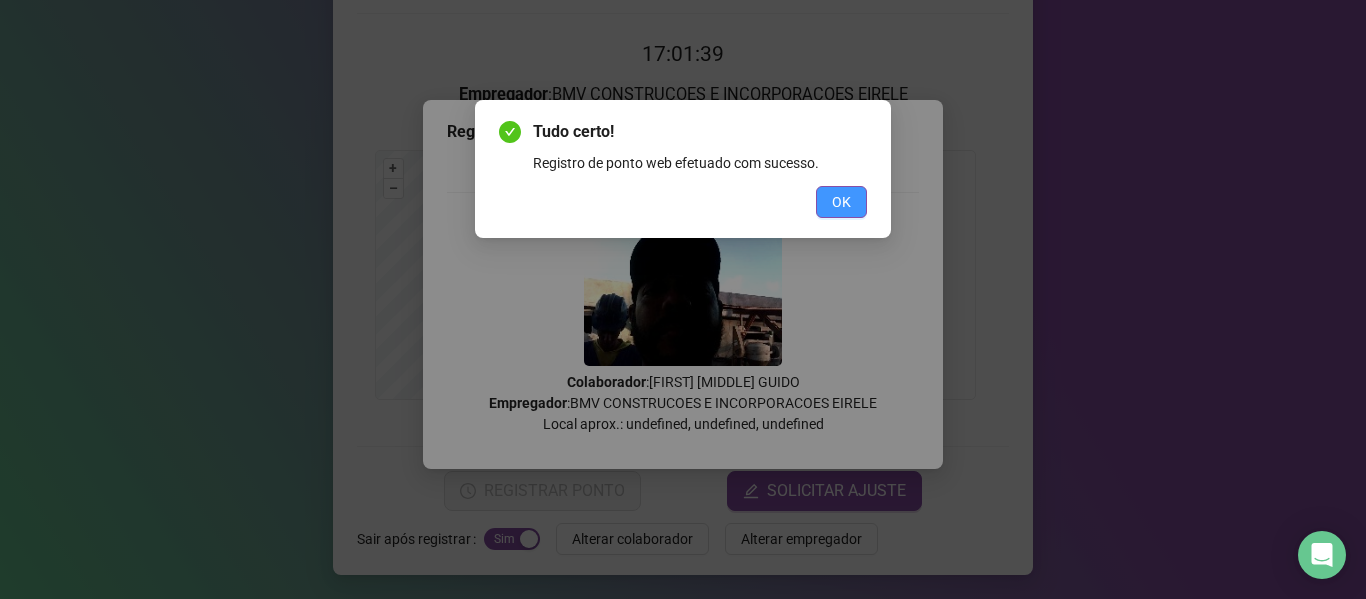 click on "OK" at bounding box center [841, 202] 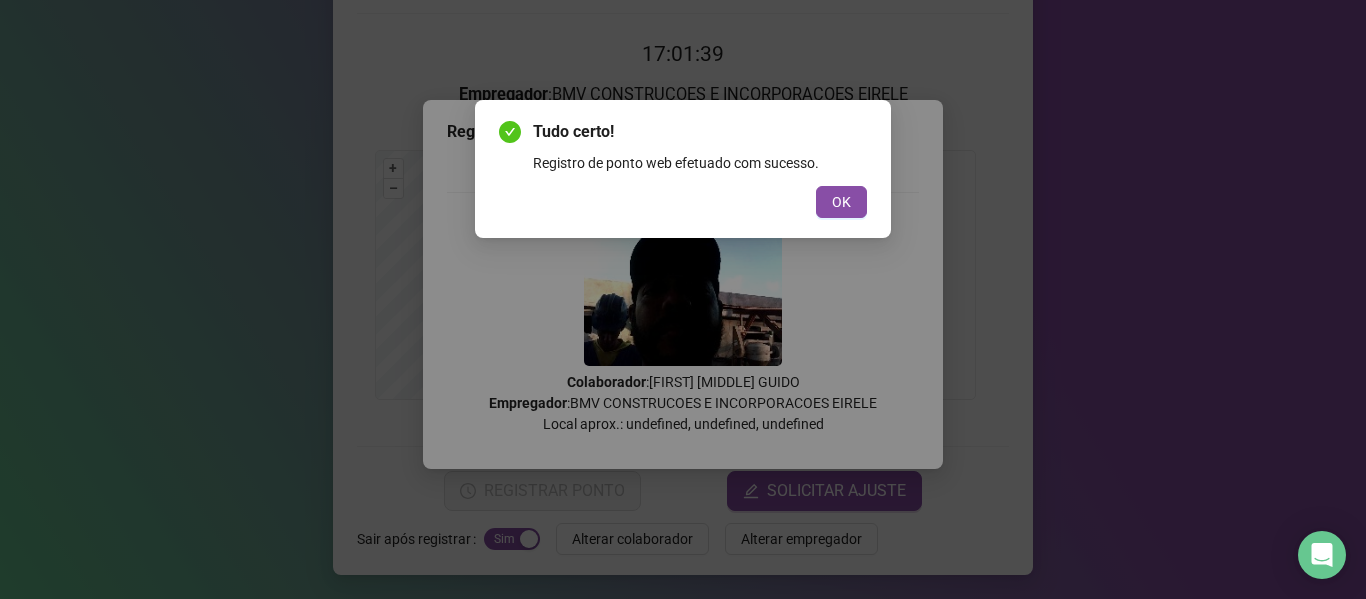scroll, scrollTop: 0, scrollLeft: 0, axis: both 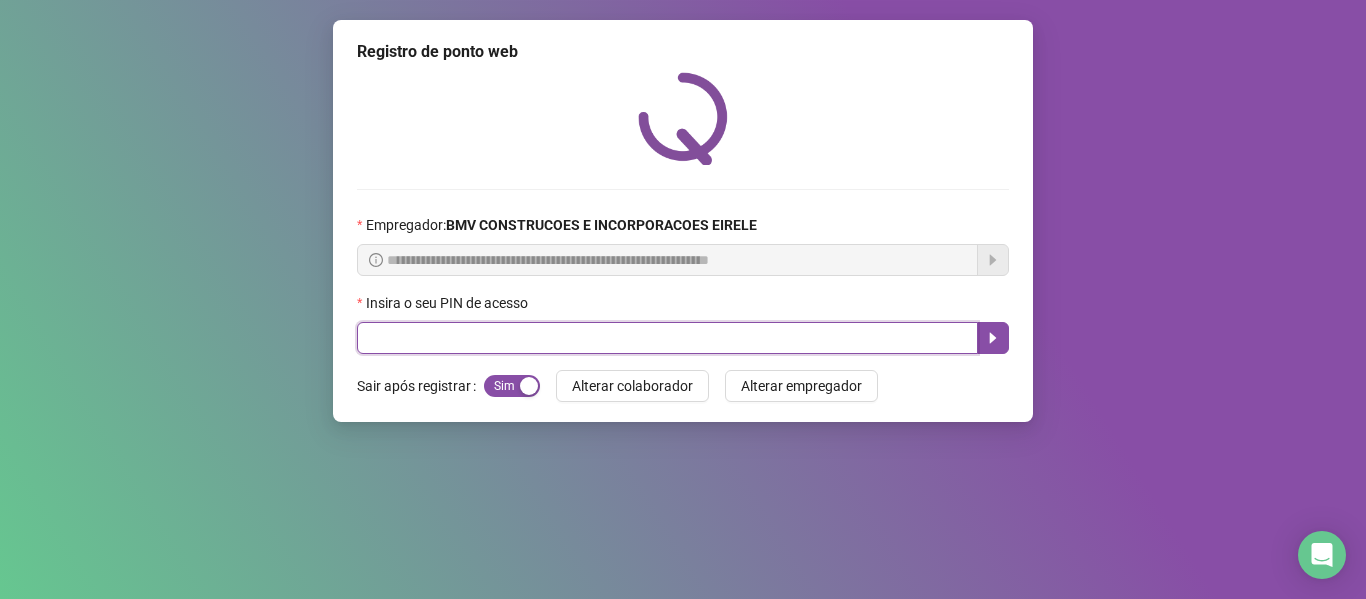 click at bounding box center (667, 338) 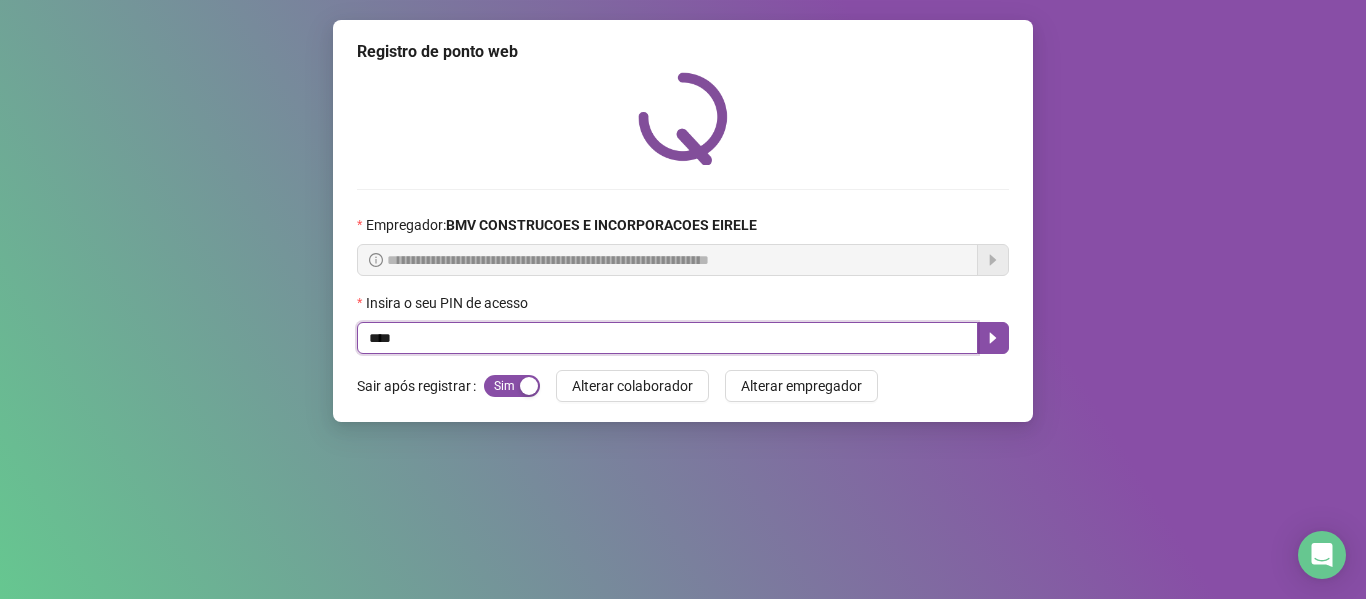 type on "****" 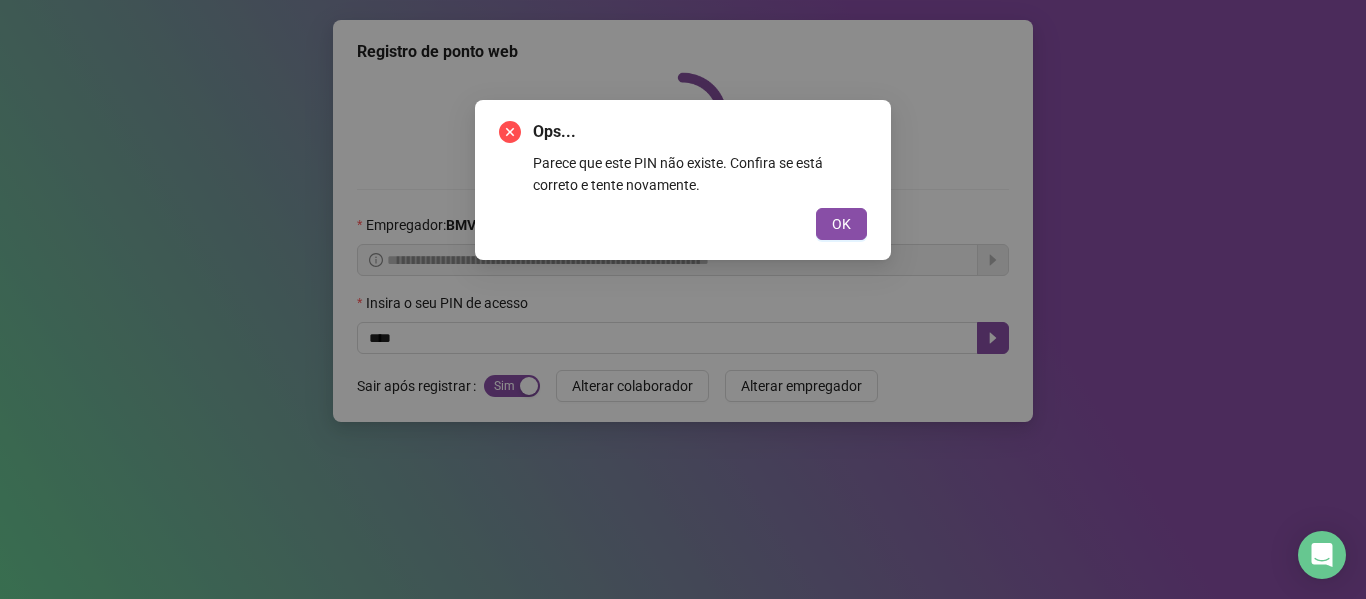 type 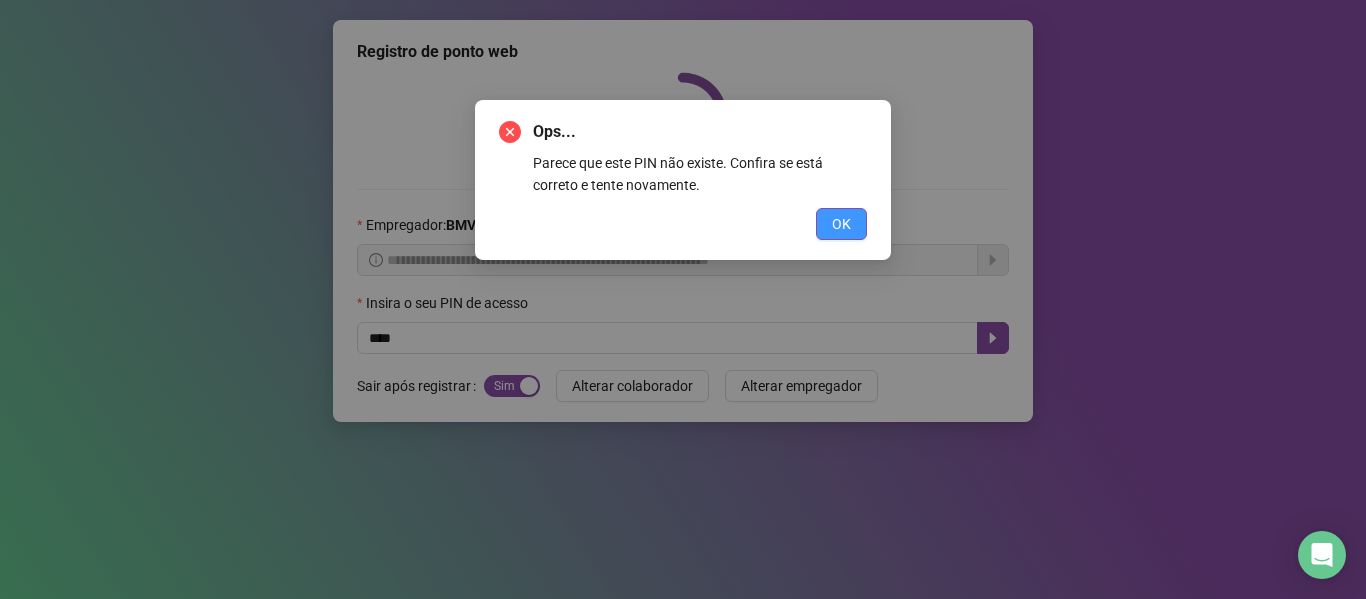 click on "OK" at bounding box center [841, 224] 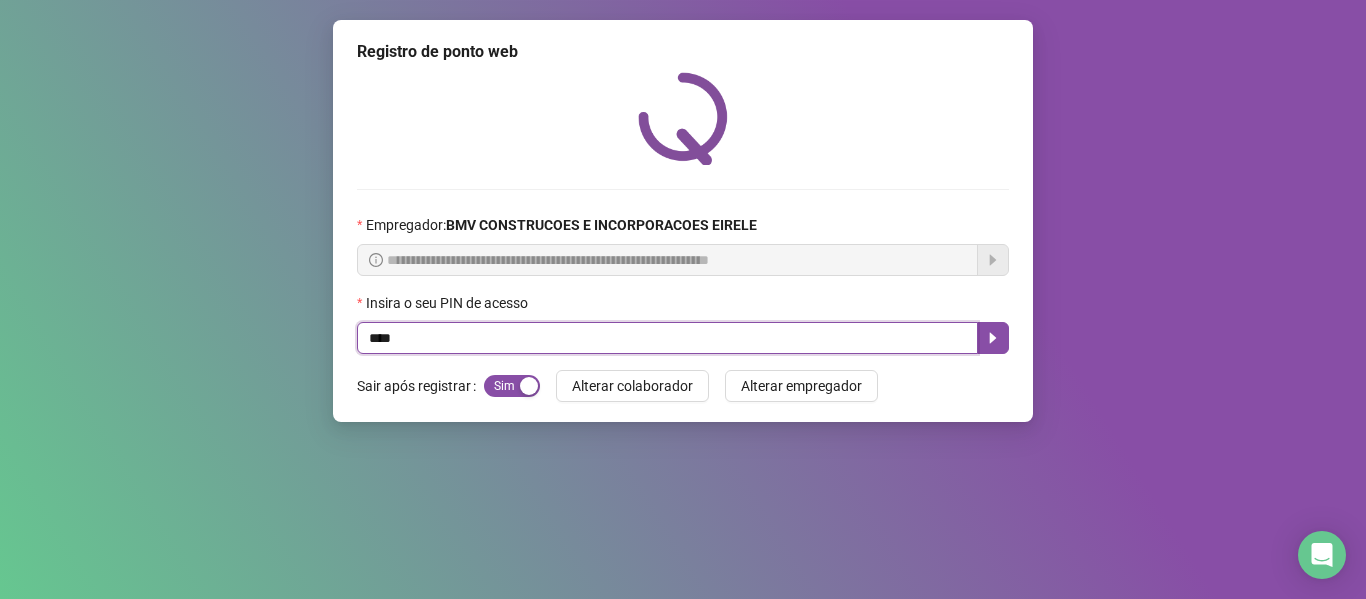 drag, startPoint x: 473, startPoint y: 333, endPoint x: 0, endPoint y: 387, distance: 476.07248 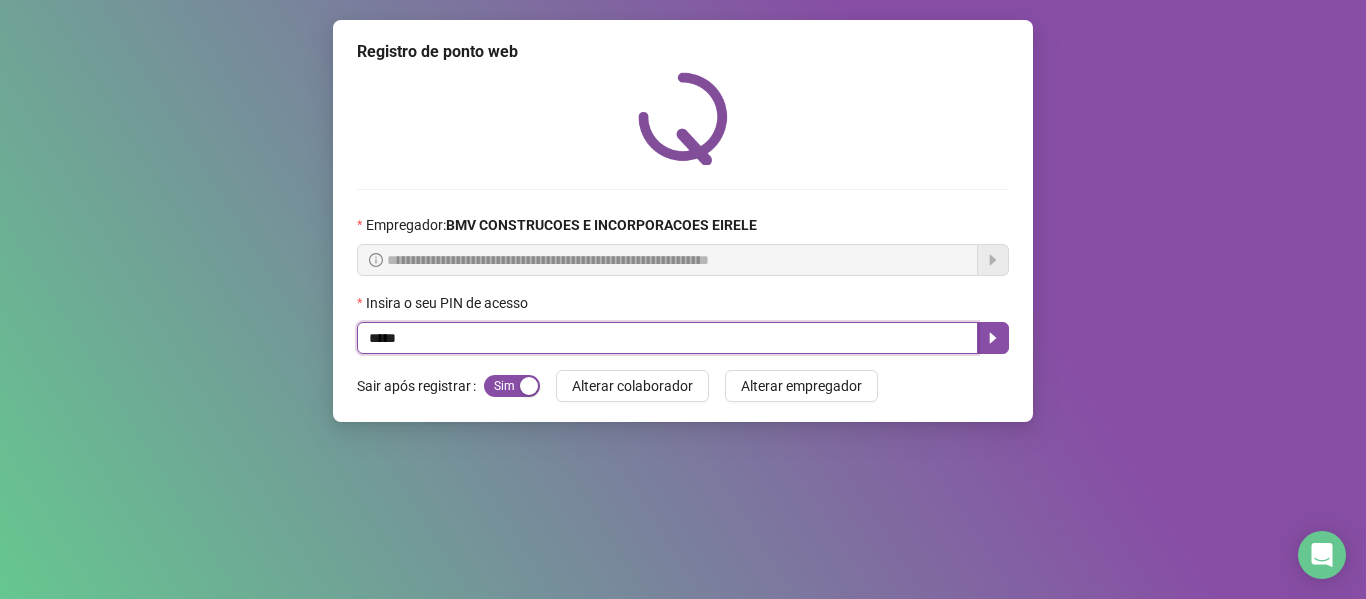 type on "*****" 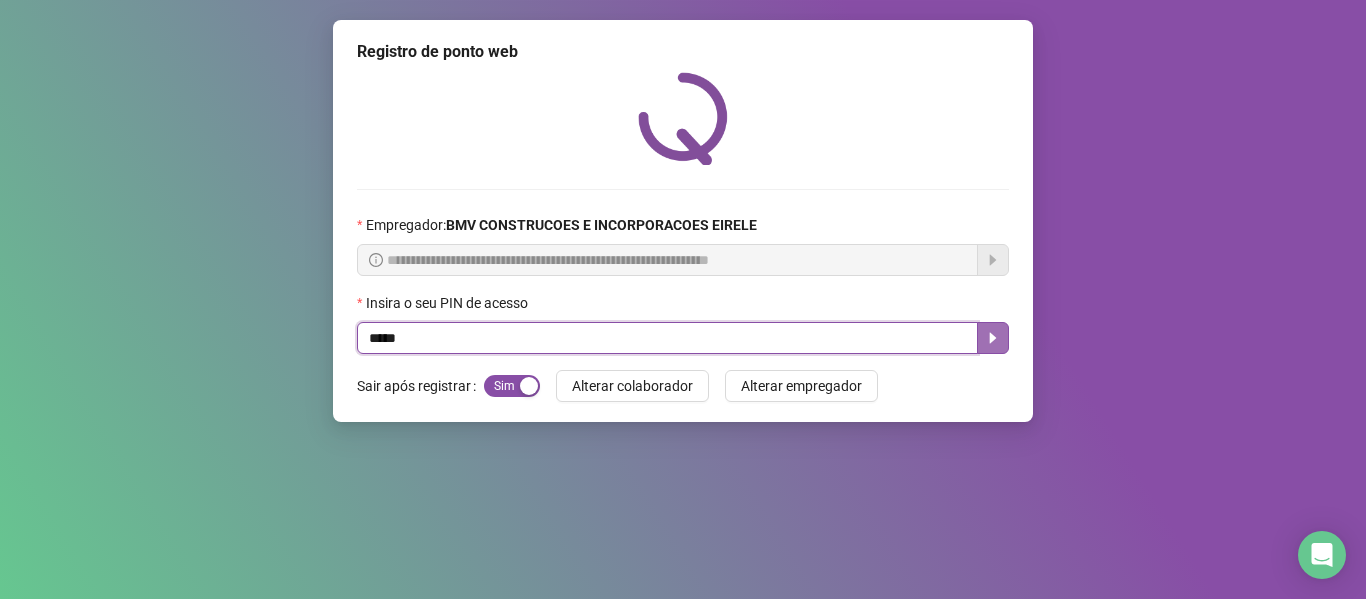 click 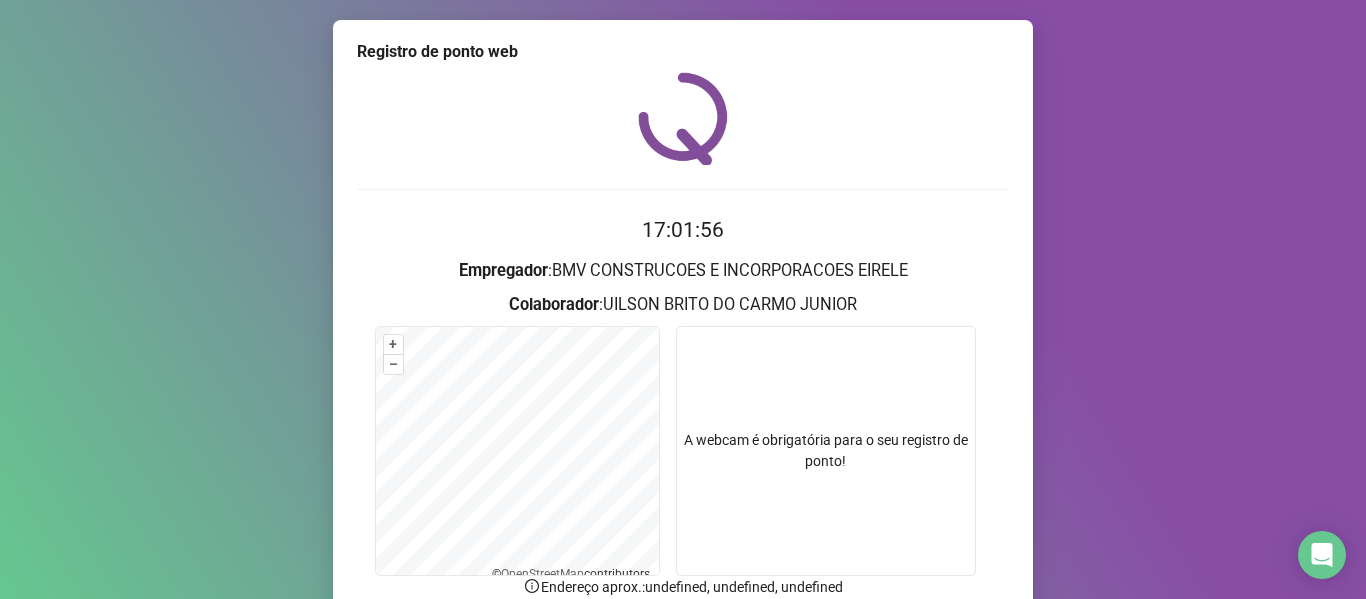 scroll, scrollTop: 176, scrollLeft: 0, axis: vertical 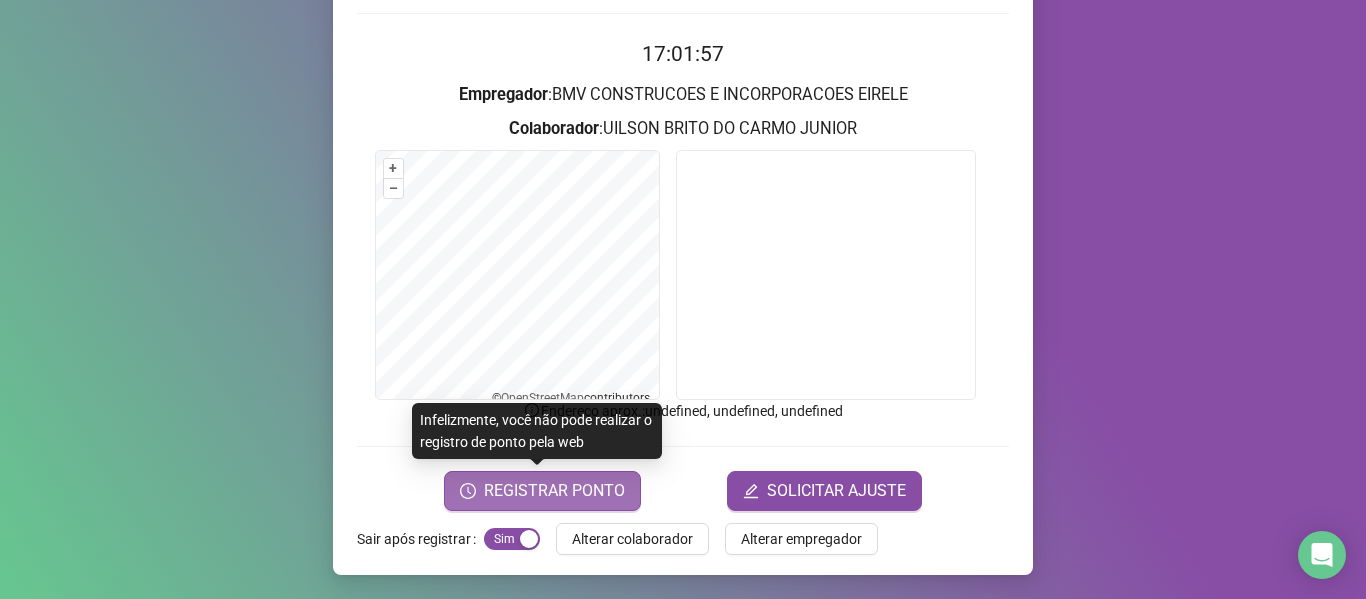 click on "REGISTRAR PONTO" at bounding box center (554, 491) 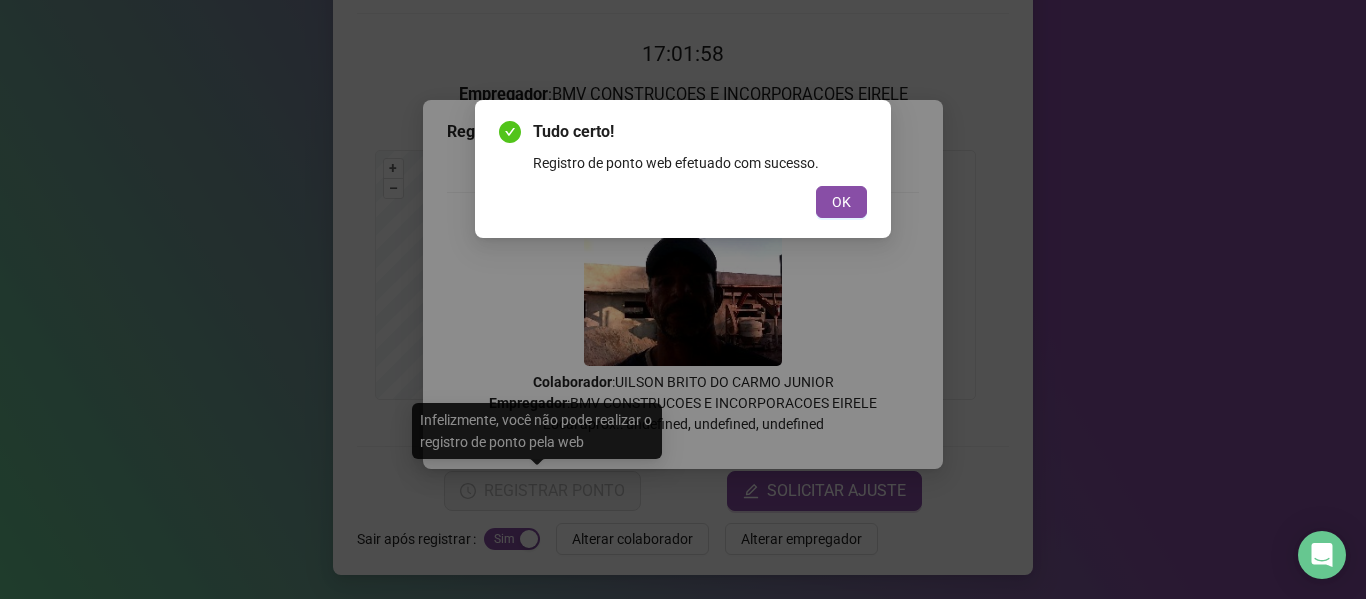 click on "OK" at bounding box center (841, 202) 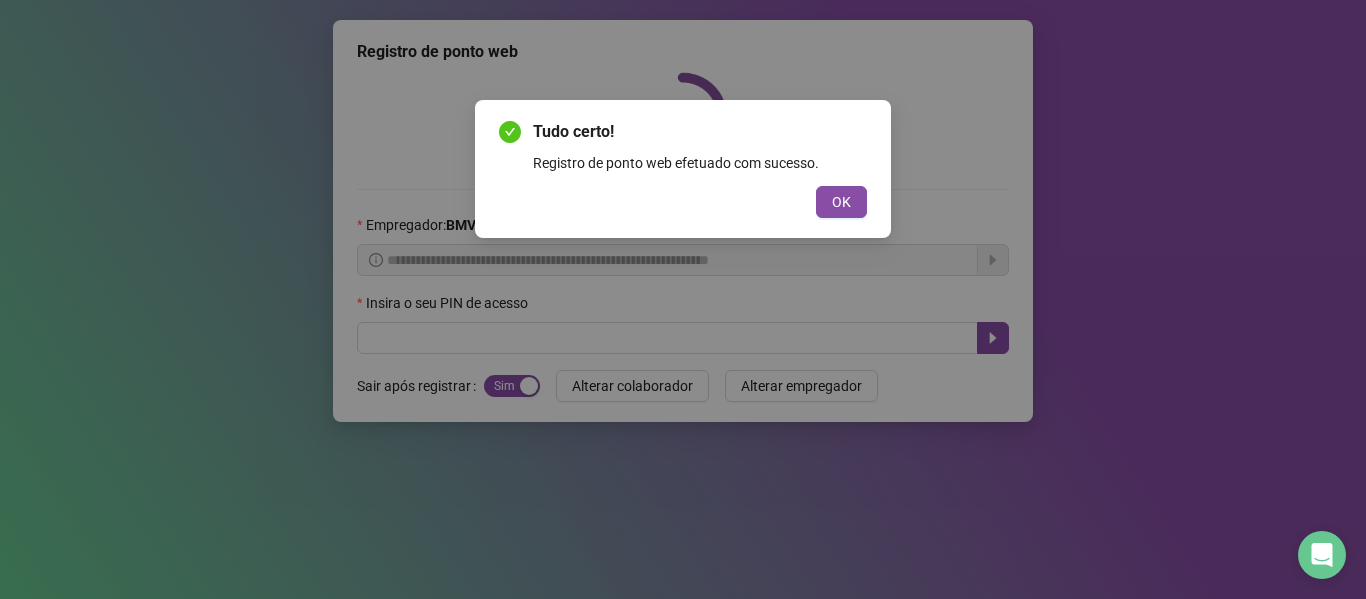 scroll, scrollTop: 0, scrollLeft: 0, axis: both 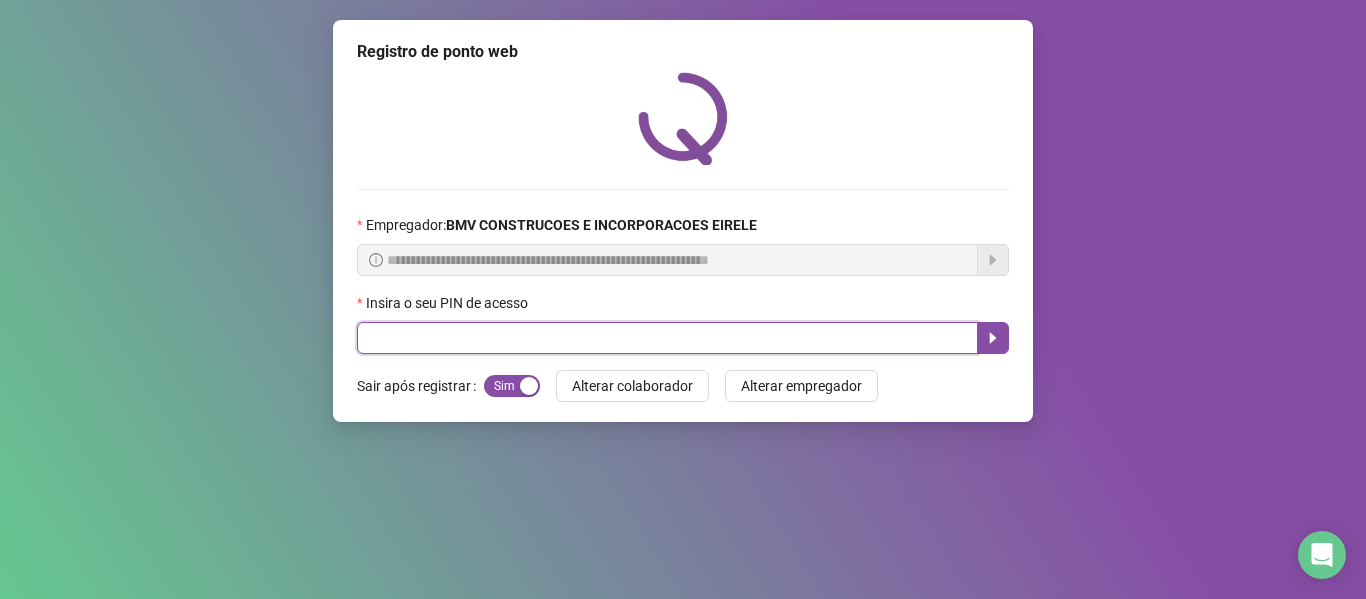 click at bounding box center (667, 338) 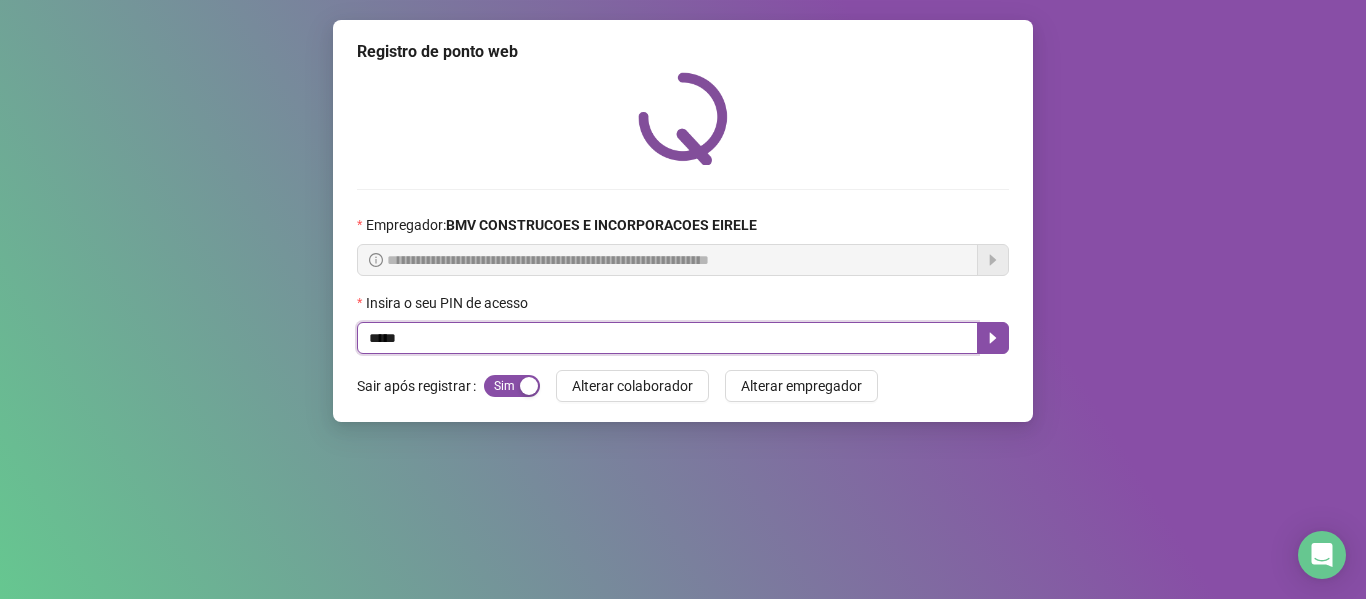type on "*****" 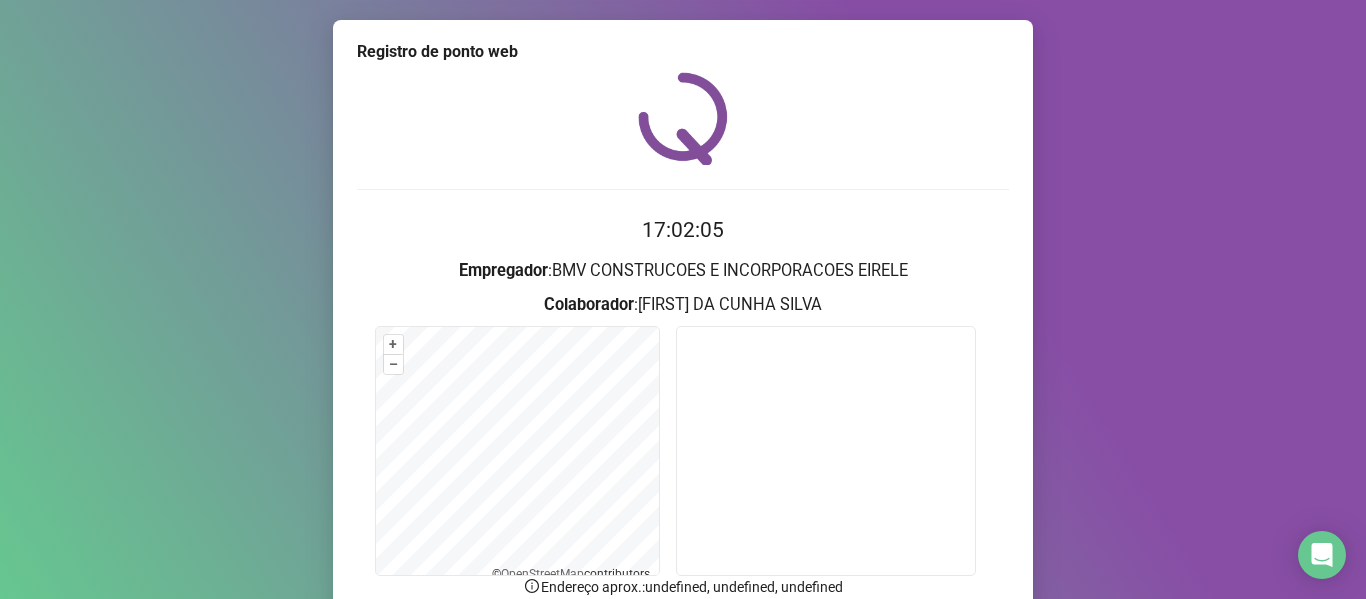 scroll, scrollTop: 176, scrollLeft: 0, axis: vertical 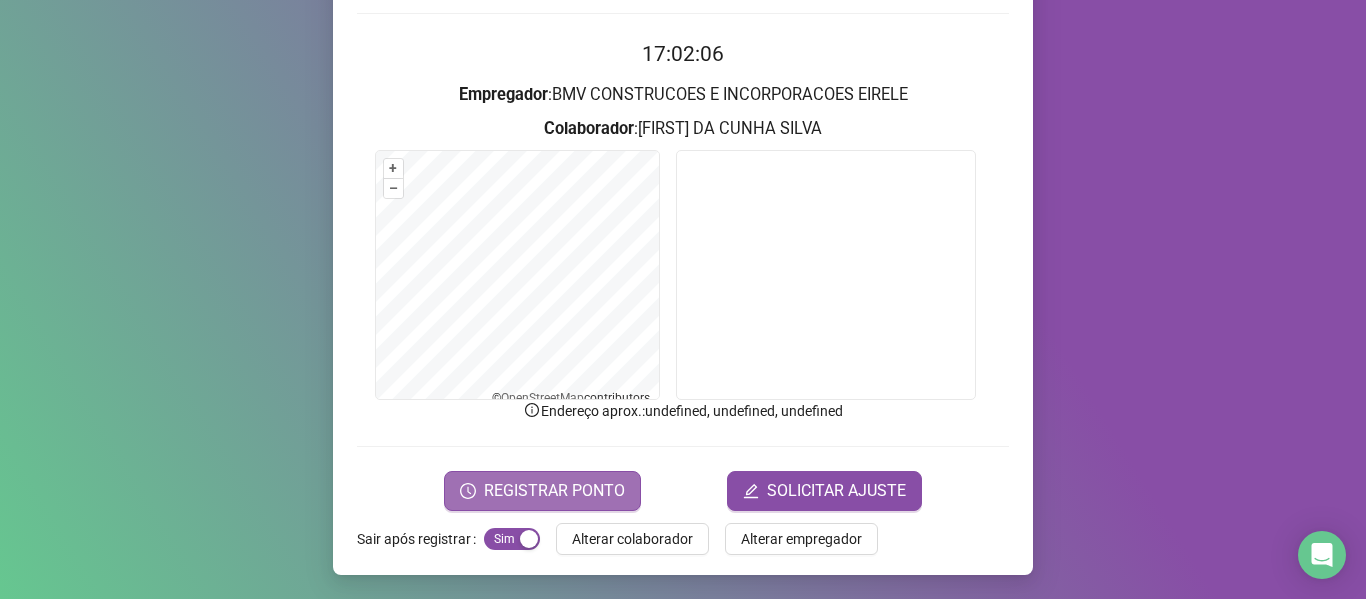 click on "REGISTRAR PONTO" at bounding box center (554, 491) 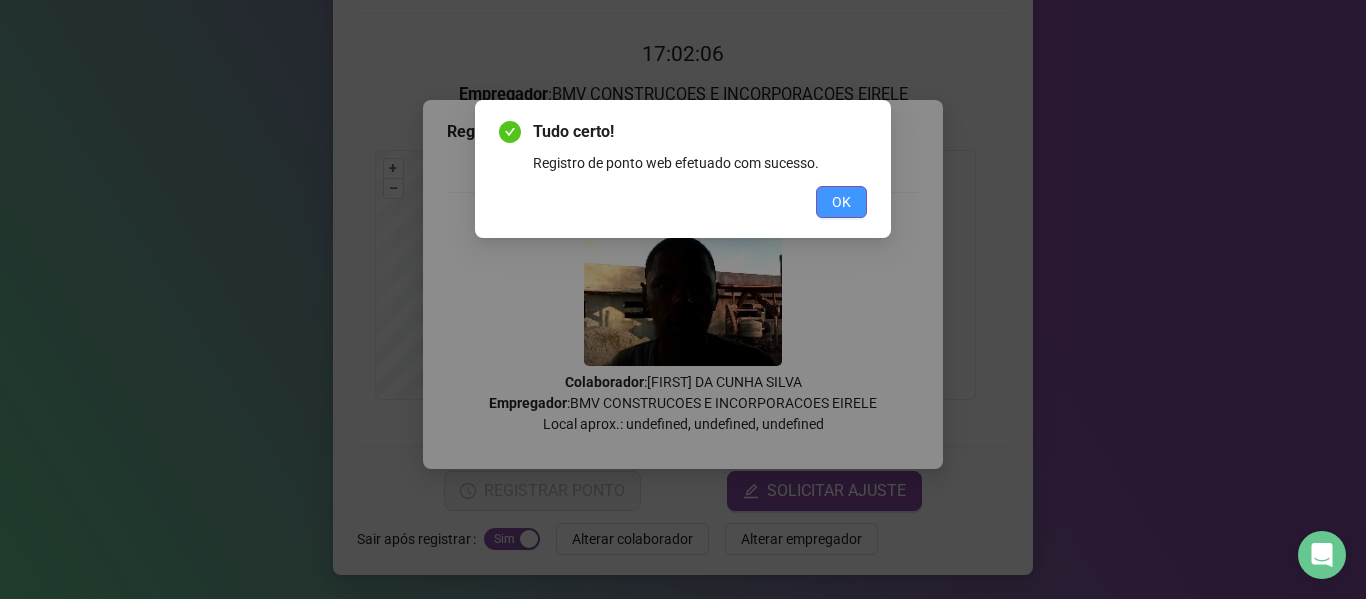 click on "OK" at bounding box center (841, 202) 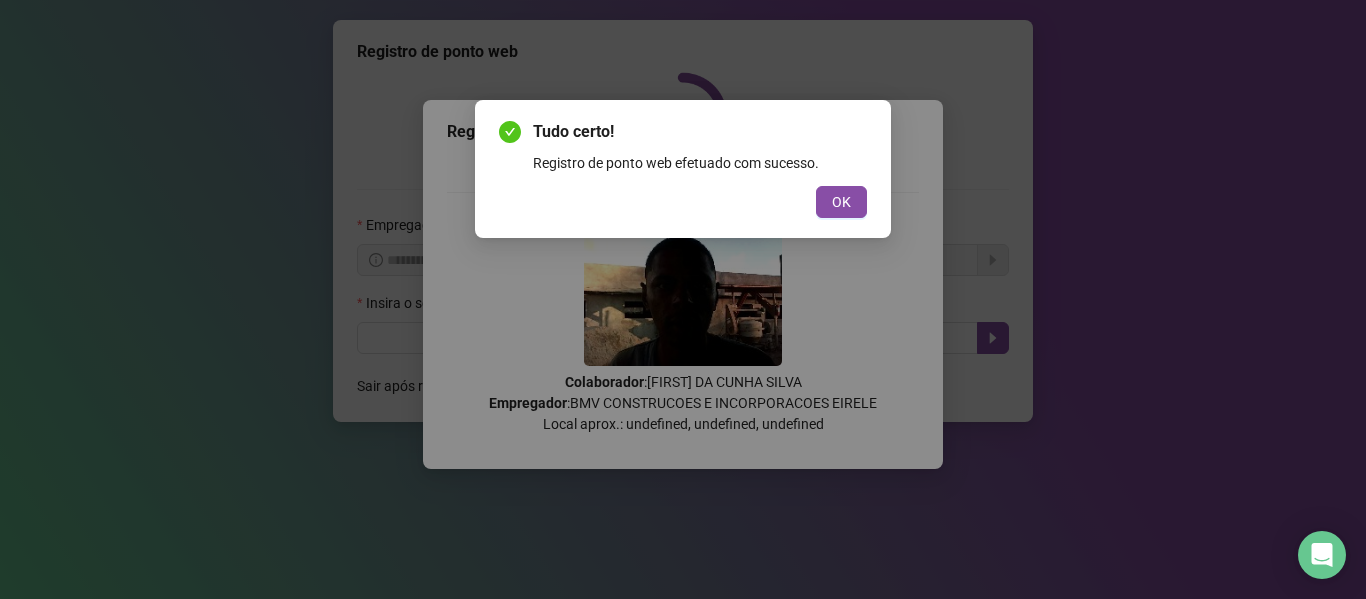 scroll, scrollTop: 0, scrollLeft: 0, axis: both 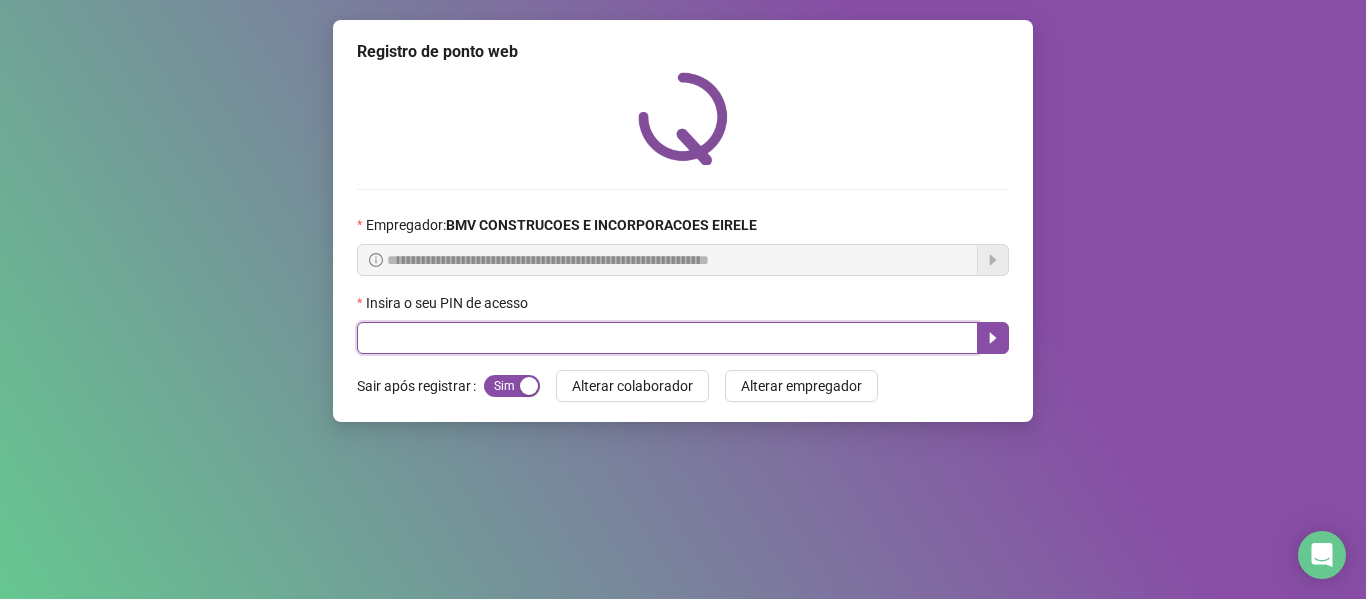 click at bounding box center [667, 338] 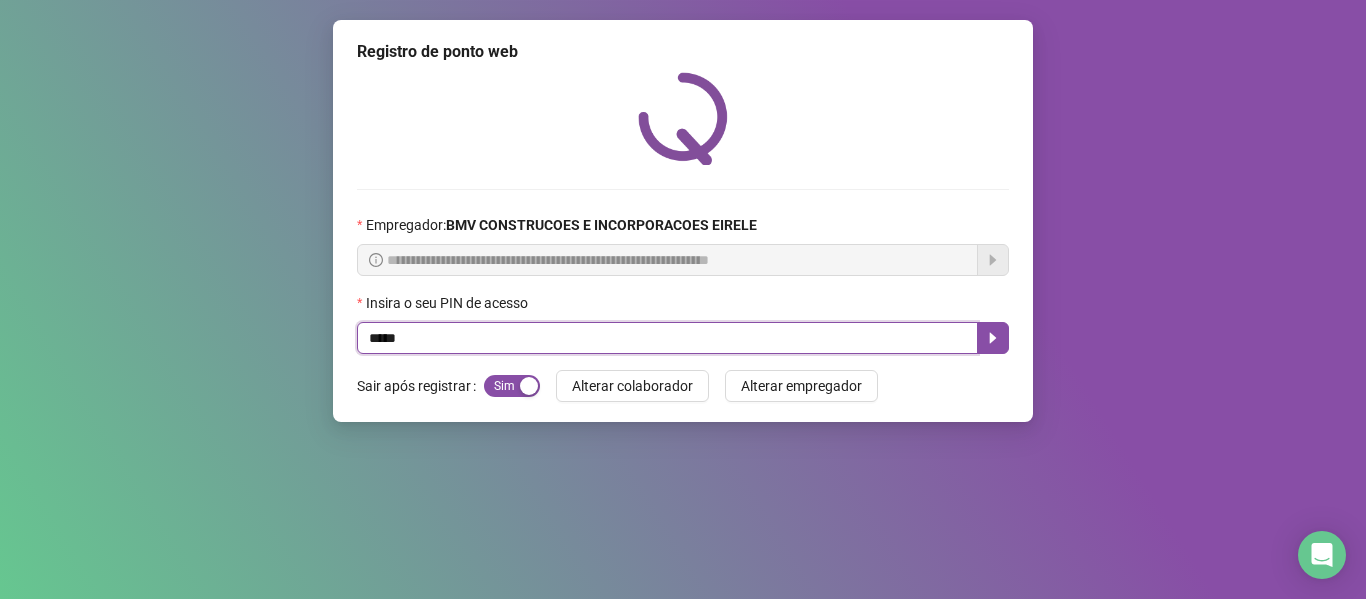 type on "*****" 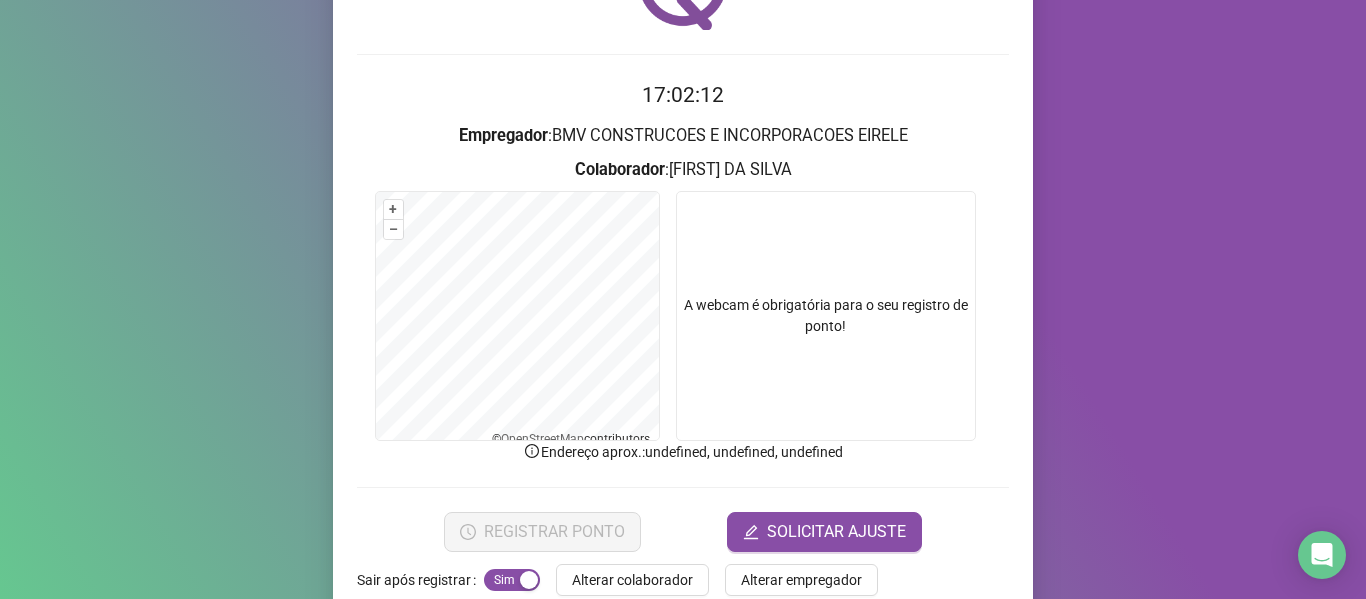 scroll, scrollTop: 142, scrollLeft: 0, axis: vertical 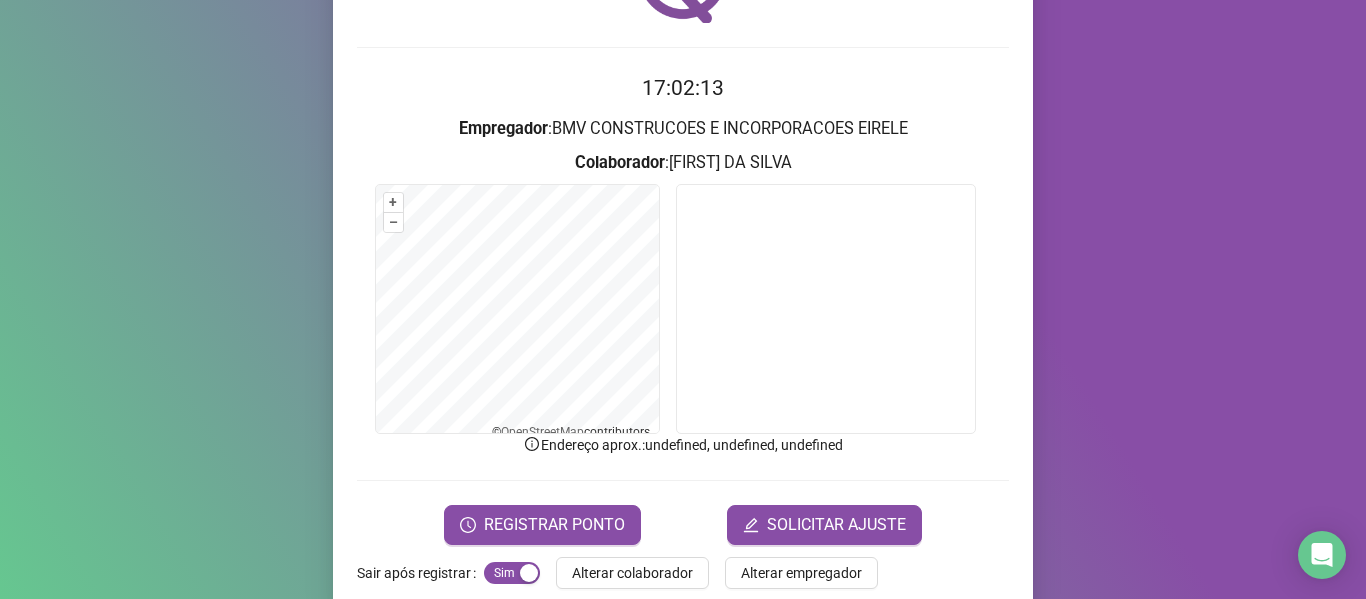 click on "17:02:13 Empregador :  BMV CONSTRUCOES E INCORPORACOES EIRELE  Colaborador :  JAILTON DA SILVA  + – ⇧ › ©  OpenStreetMap  contributors. Endereço aprox. :  undefined, undefined, undefined REGISTRAR PONTO SOLICITAR AJUSTE" at bounding box center [683, 308] 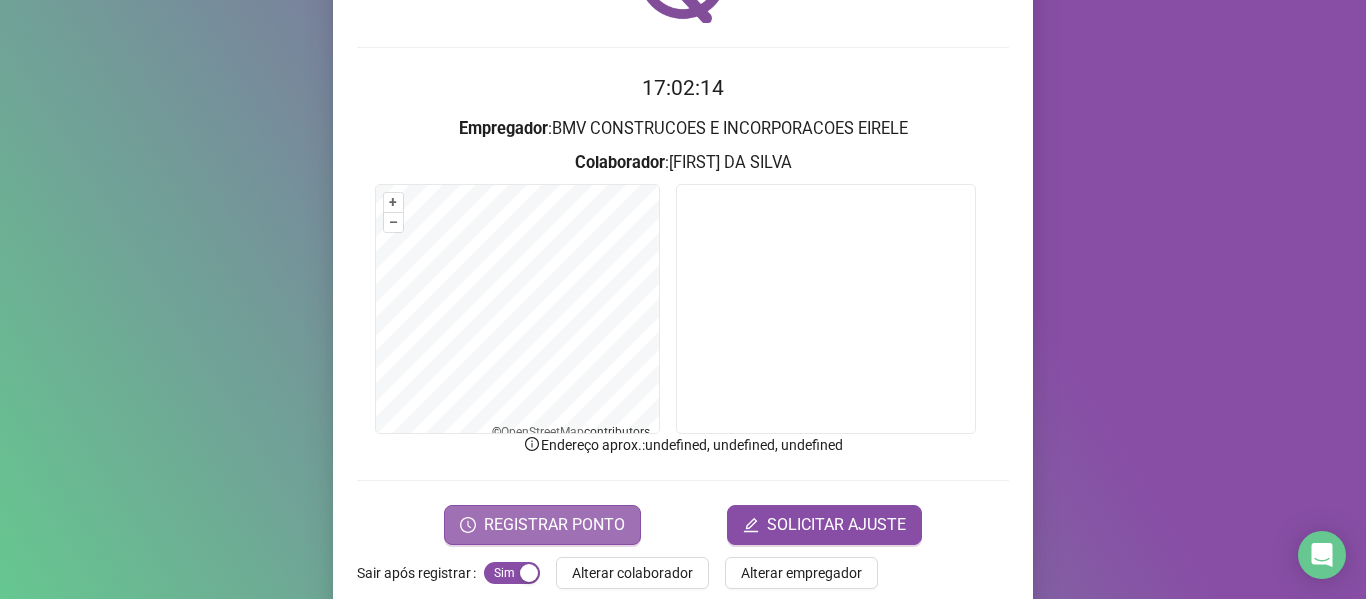 click on "REGISTRAR PONTO" at bounding box center (554, 525) 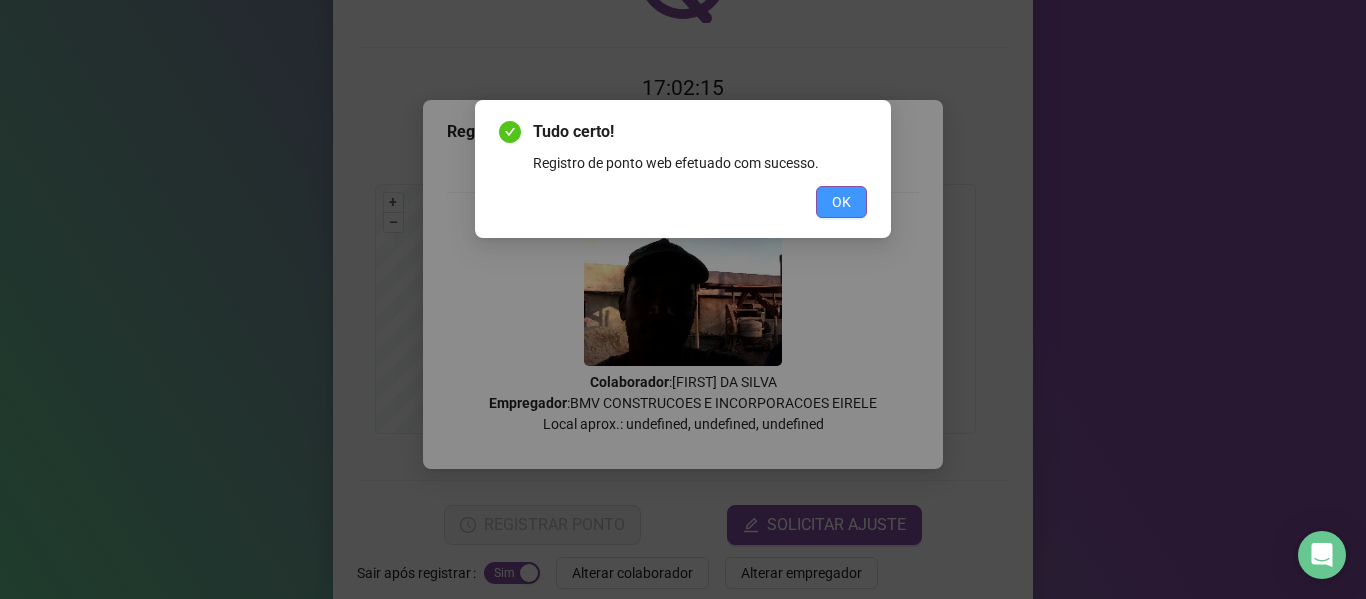 click on "OK" at bounding box center (841, 202) 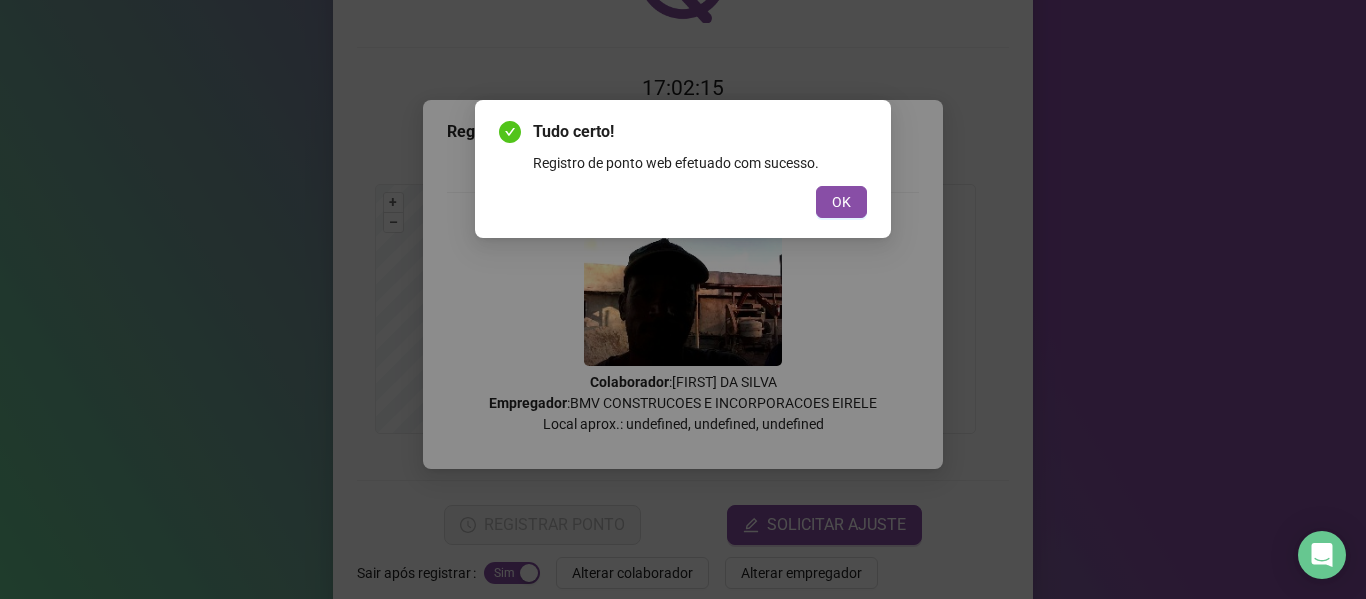 scroll, scrollTop: 0, scrollLeft: 0, axis: both 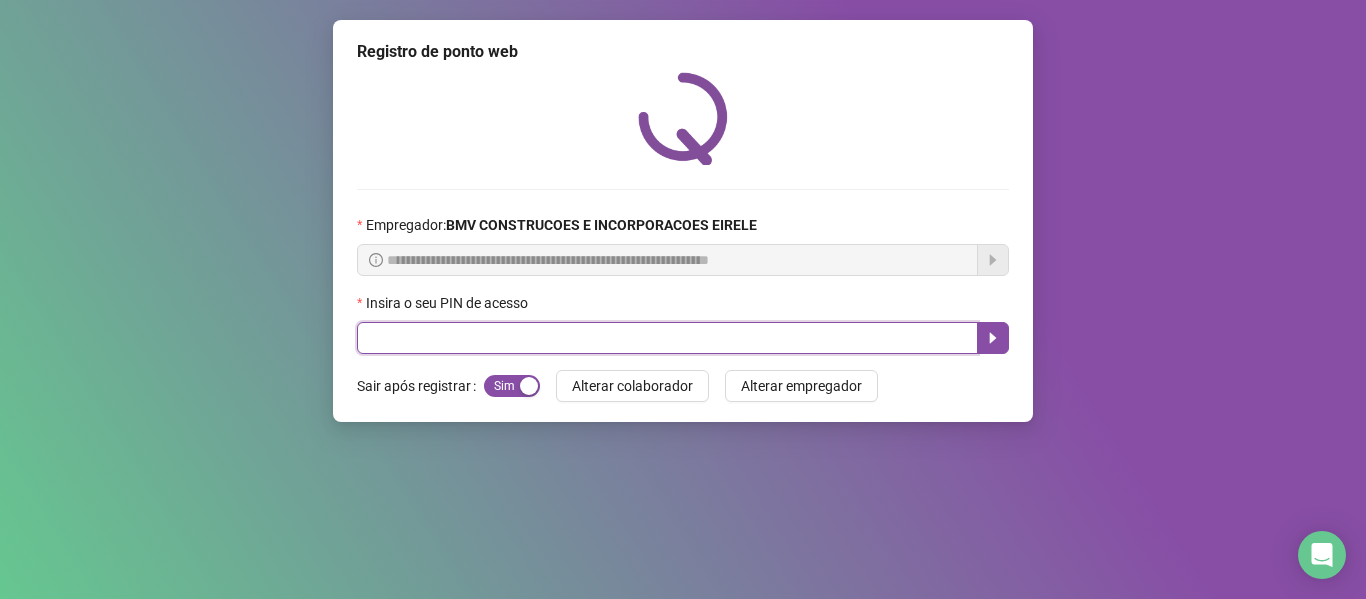 click at bounding box center (667, 338) 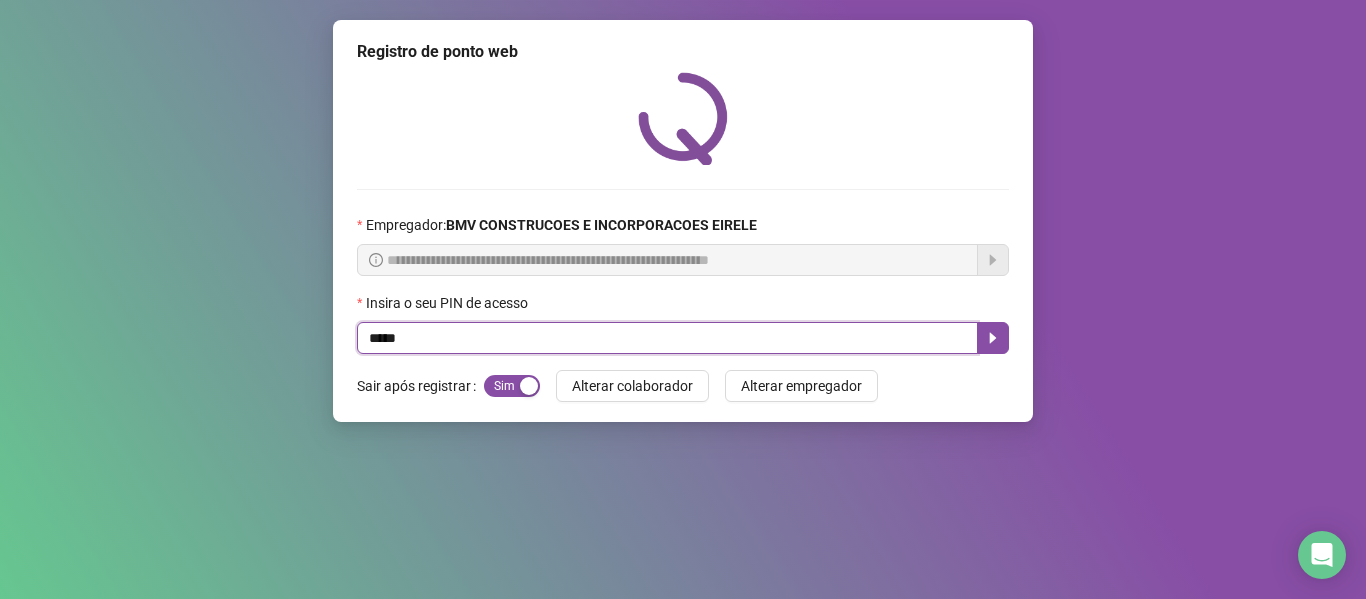 type on "*****" 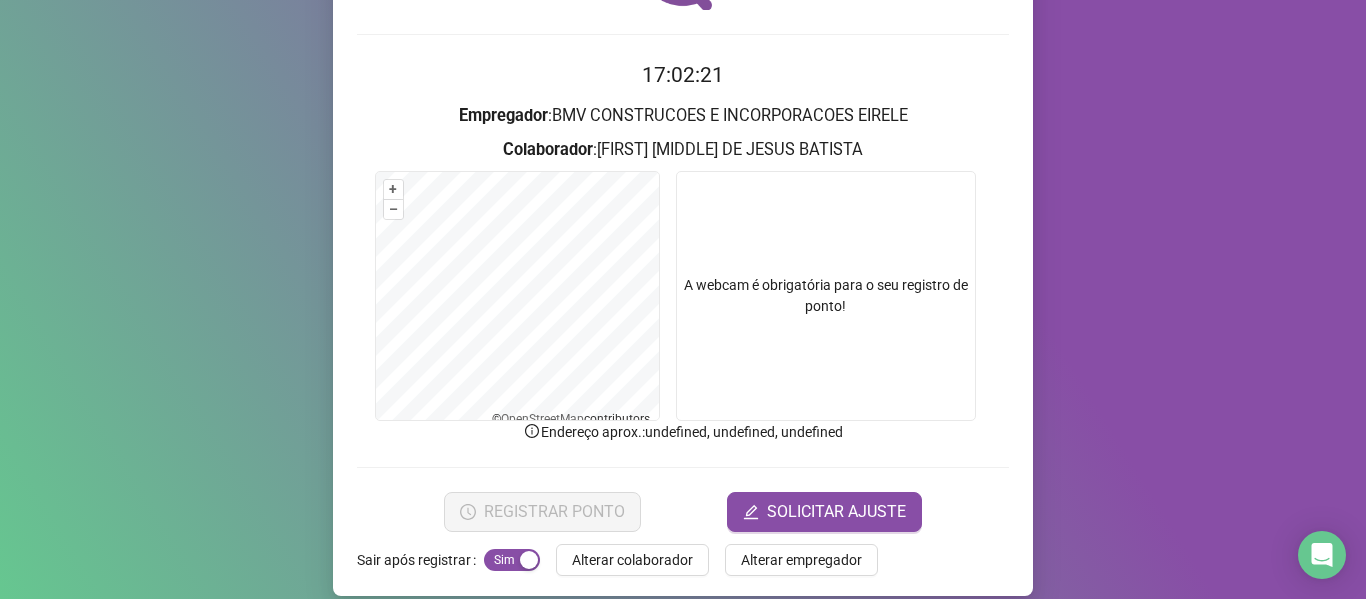scroll, scrollTop: 176, scrollLeft: 0, axis: vertical 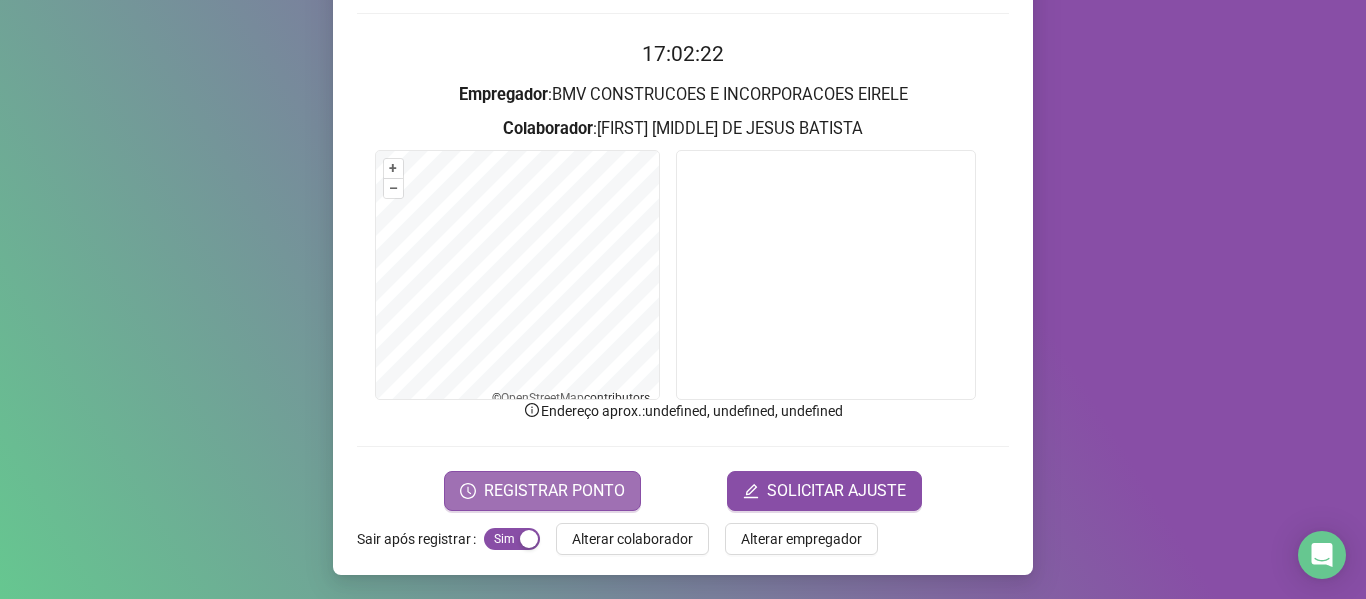 click on "REGISTRAR PONTO" at bounding box center (554, 491) 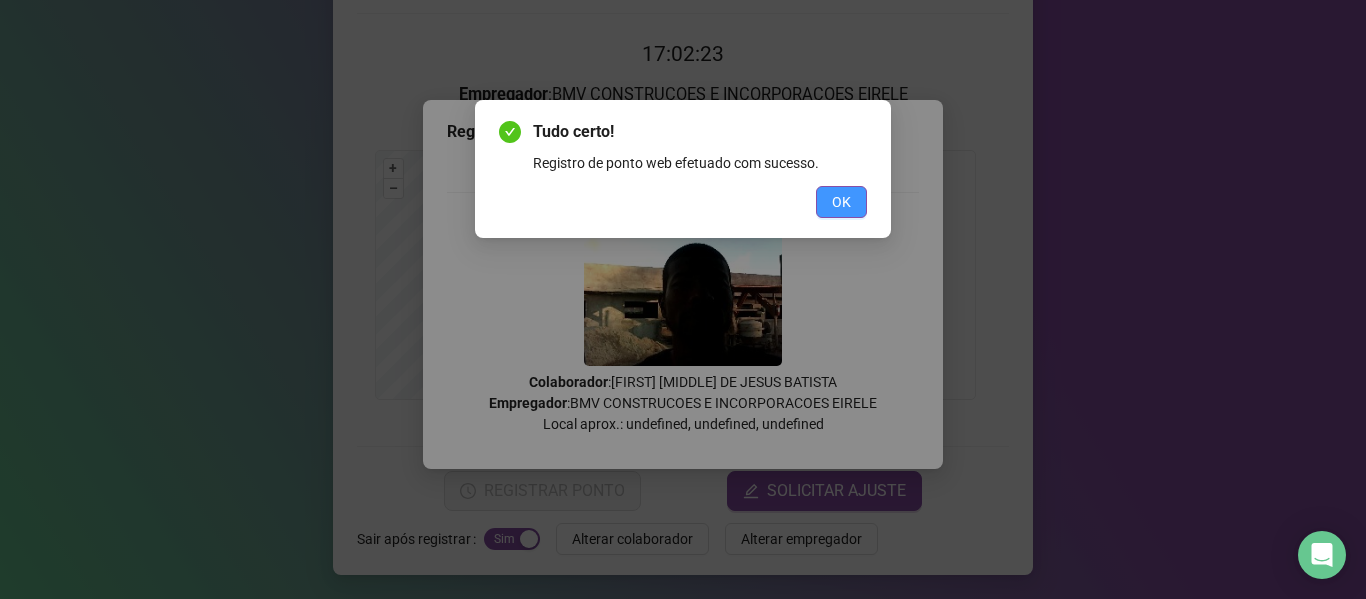 click on "OK" at bounding box center [841, 202] 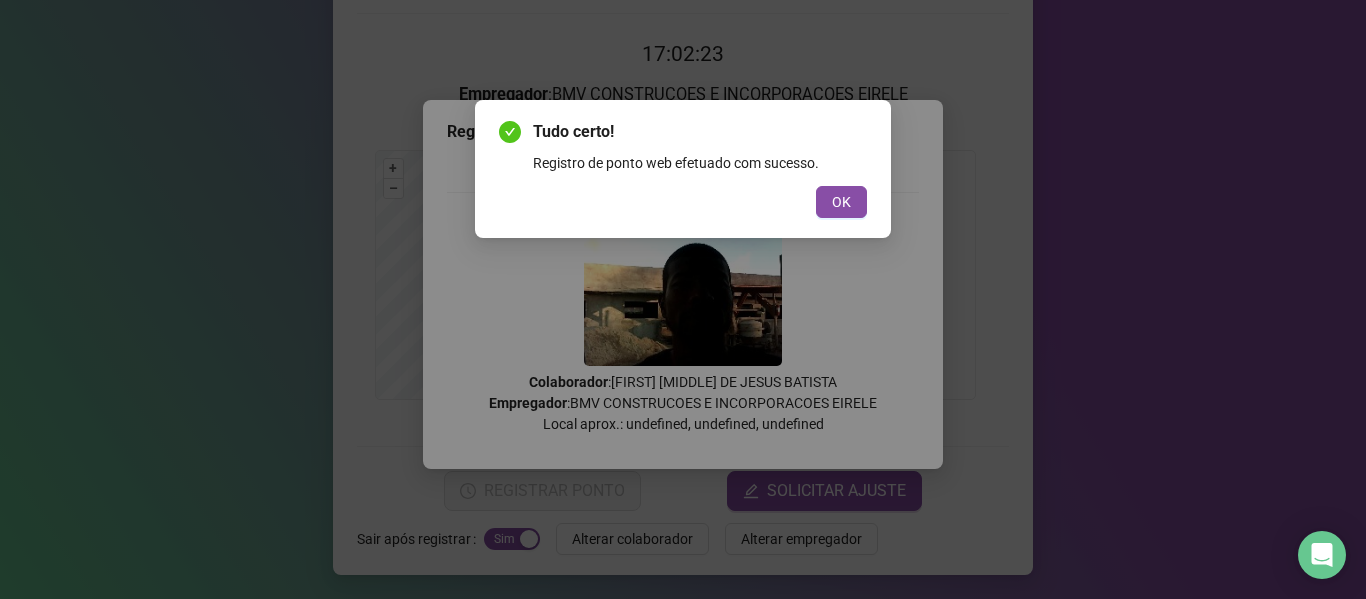 scroll, scrollTop: 0, scrollLeft: 0, axis: both 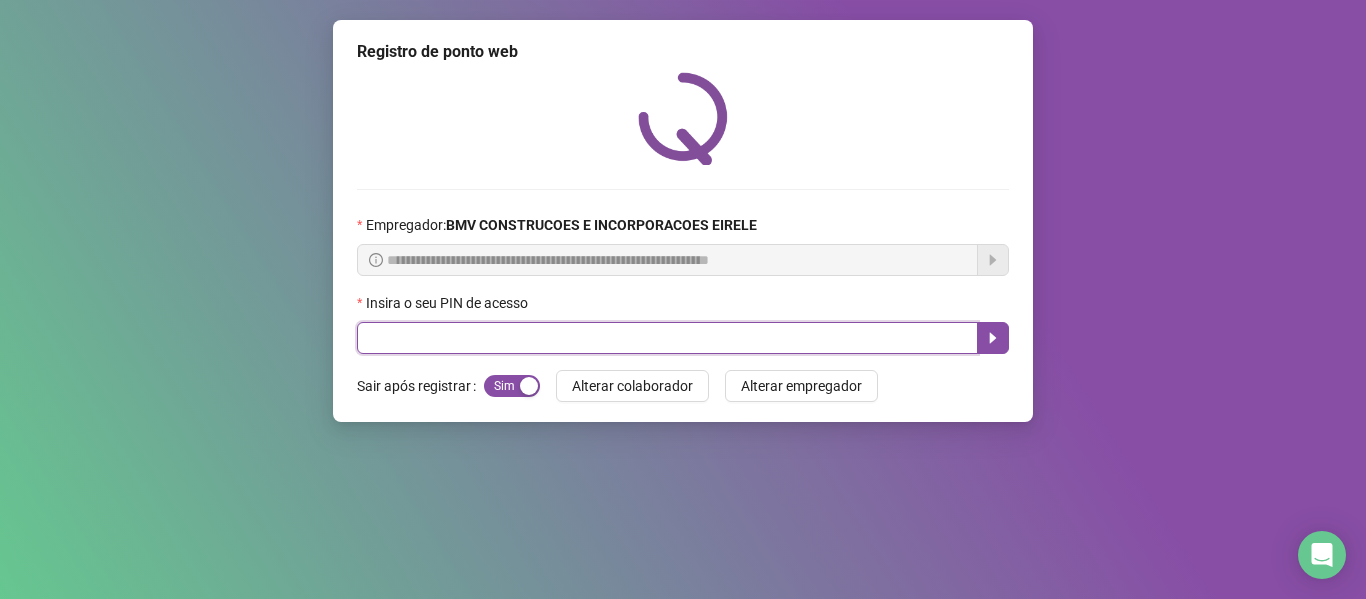 click at bounding box center (667, 338) 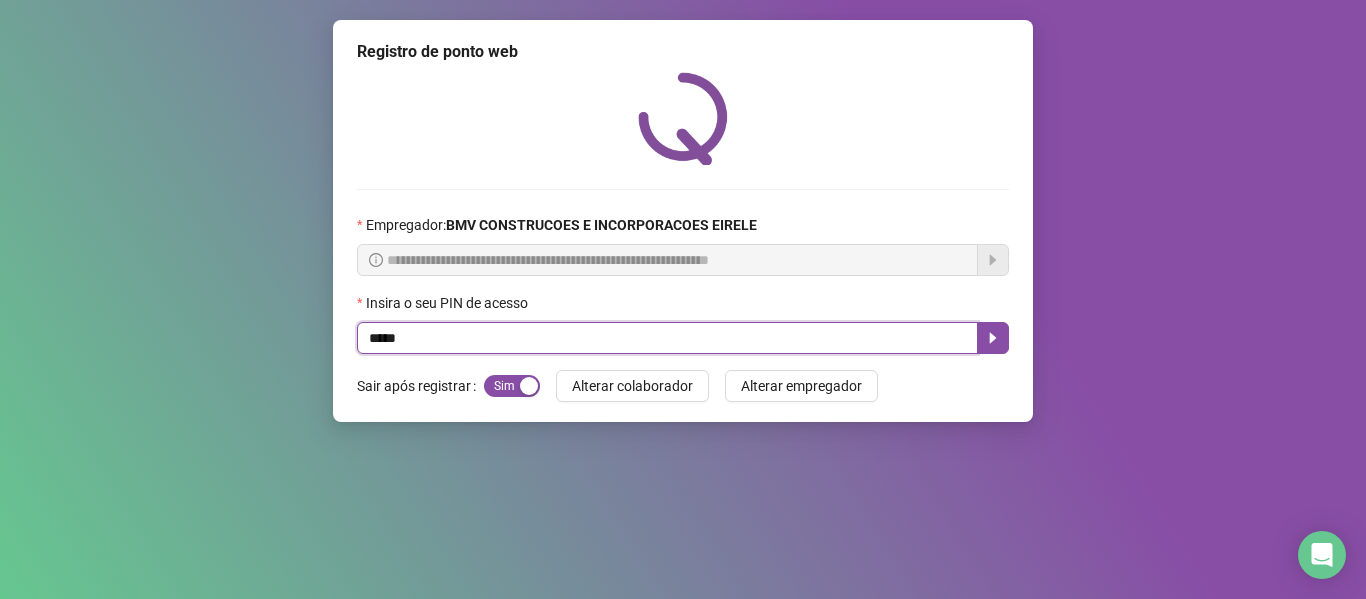 type on "*****" 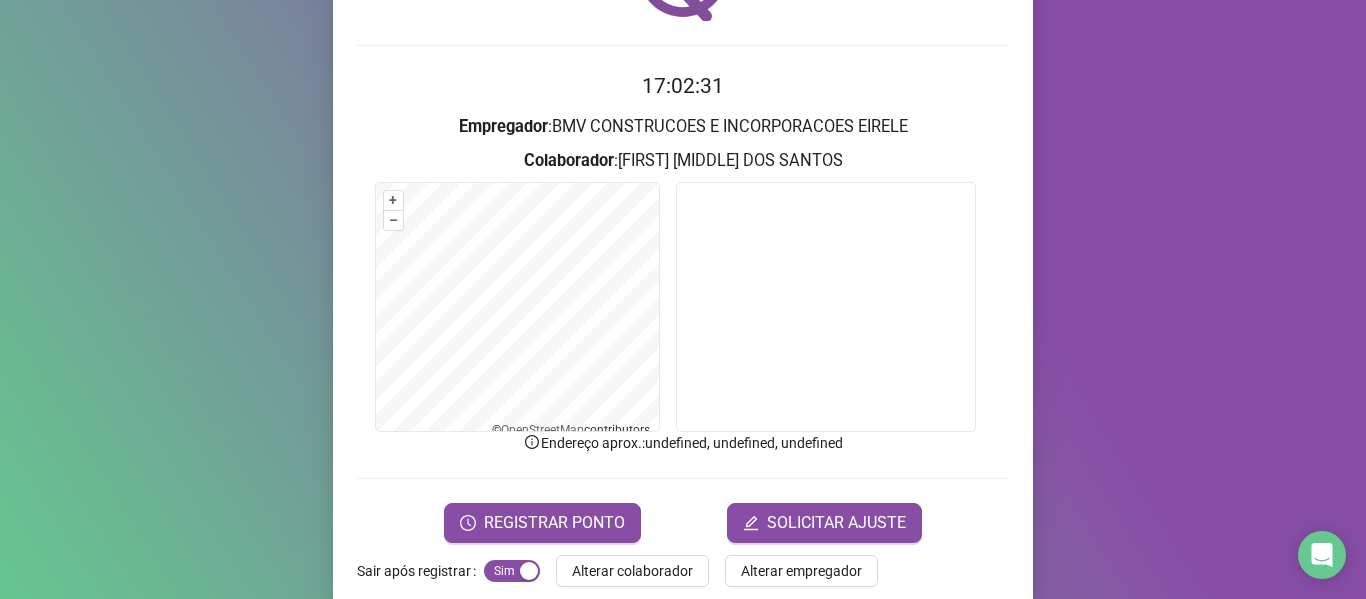 scroll, scrollTop: 158, scrollLeft: 0, axis: vertical 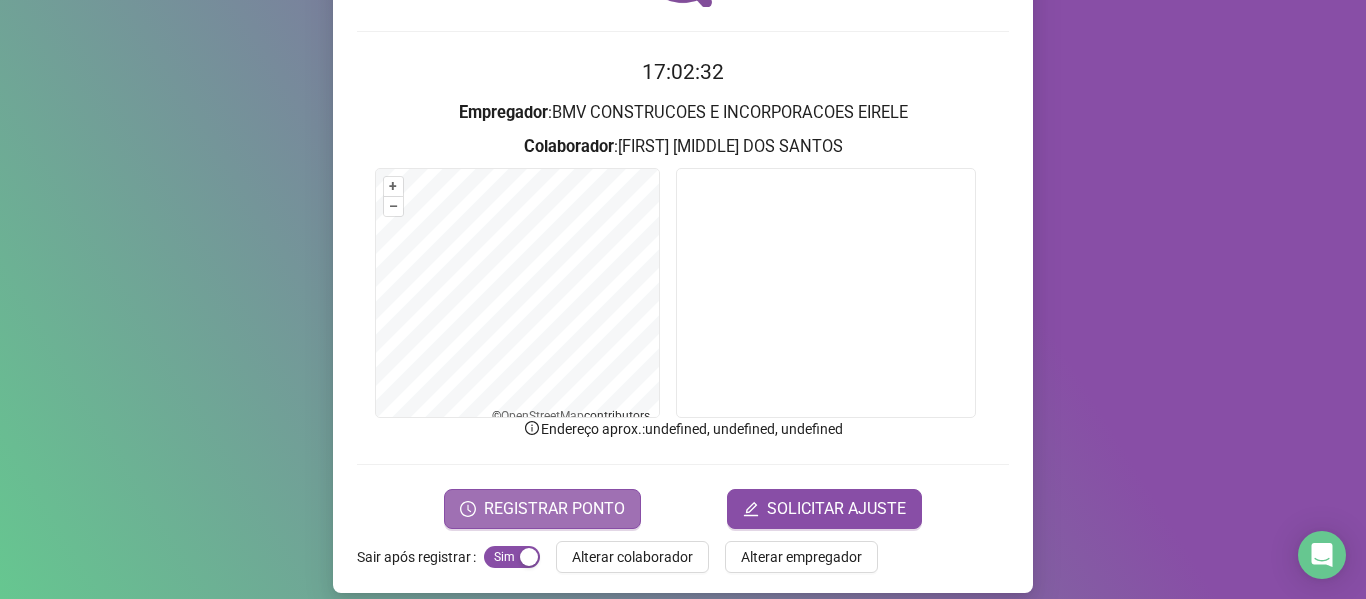click on "REGISTRAR PONTO" at bounding box center [554, 509] 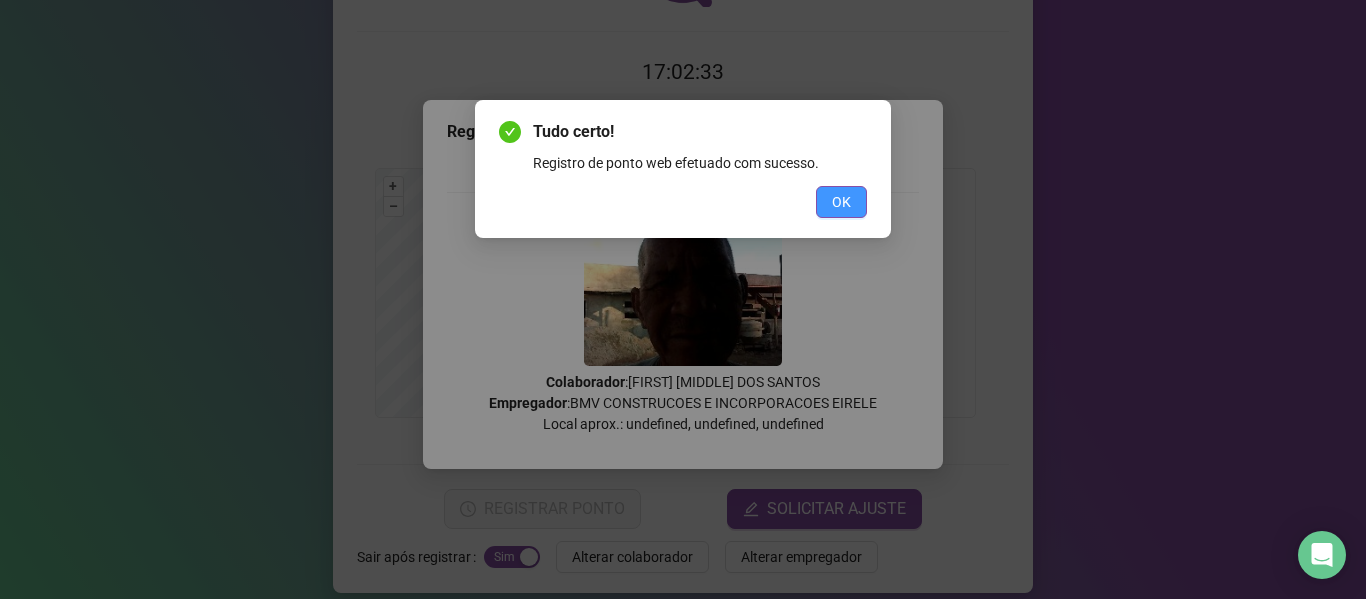 click on "OK" at bounding box center (841, 202) 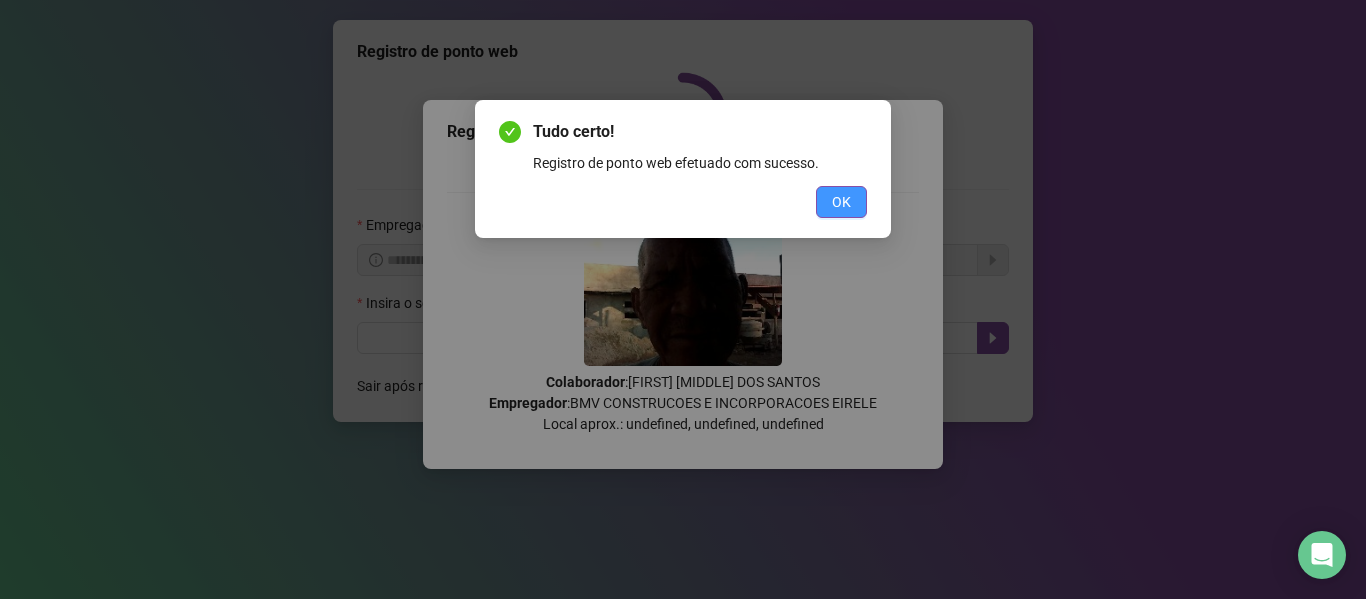 scroll, scrollTop: 0, scrollLeft: 0, axis: both 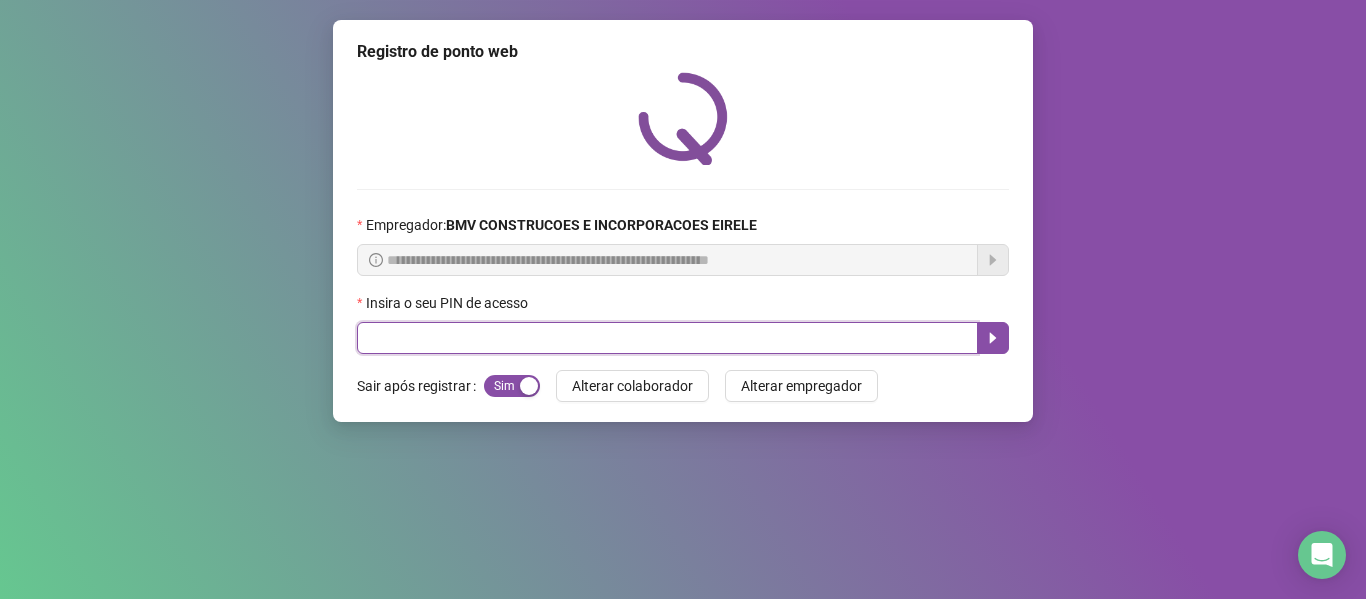 click at bounding box center [667, 338] 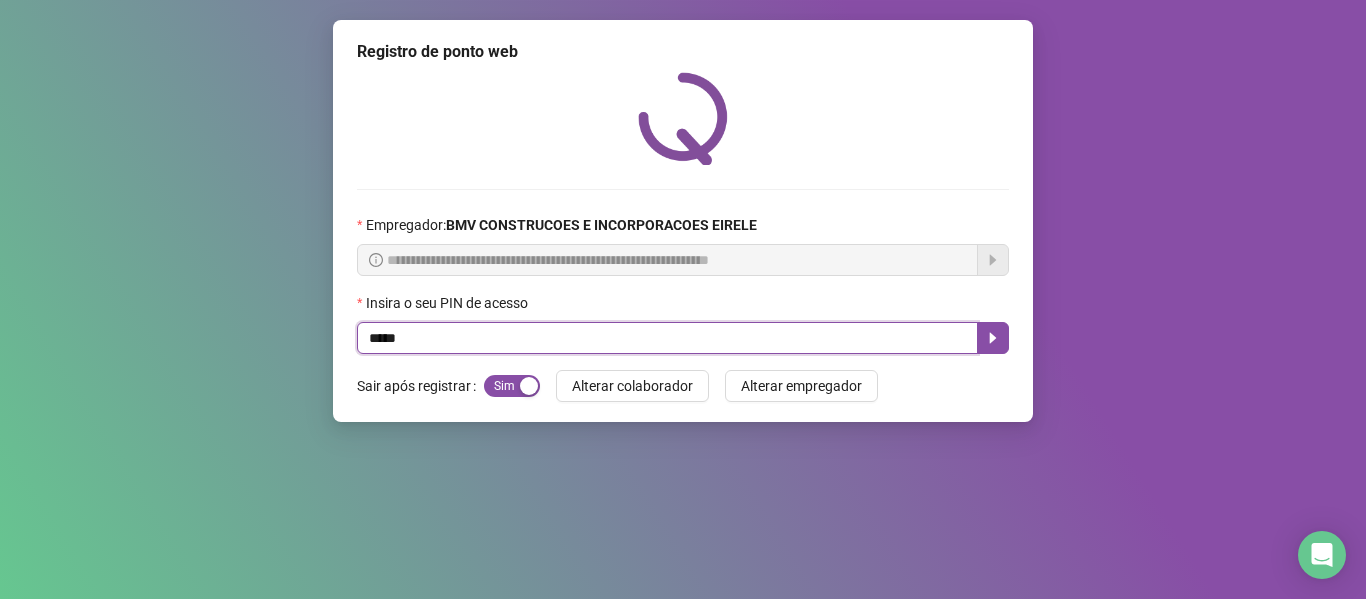 type on "*****" 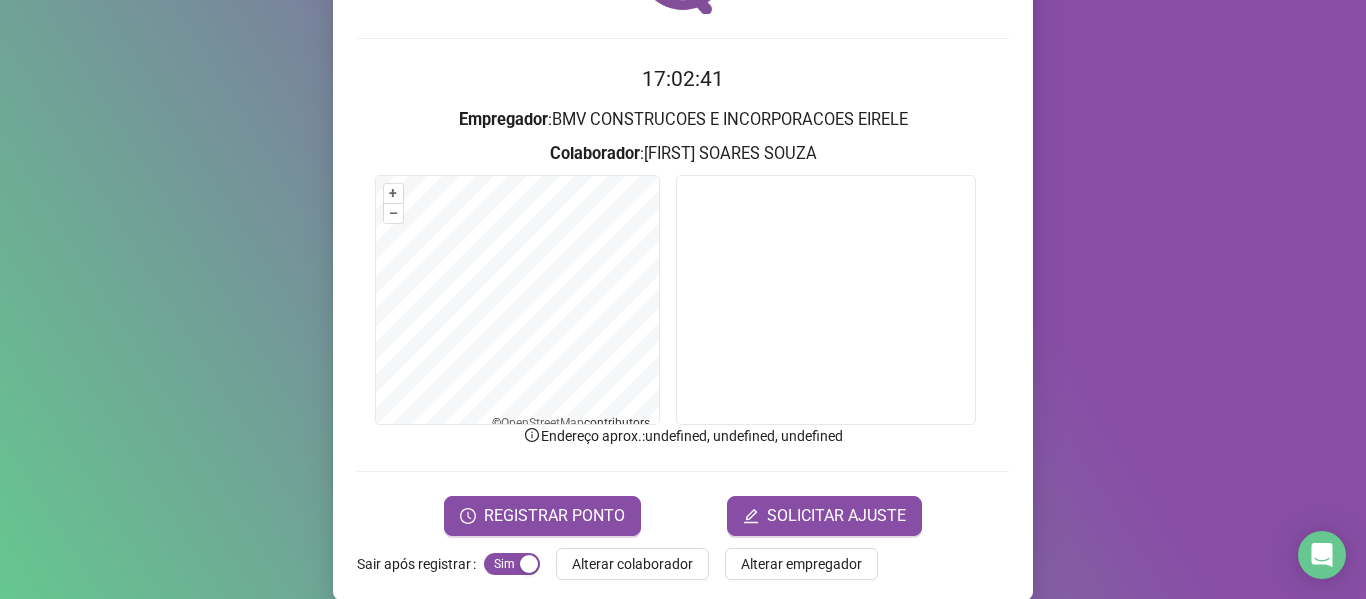 scroll, scrollTop: 176, scrollLeft: 0, axis: vertical 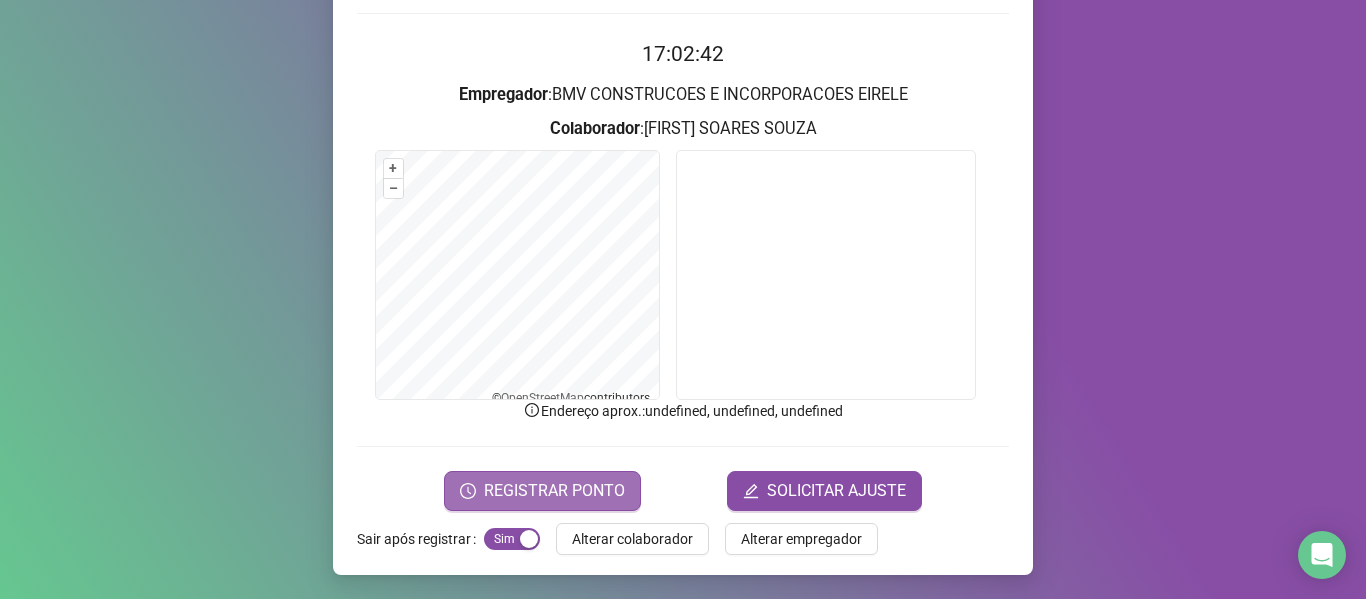 click on "REGISTRAR PONTO" at bounding box center (554, 491) 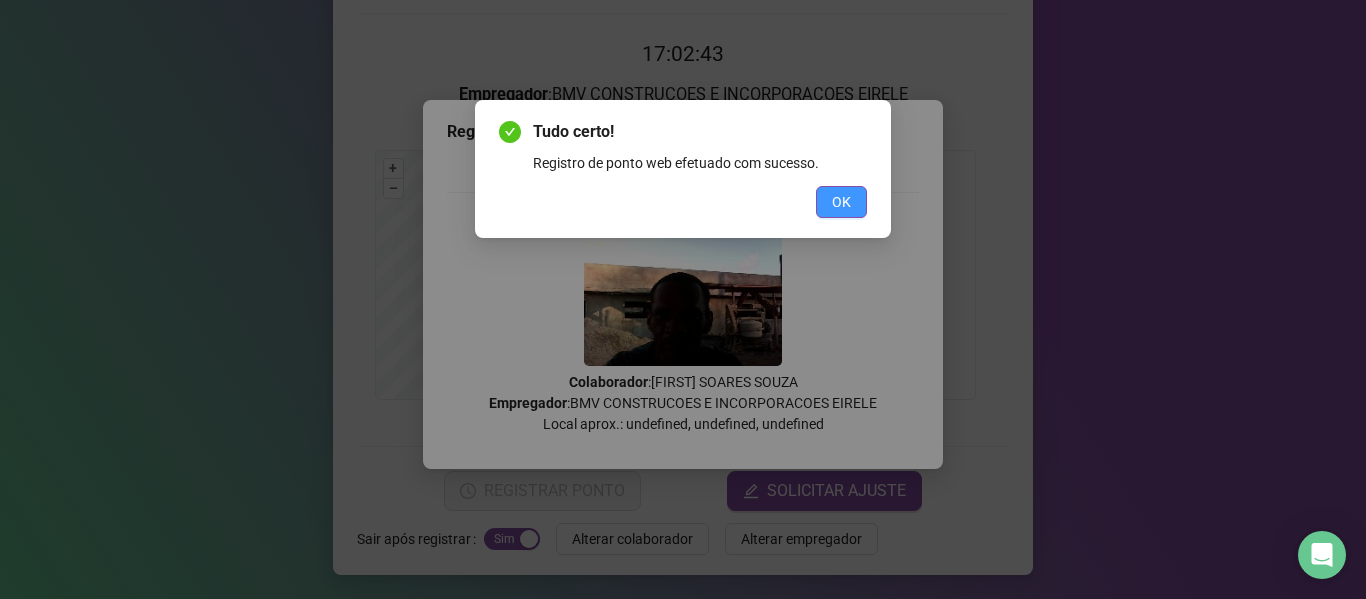click on "OK" at bounding box center [841, 202] 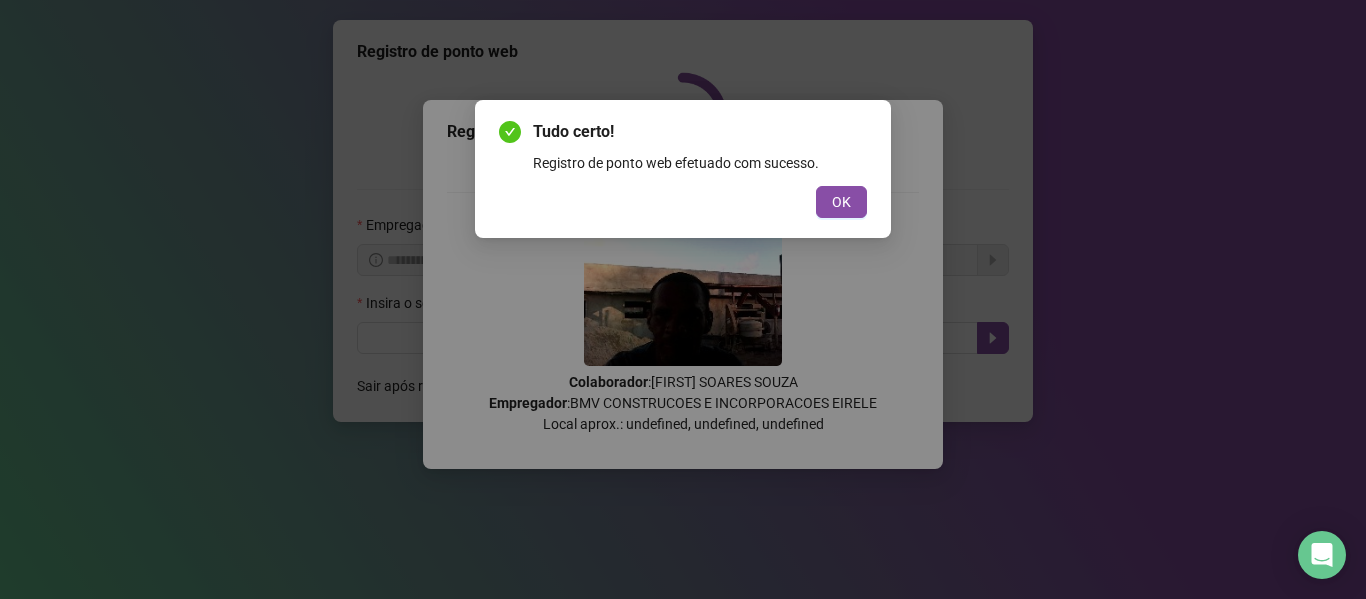 scroll, scrollTop: 0, scrollLeft: 0, axis: both 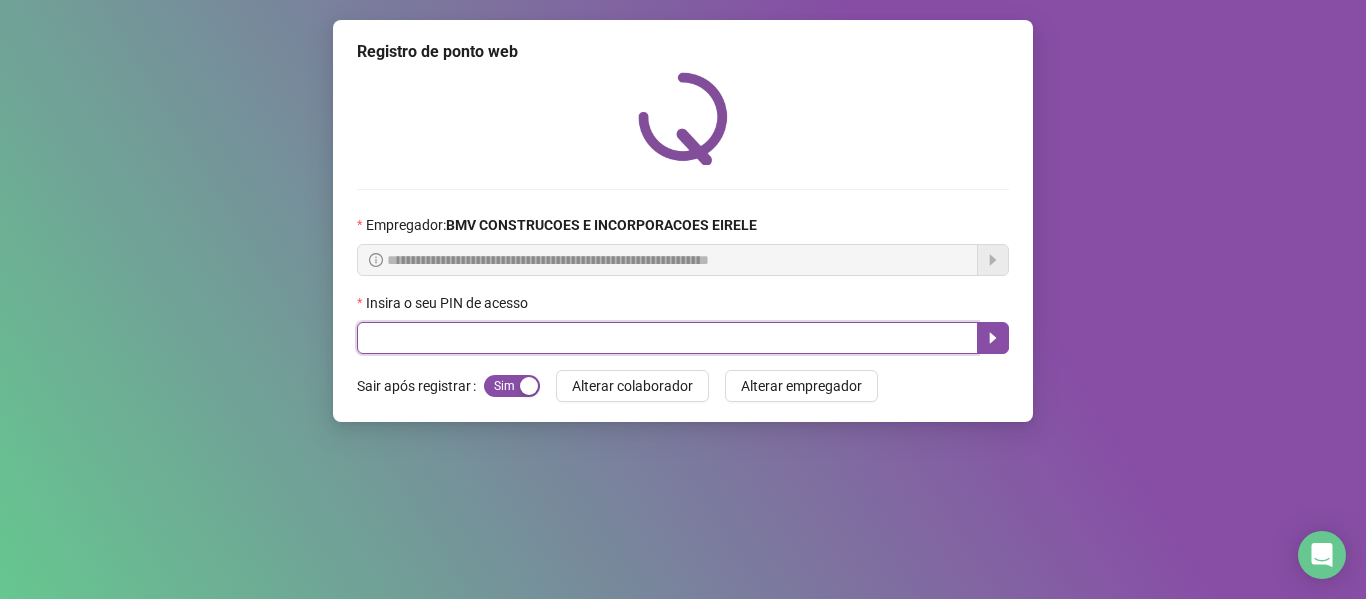 click at bounding box center (667, 338) 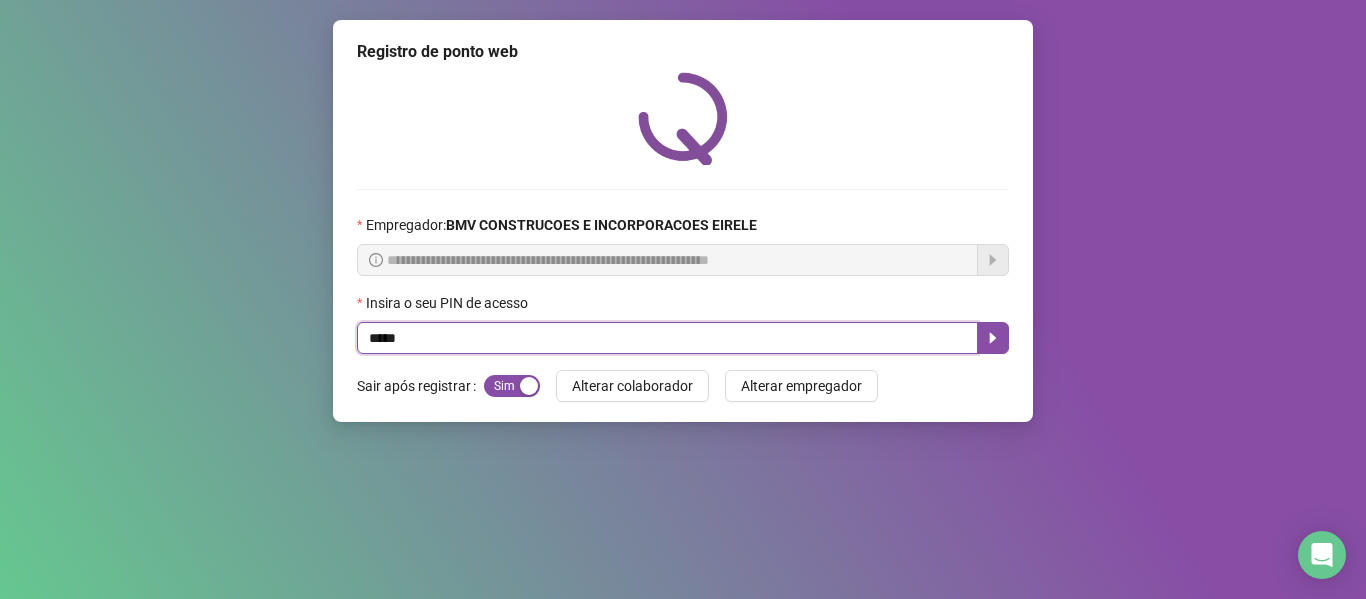 type on "*****" 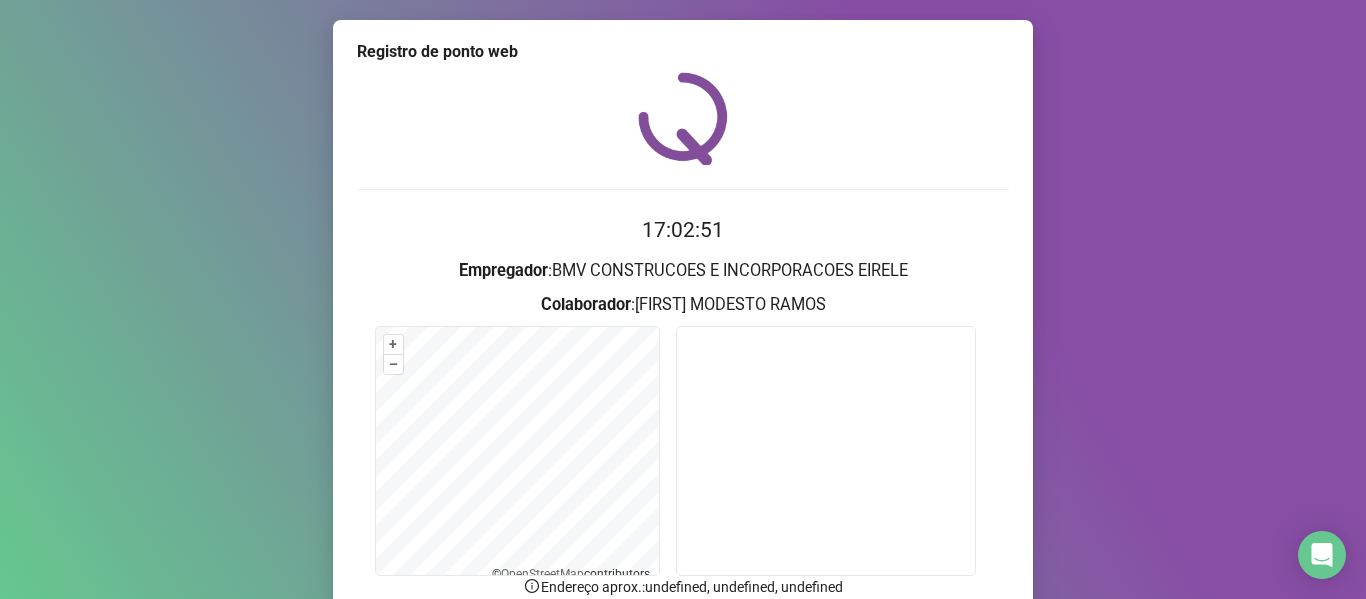 scroll, scrollTop: 176, scrollLeft: 0, axis: vertical 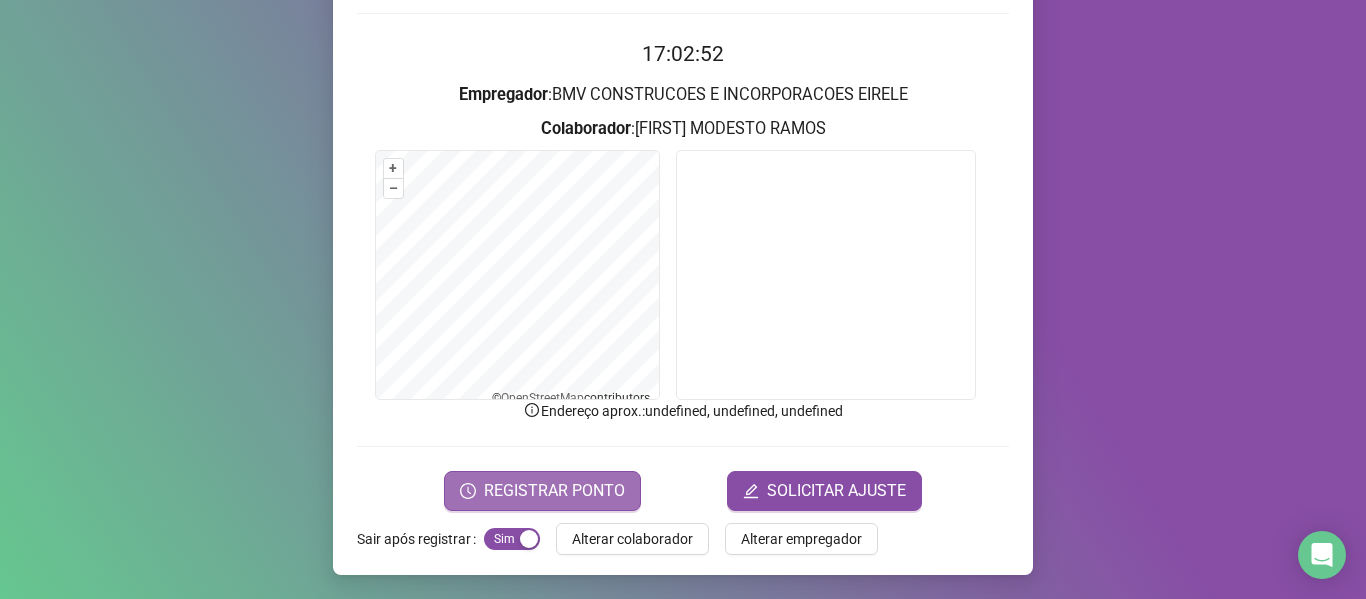 click on "REGISTRAR PONTO" at bounding box center (554, 491) 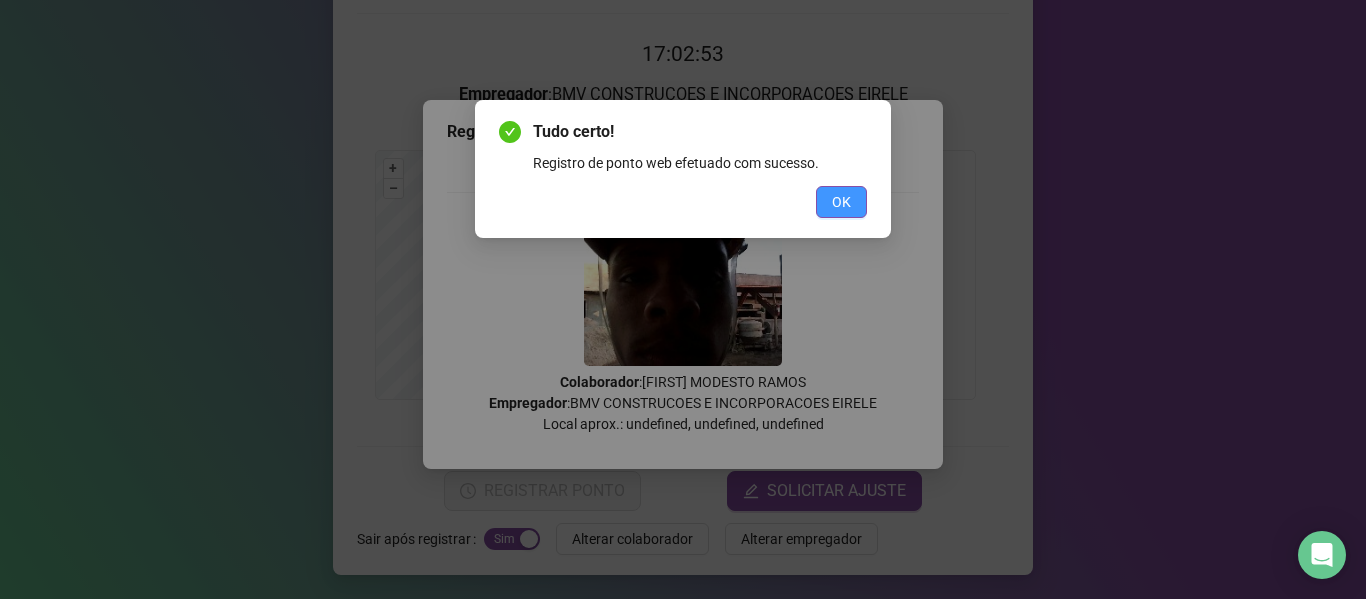 click on "OK" at bounding box center [841, 202] 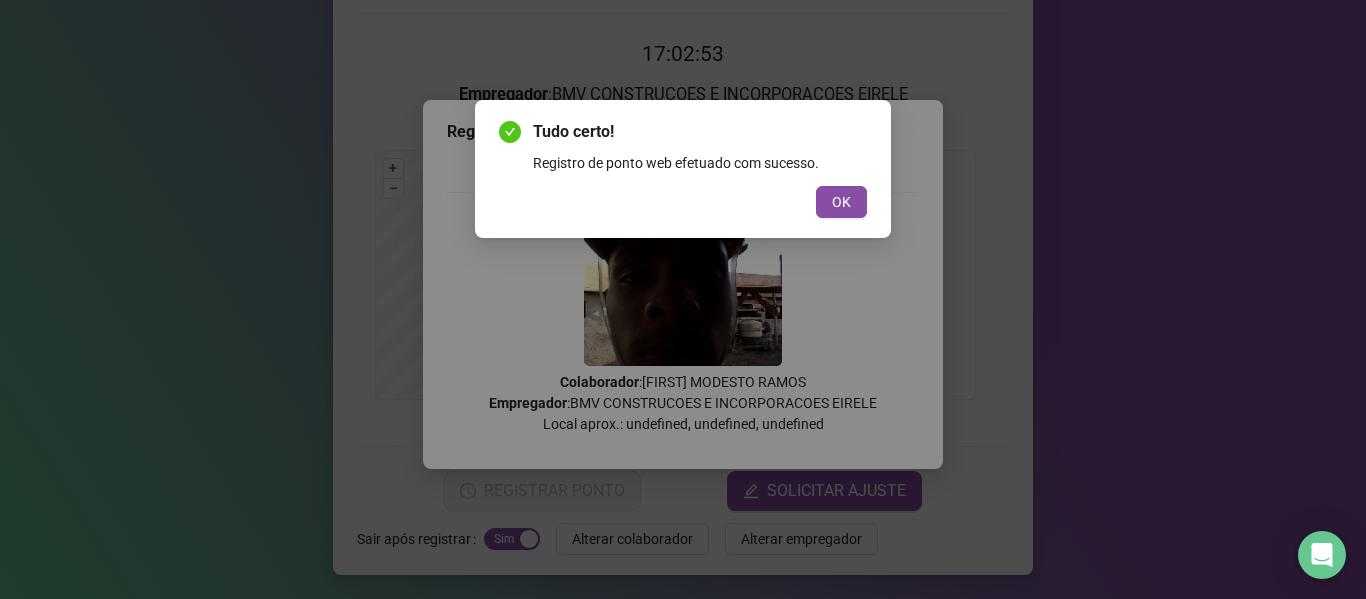 scroll, scrollTop: 0, scrollLeft: 0, axis: both 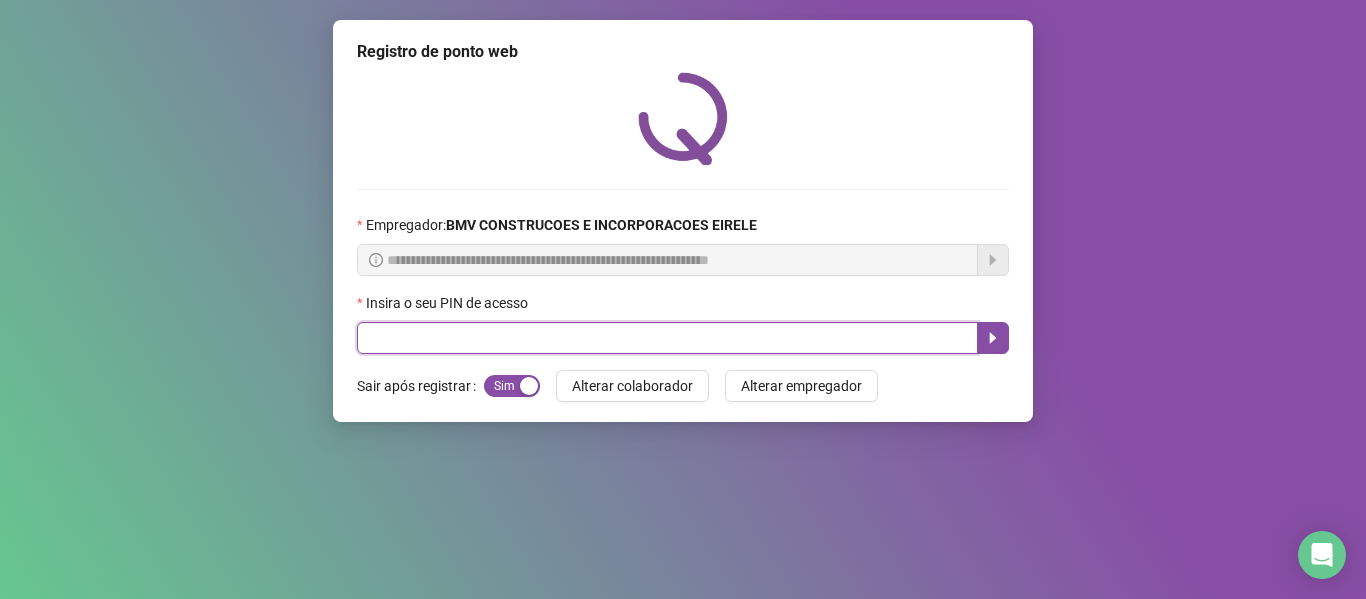 click at bounding box center (667, 338) 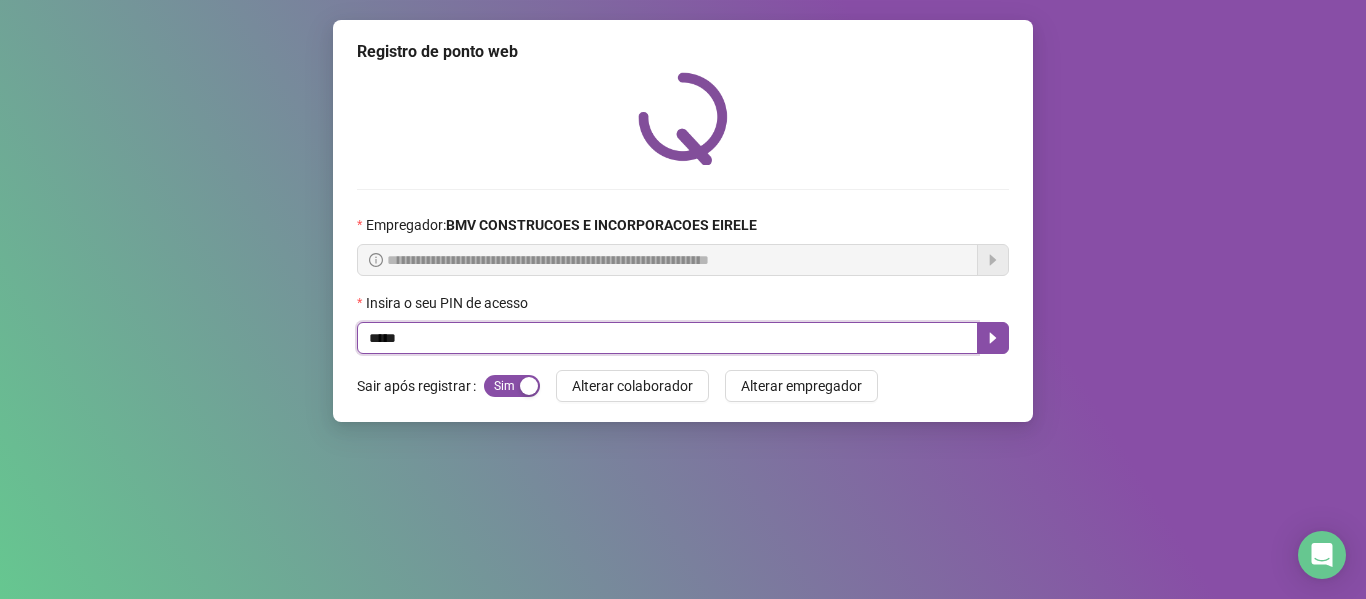 type on "*****" 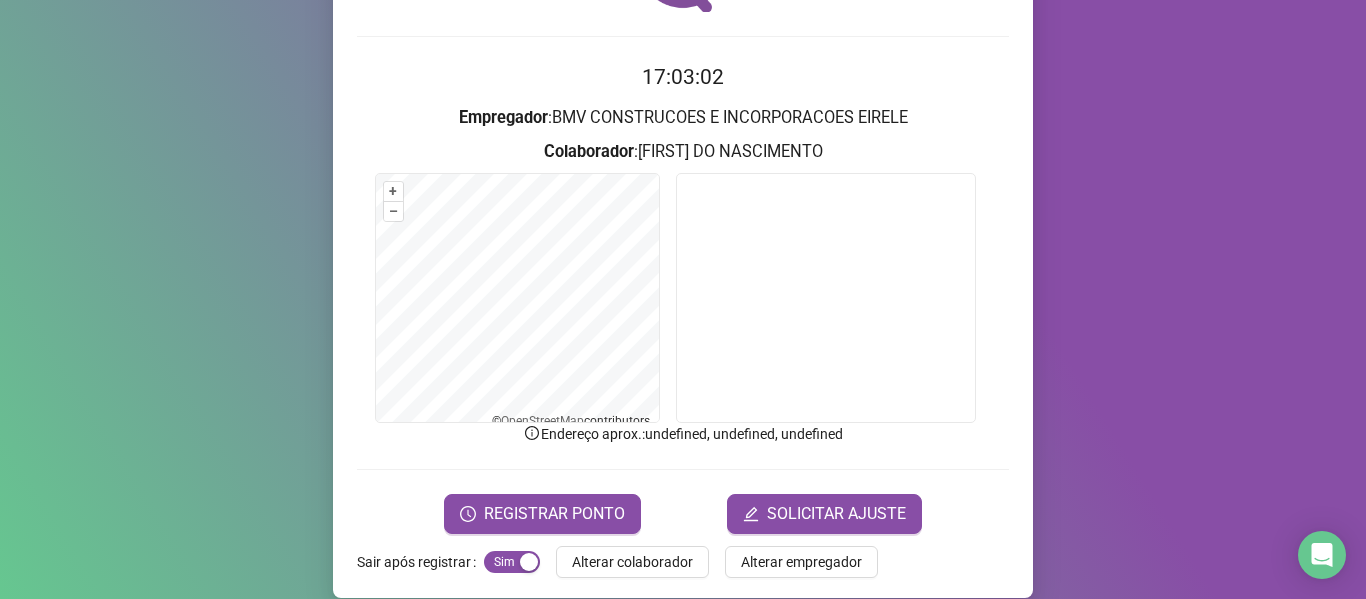 scroll, scrollTop: 176, scrollLeft: 0, axis: vertical 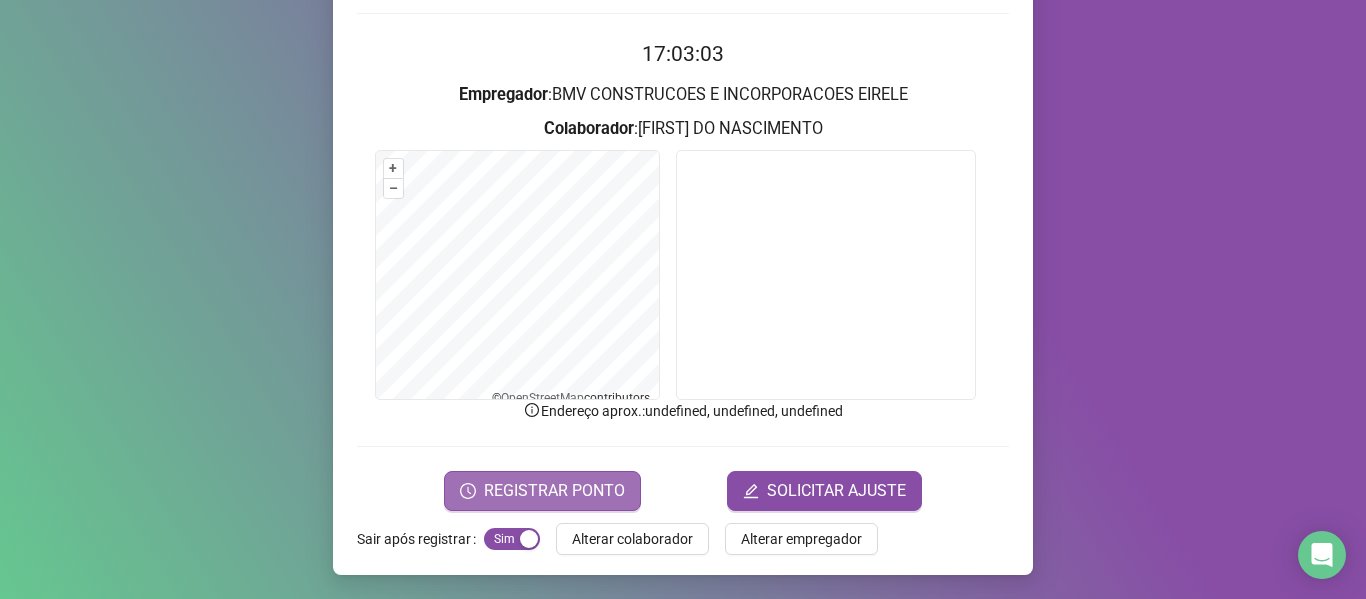 click on "REGISTRAR PONTO" at bounding box center (554, 491) 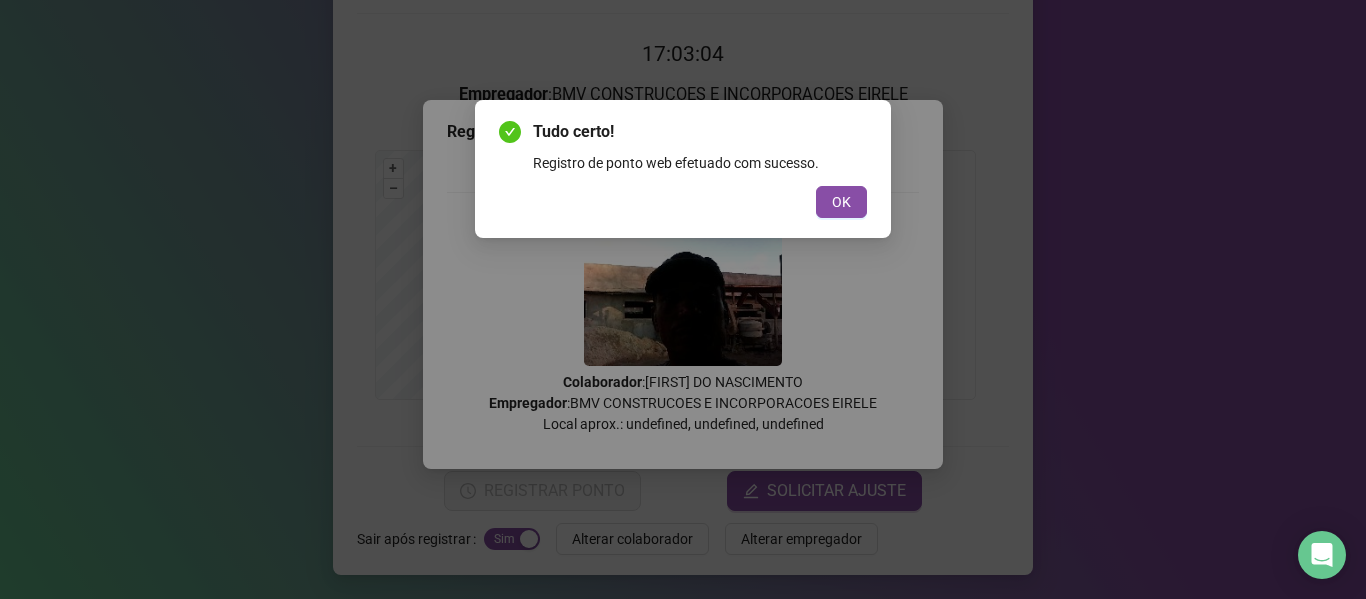 click on "Tudo certo! Registro de ponto web efetuado com sucesso. OK" at bounding box center (683, 169) 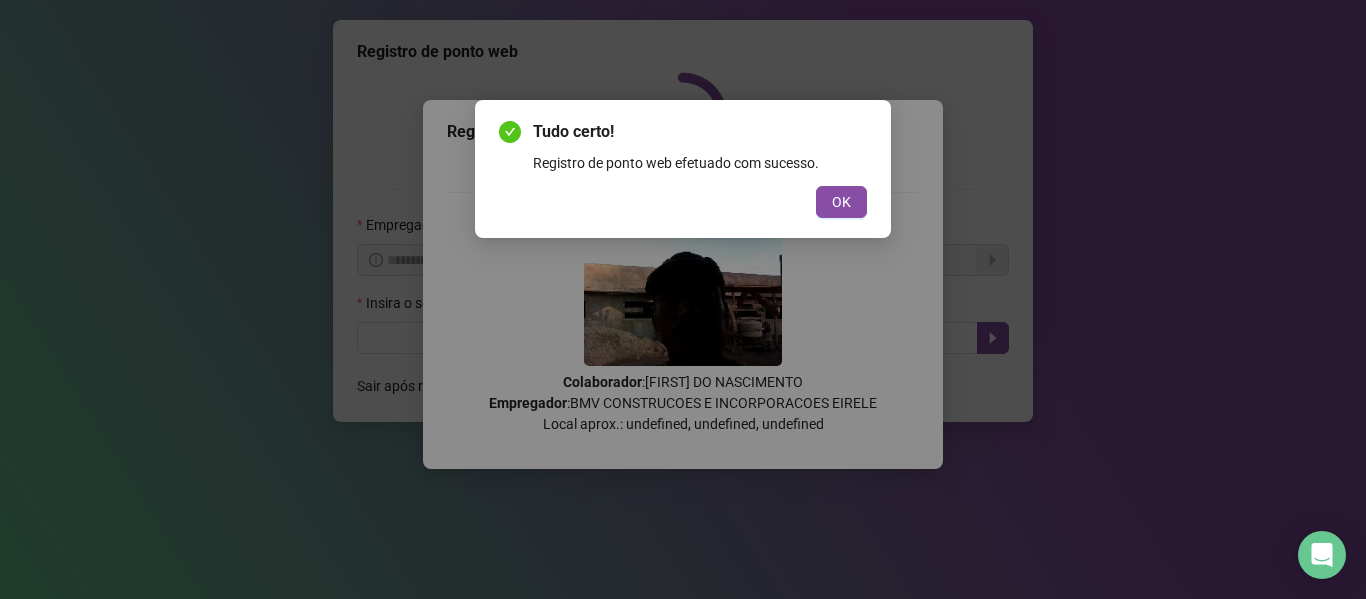 scroll, scrollTop: 0, scrollLeft: 0, axis: both 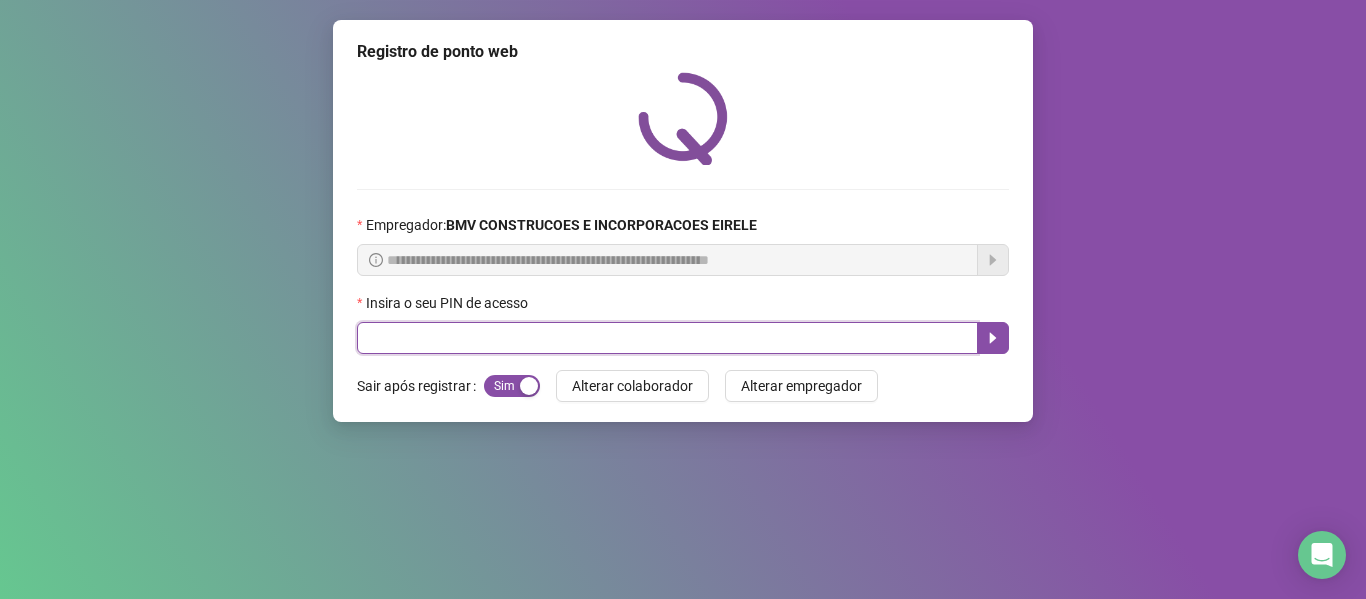 click at bounding box center (667, 338) 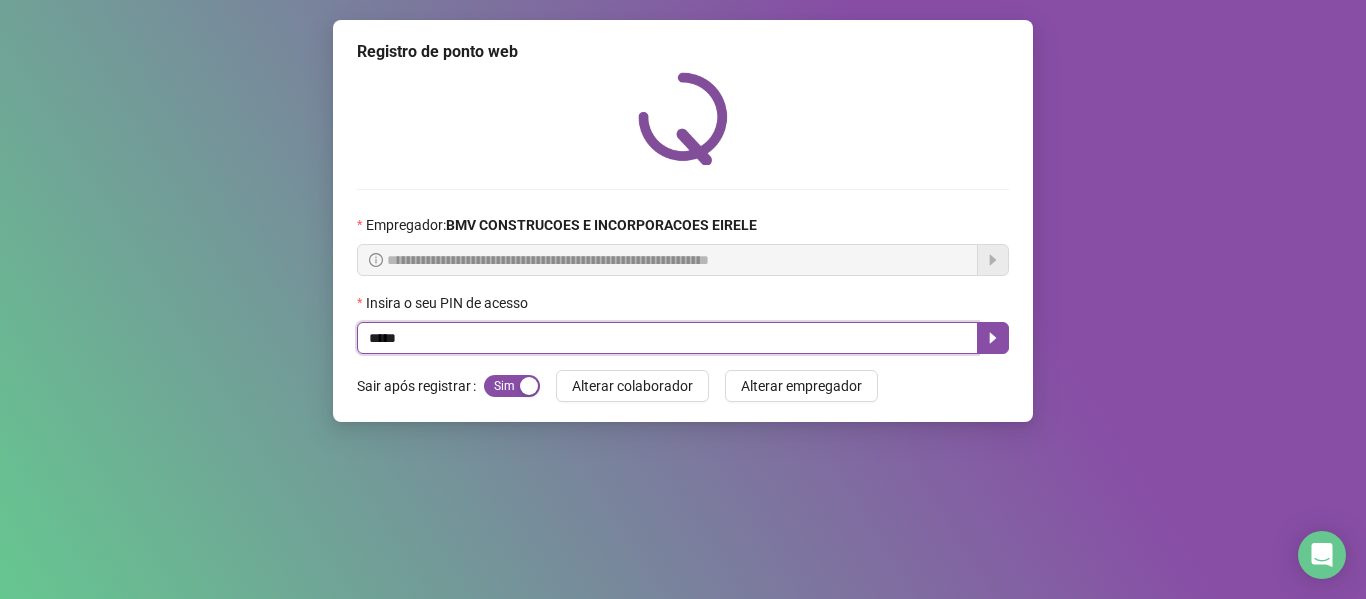 type on "*****" 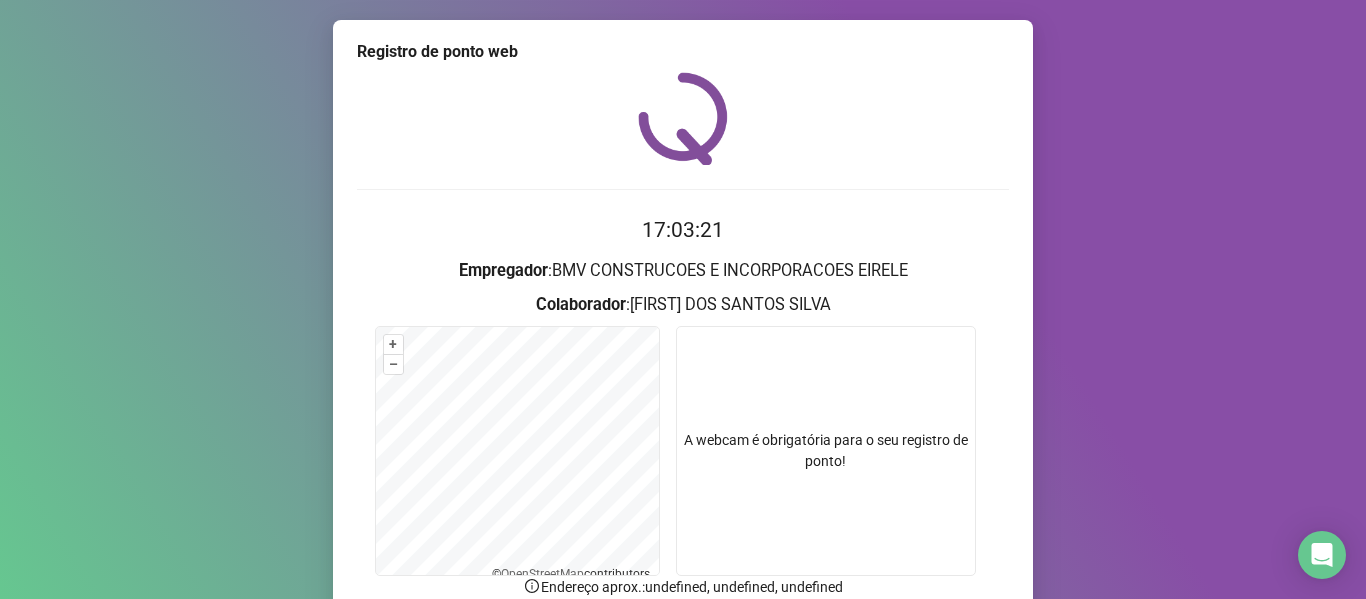 scroll, scrollTop: 176, scrollLeft: 0, axis: vertical 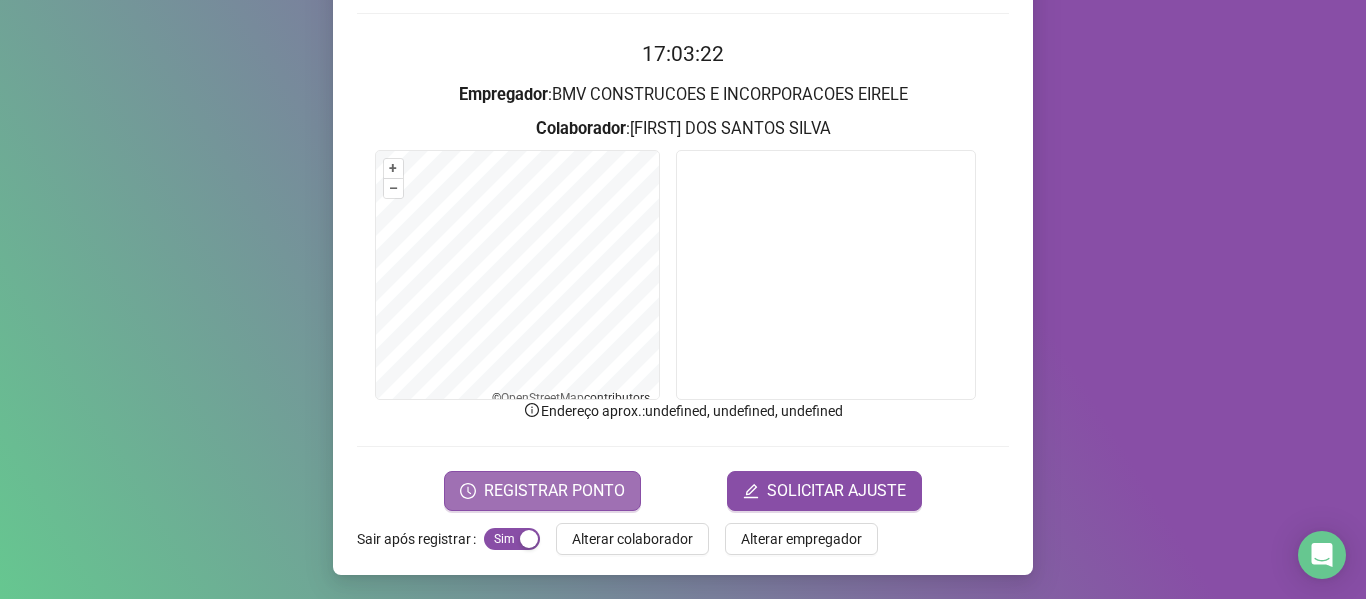 click on "REGISTRAR PONTO" at bounding box center (554, 491) 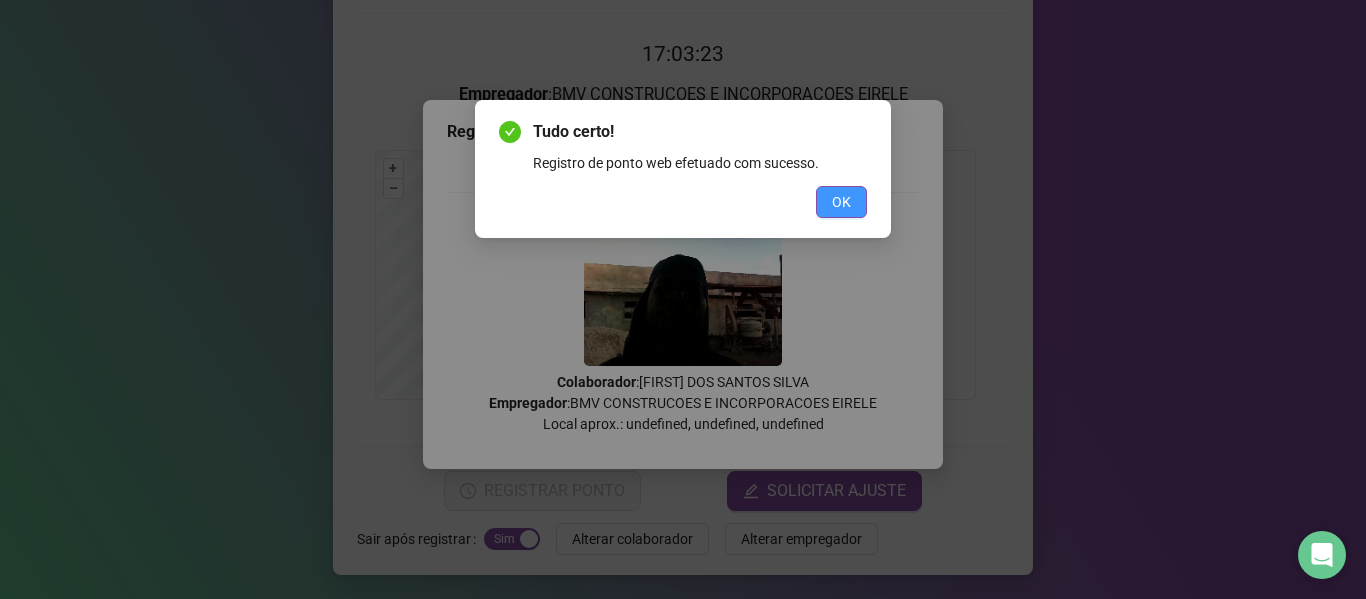 click on "OK" at bounding box center (841, 202) 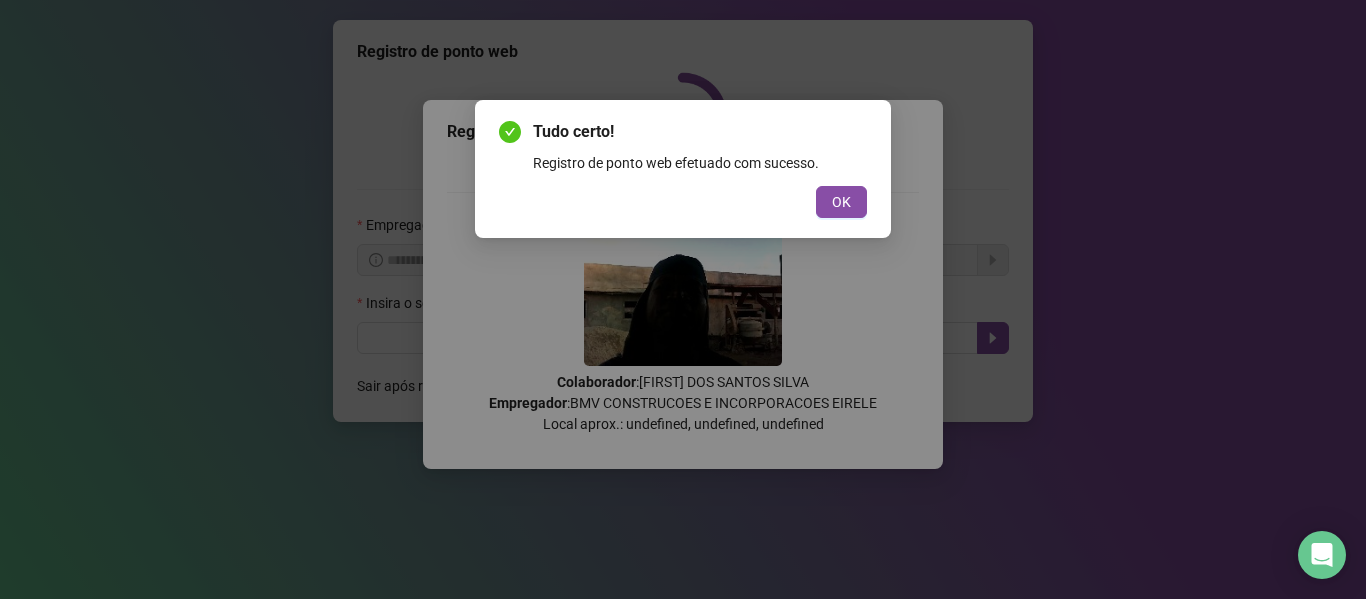 scroll, scrollTop: 0, scrollLeft: 0, axis: both 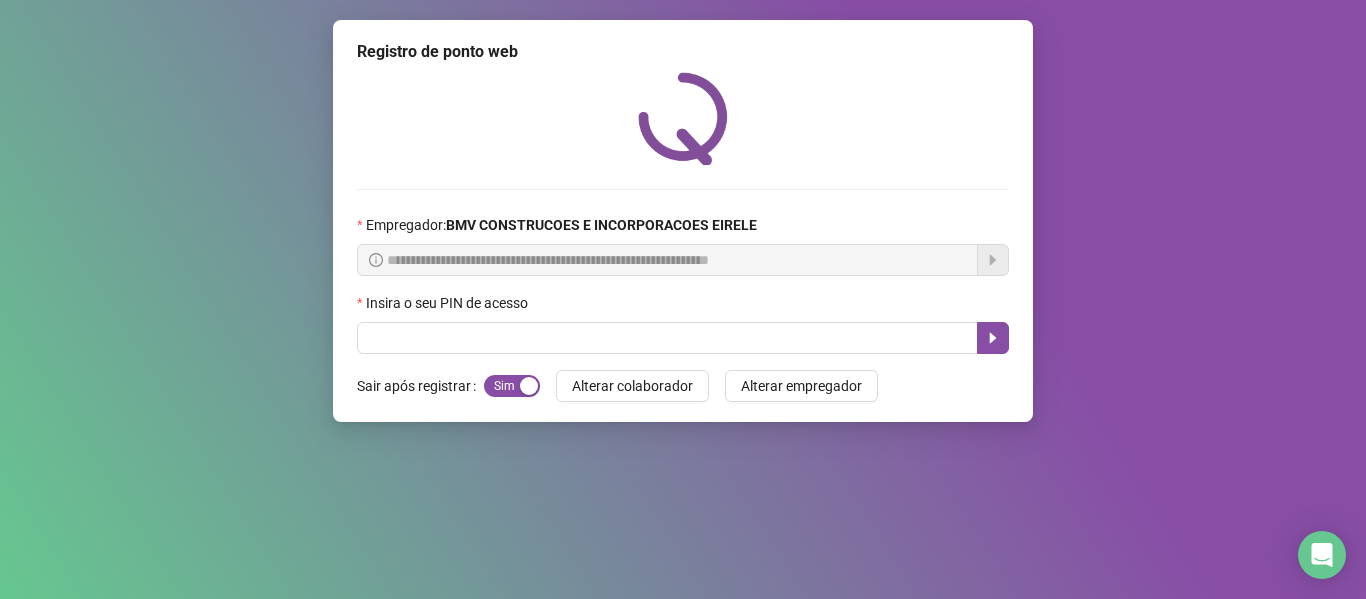 click on "Insira o seu PIN de acesso" at bounding box center [683, 307] 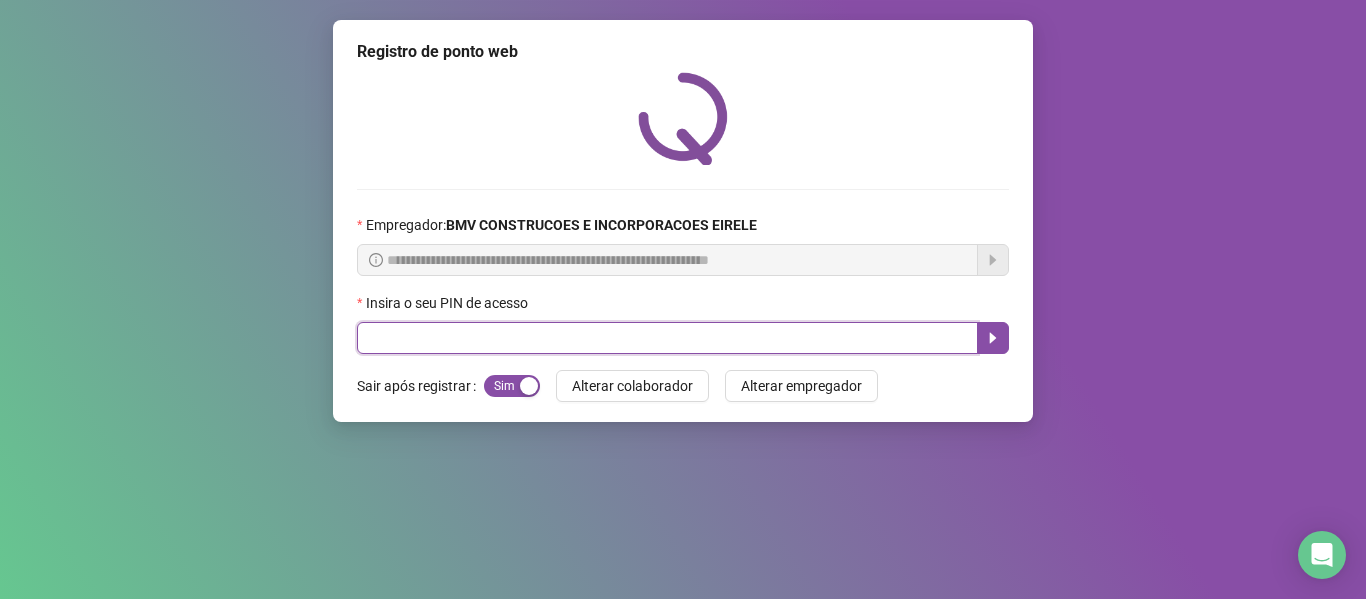 click at bounding box center [667, 338] 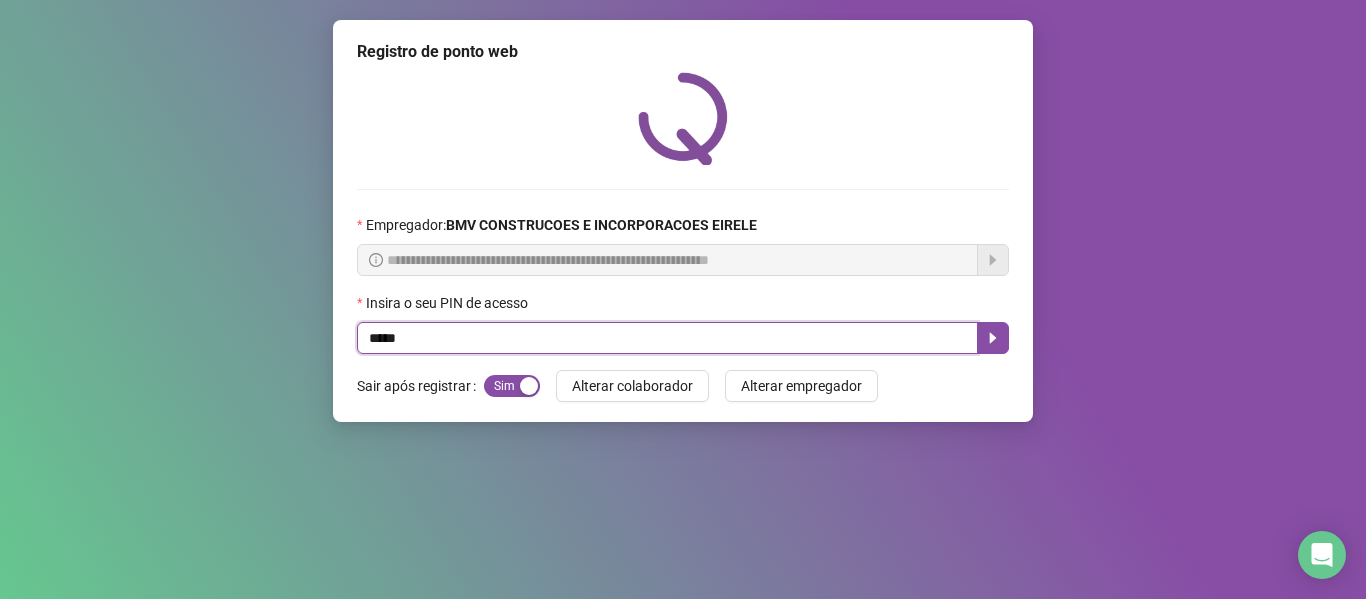 type on "*****" 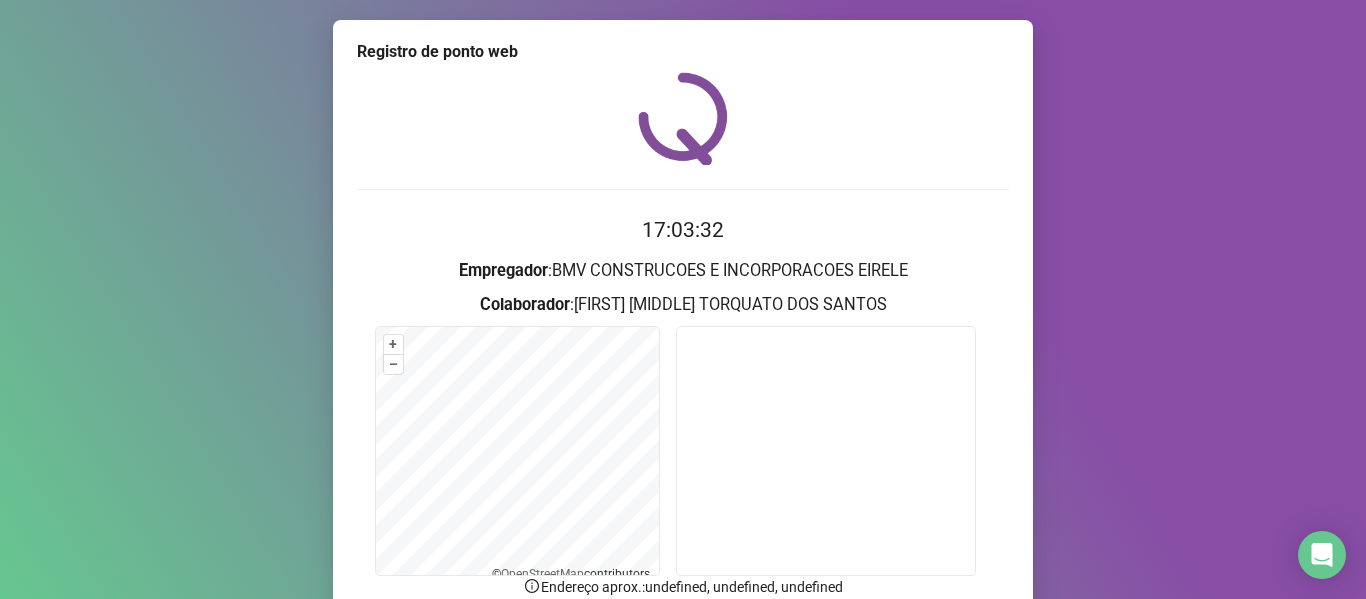 scroll, scrollTop: 176, scrollLeft: 0, axis: vertical 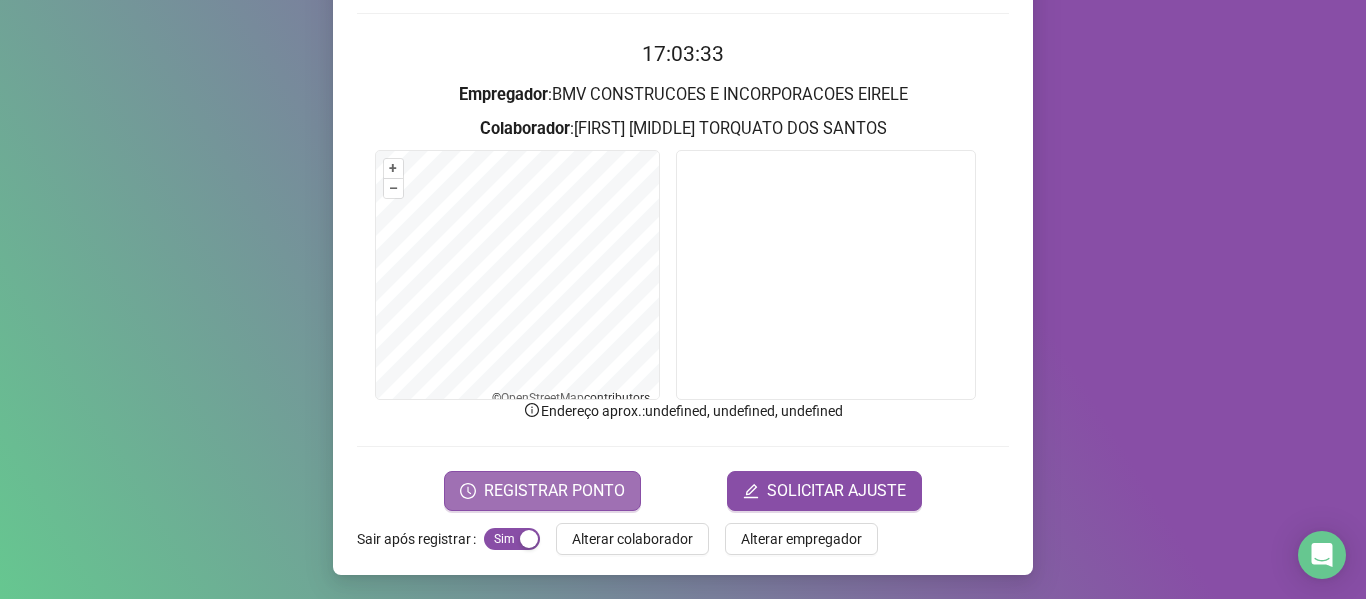 click on "REGISTRAR PONTO" at bounding box center (554, 491) 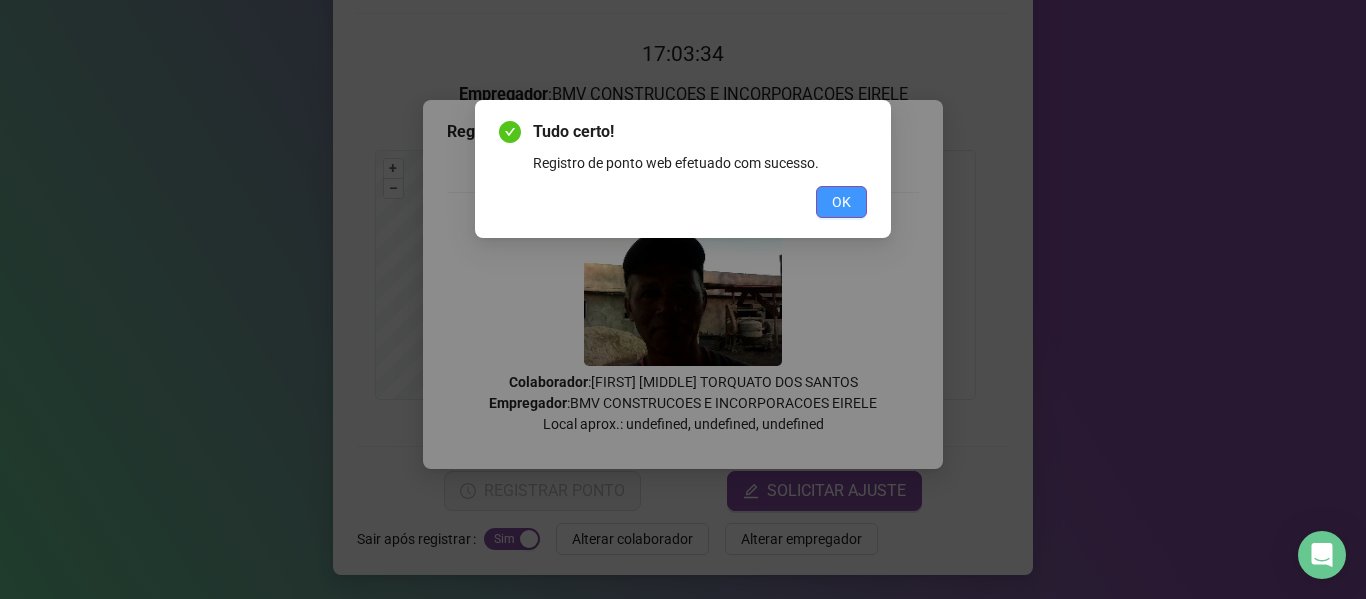 click on "OK" at bounding box center (841, 202) 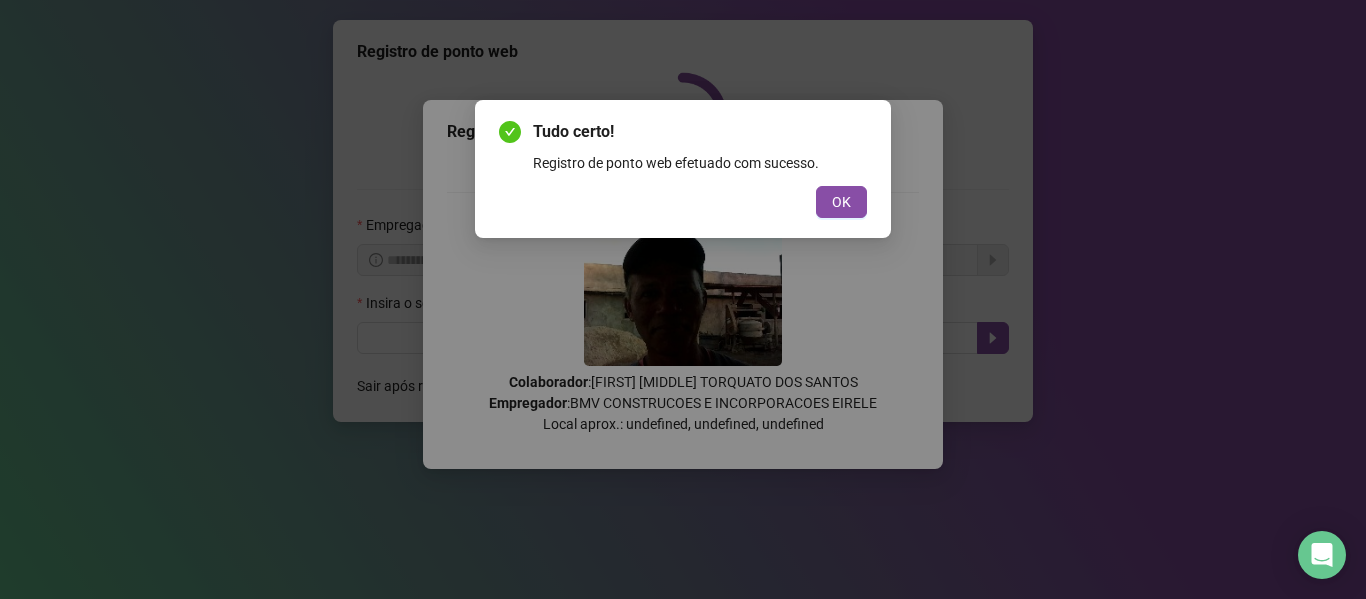 scroll, scrollTop: 0, scrollLeft: 0, axis: both 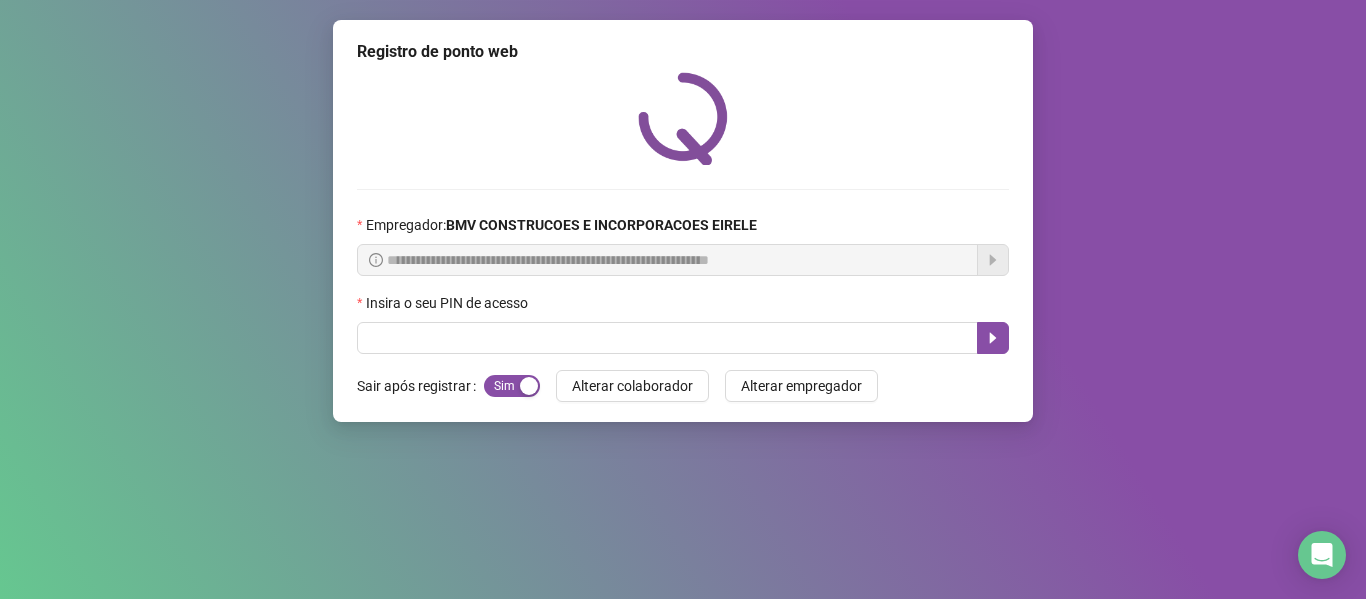 click on "Insira o seu PIN de acesso" at bounding box center (683, 307) 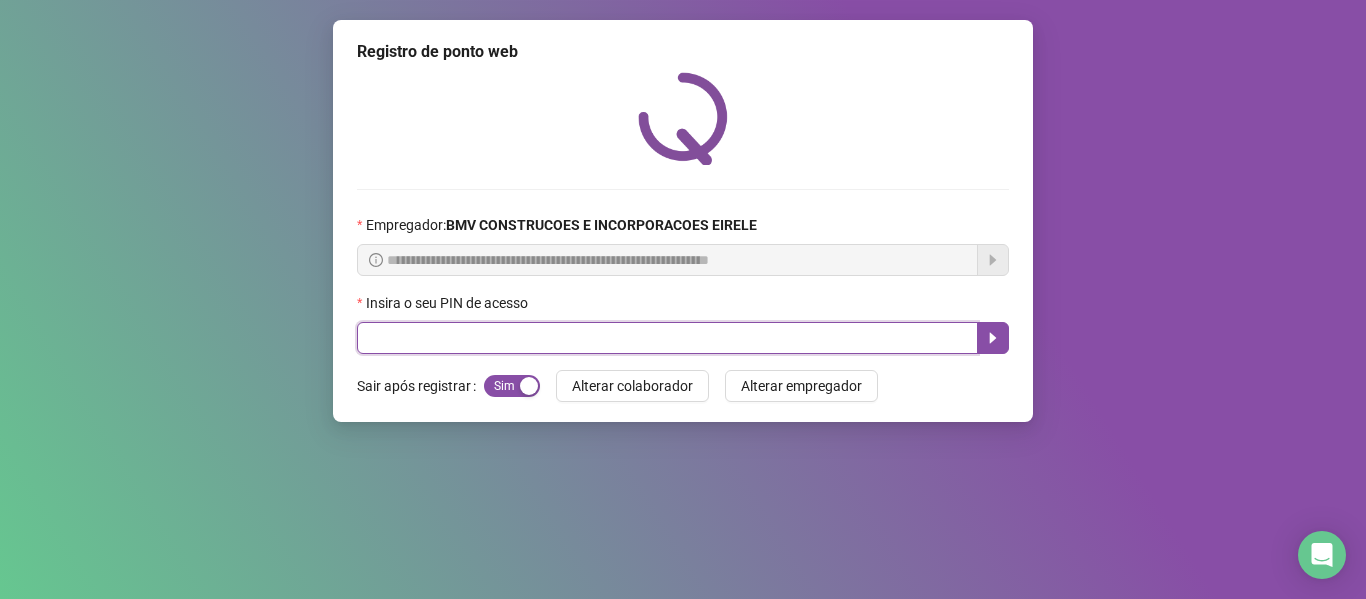 click at bounding box center (667, 338) 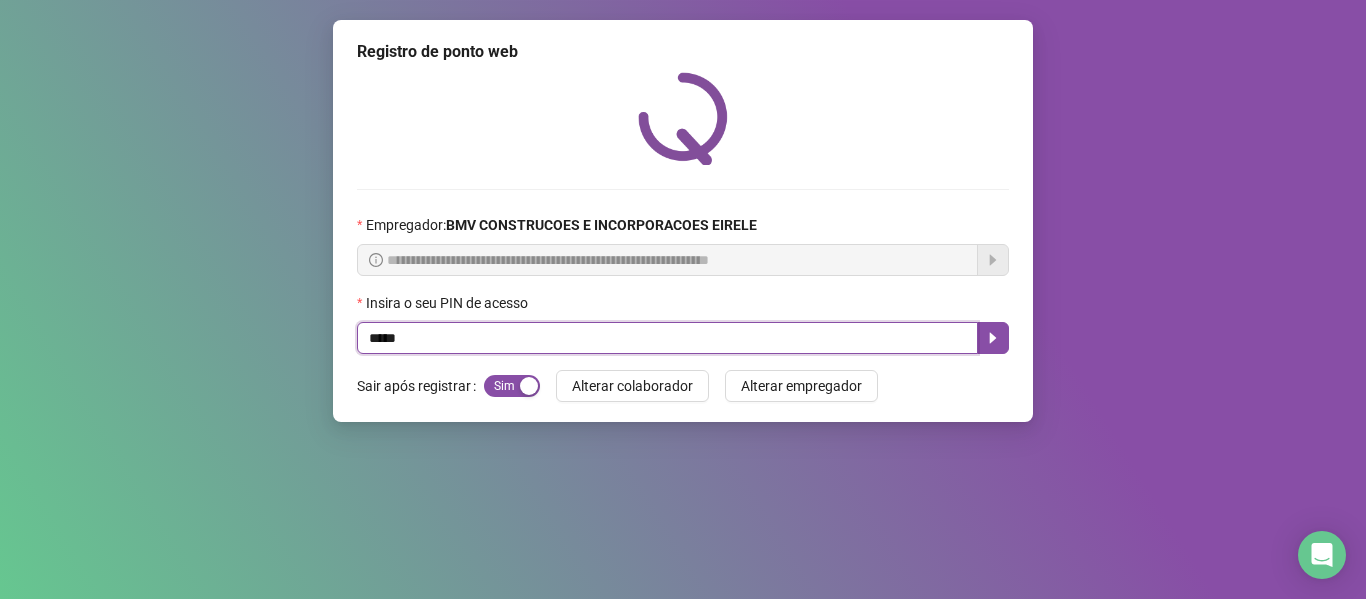 type on "*****" 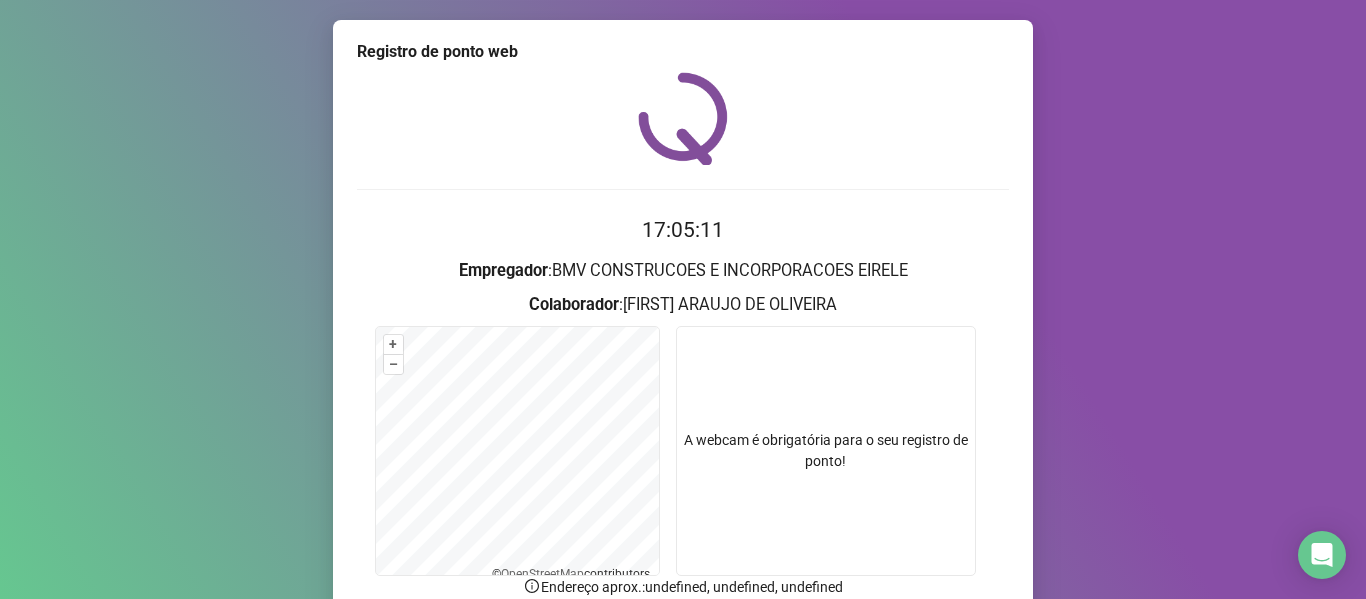 scroll, scrollTop: 176, scrollLeft: 0, axis: vertical 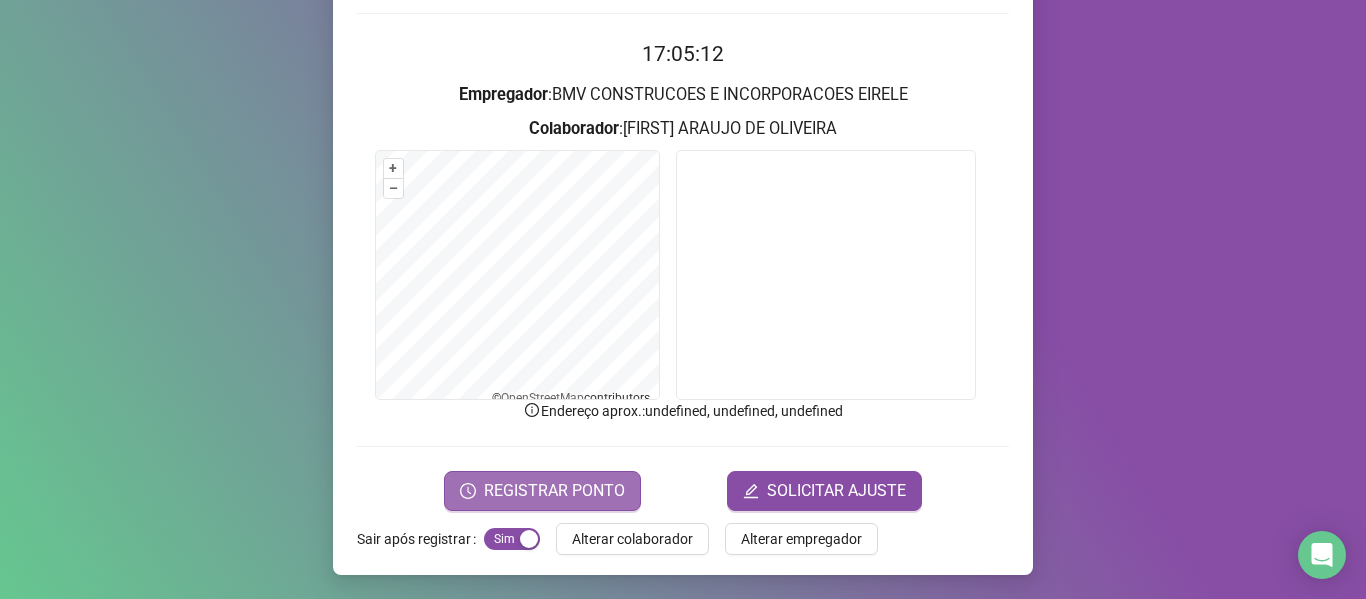 click on "REGISTRAR PONTO" at bounding box center (554, 491) 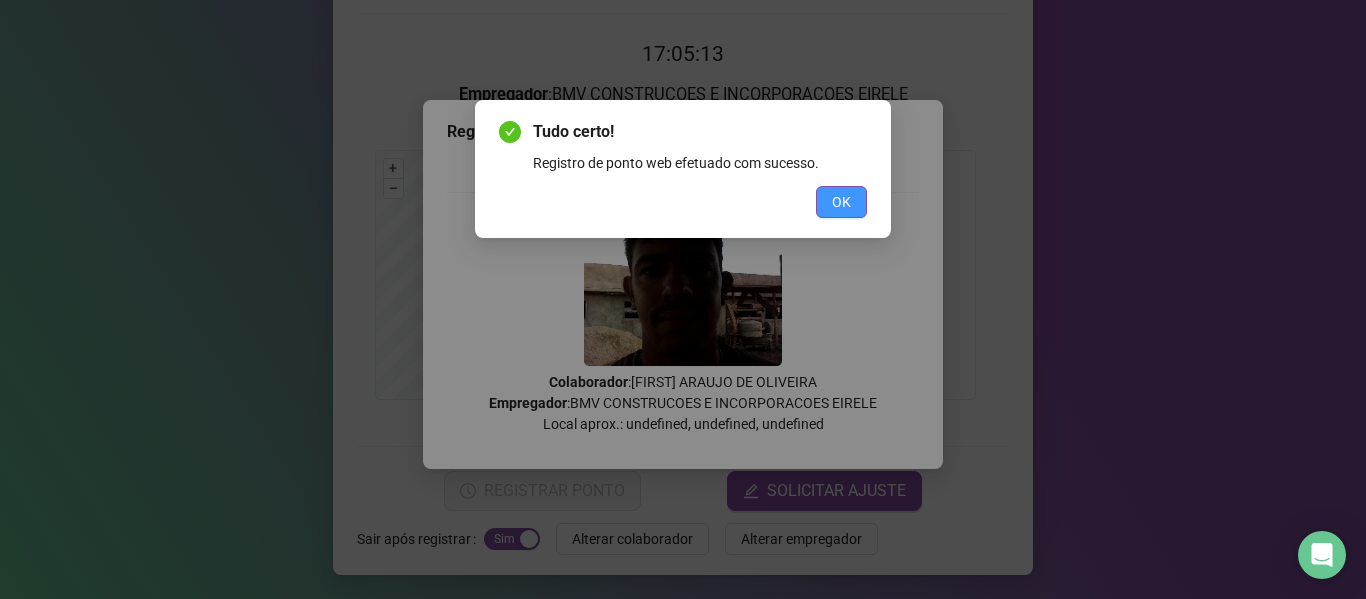 click on "OK" at bounding box center [841, 202] 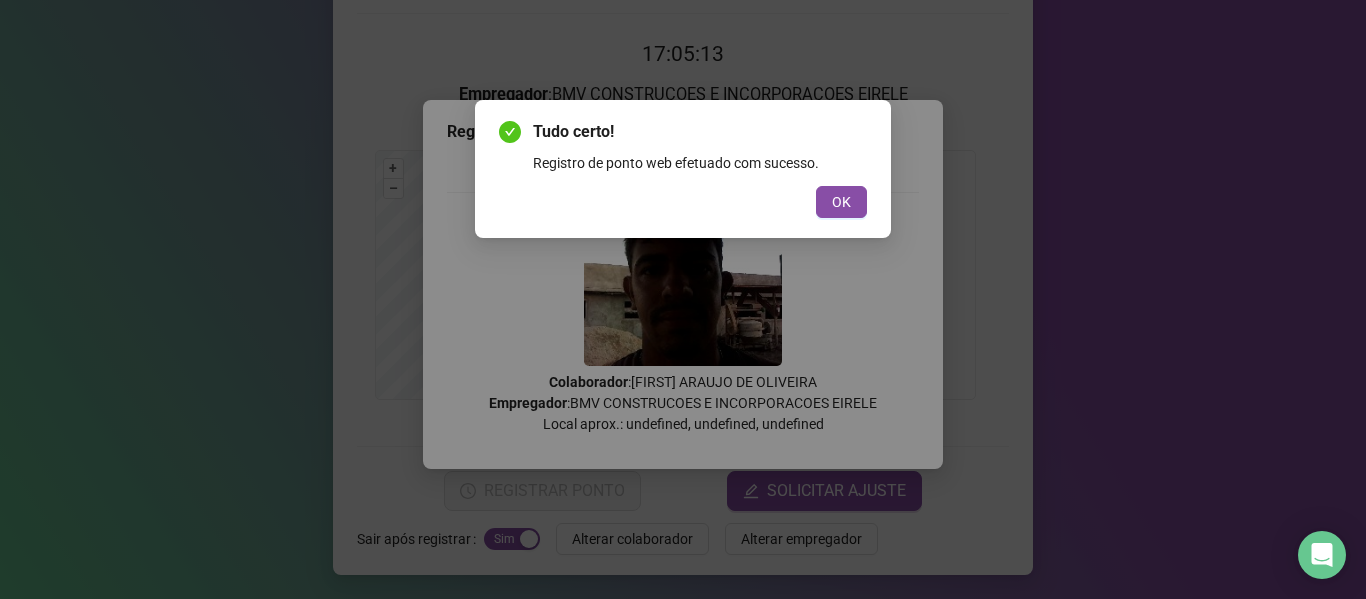 scroll, scrollTop: 0, scrollLeft: 0, axis: both 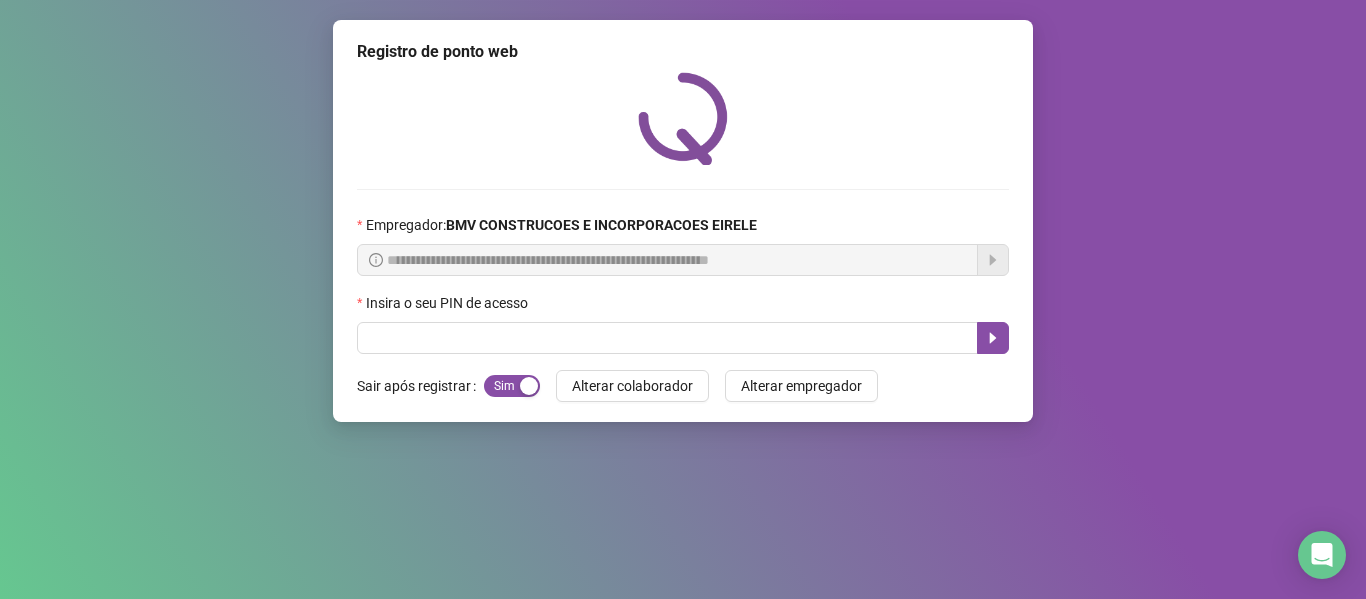 click on "**********" at bounding box center [683, 221] 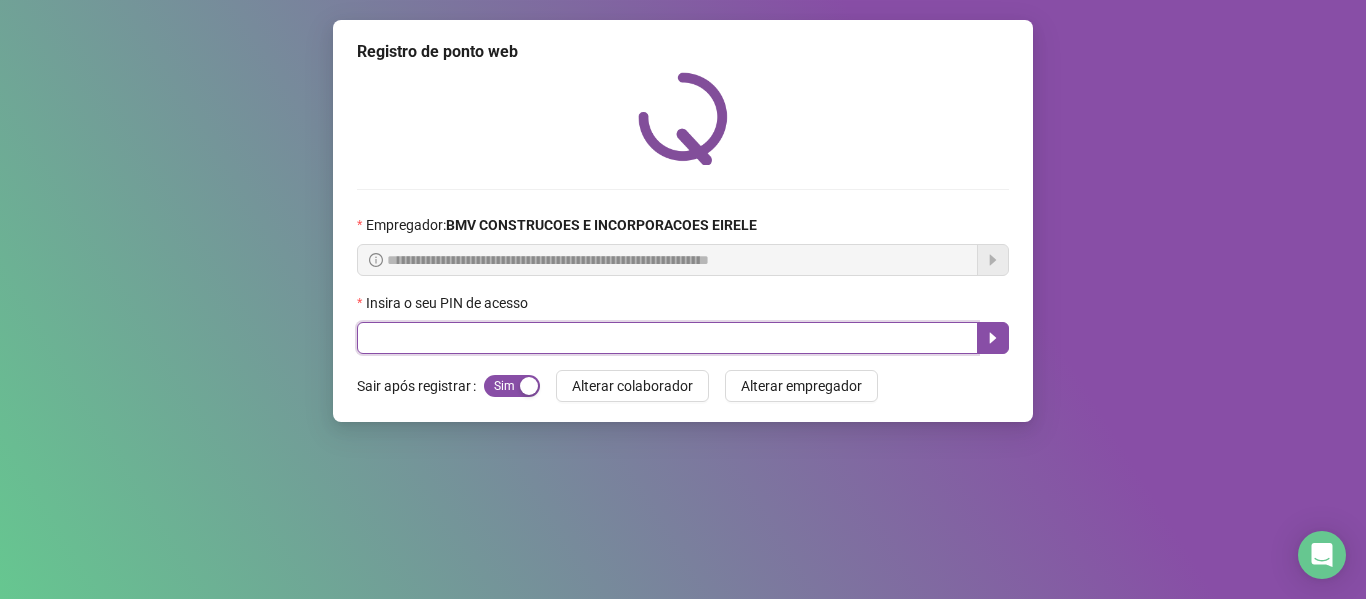 click at bounding box center [667, 338] 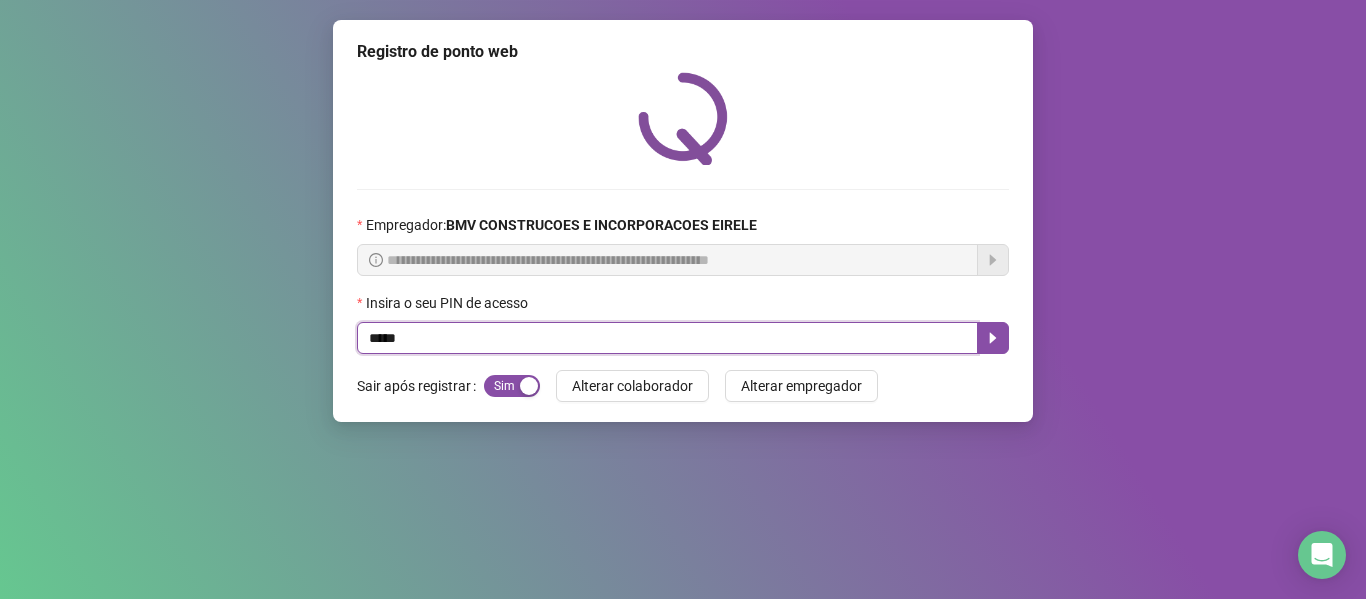 type on "*****" 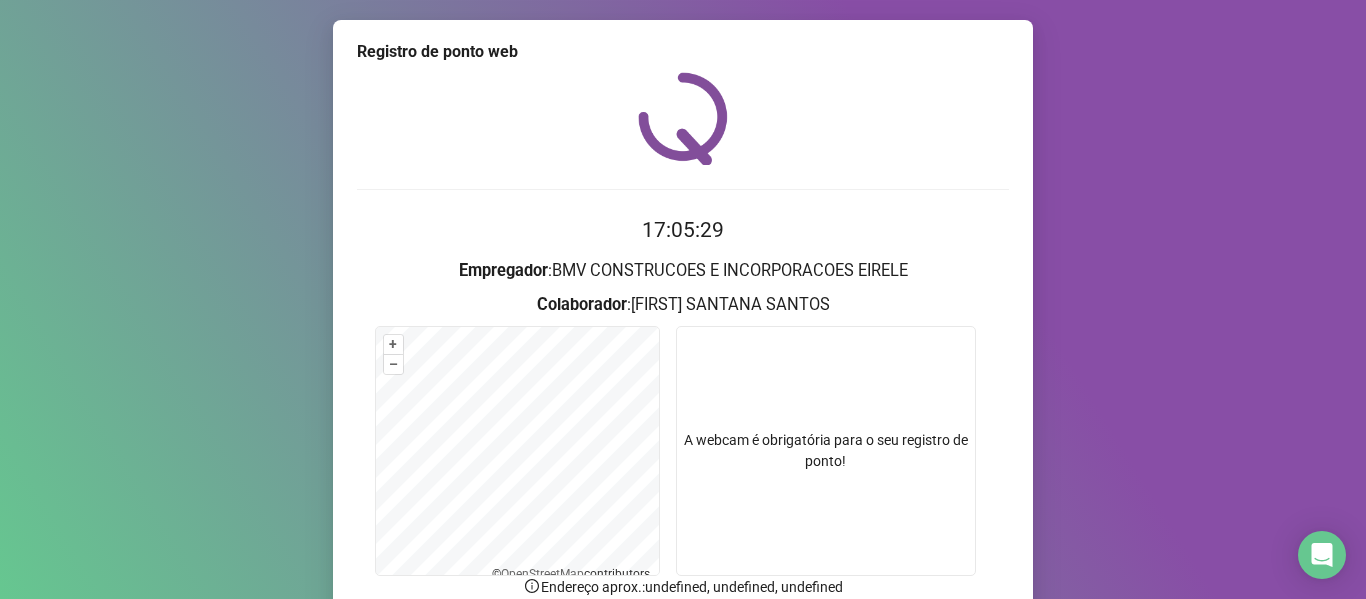 scroll, scrollTop: 176, scrollLeft: 0, axis: vertical 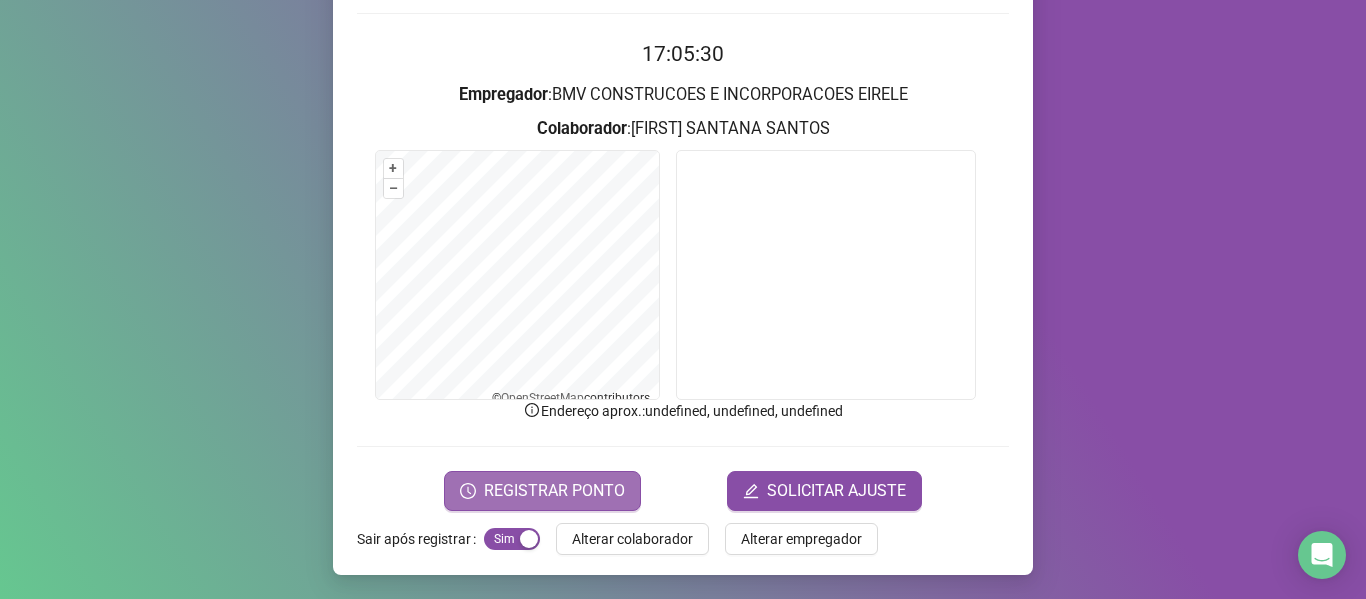 click on "REGISTRAR PONTO" at bounding box center (542, 491) 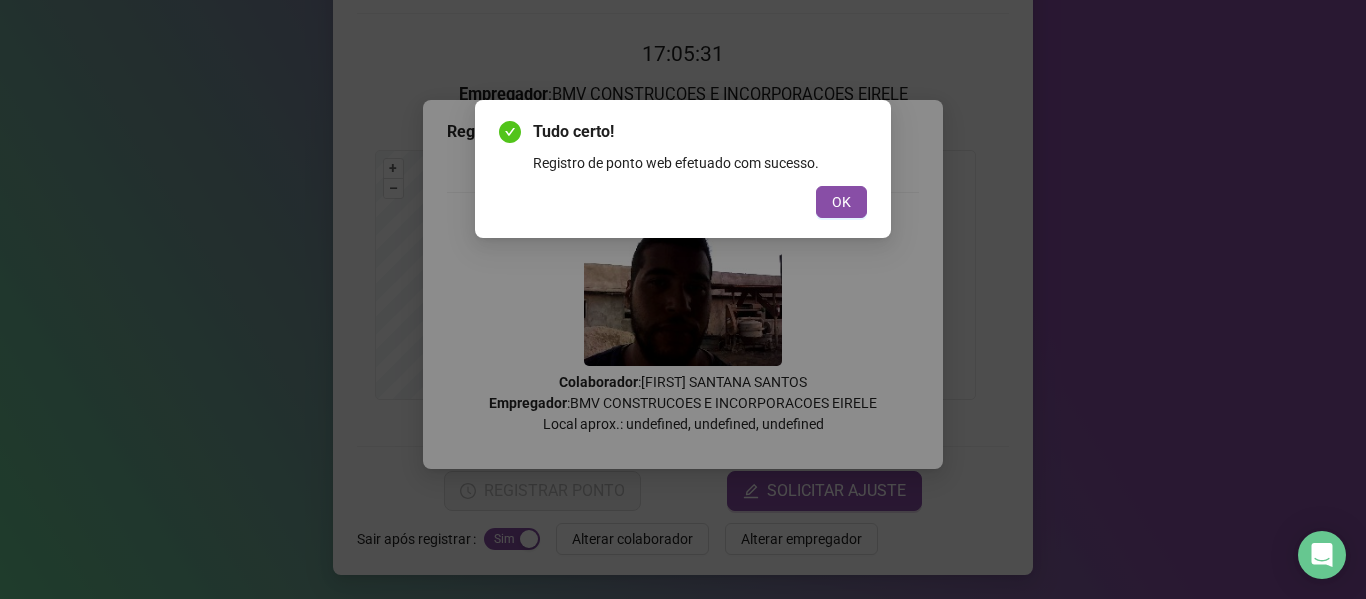 drag, startPoint x: 848, startPoint y: 204, endPoint x: 827, endPoint y: 216, distance: 24.186773 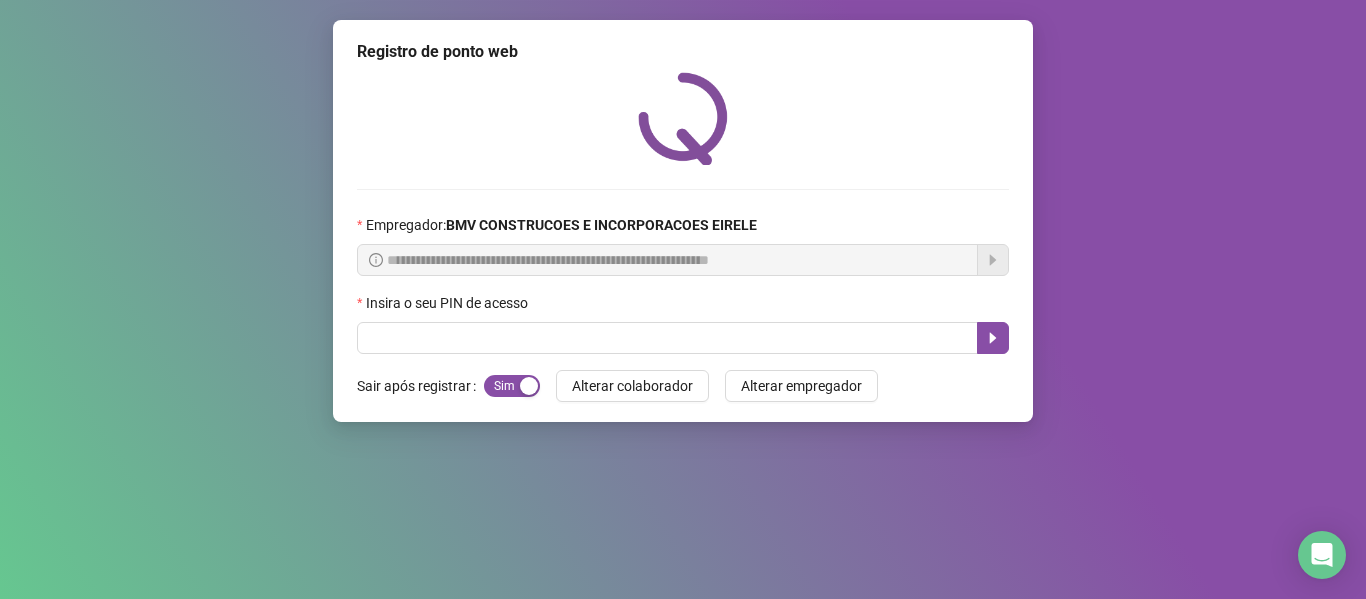 scroll, scrollTop: 0, scrollLeft: 0, axis: both 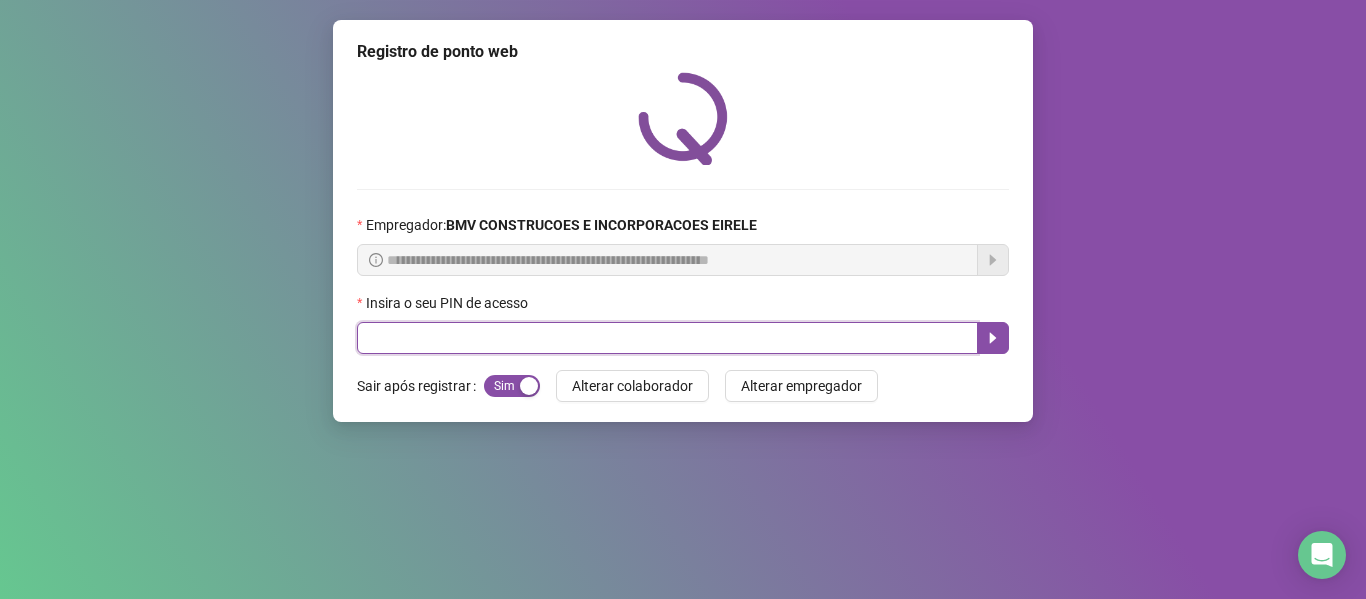 click at bounding box center (667, 338) 